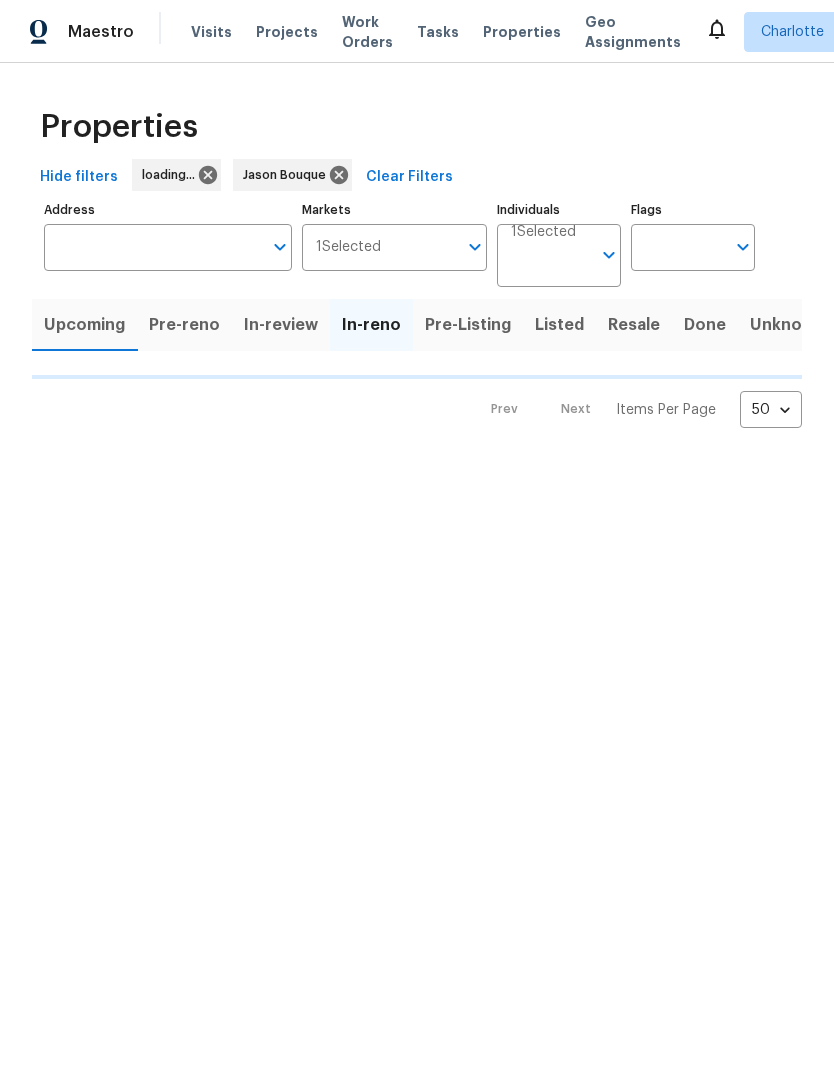 scroll, scrollTop: 0, scrollLeft: 0, axis: both 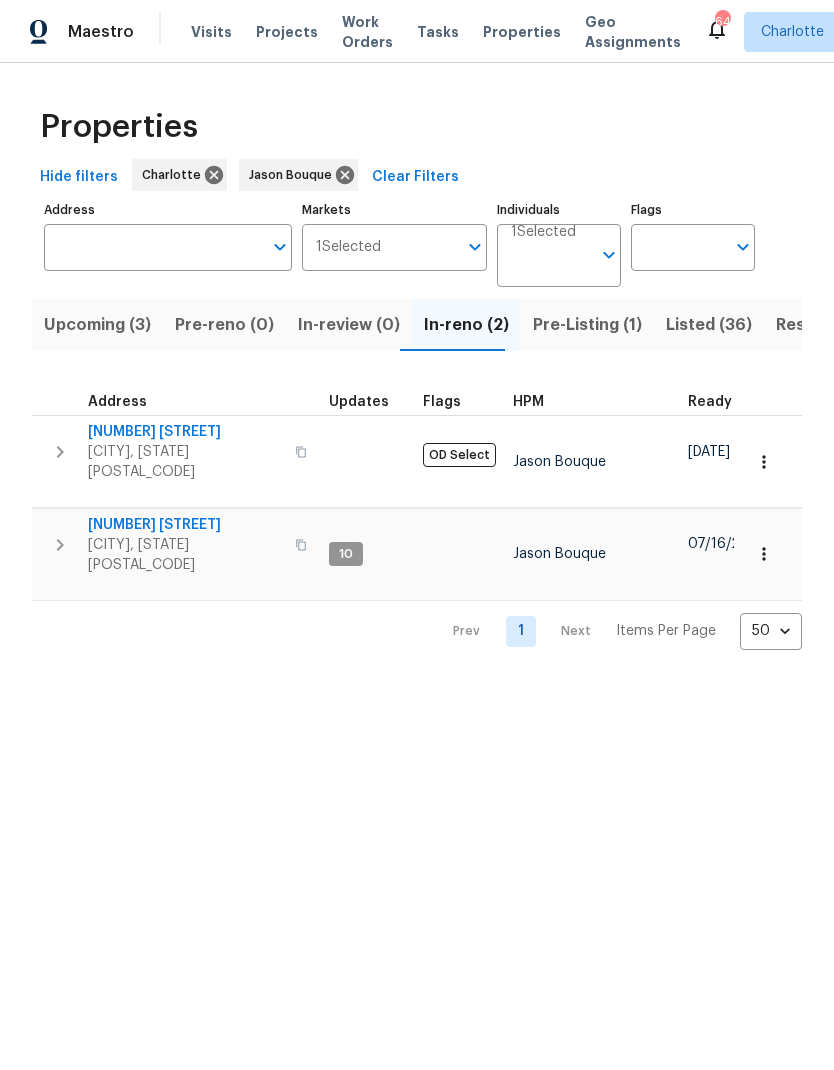 click on "Upcoming (3)" at bounding box center (97, 325) 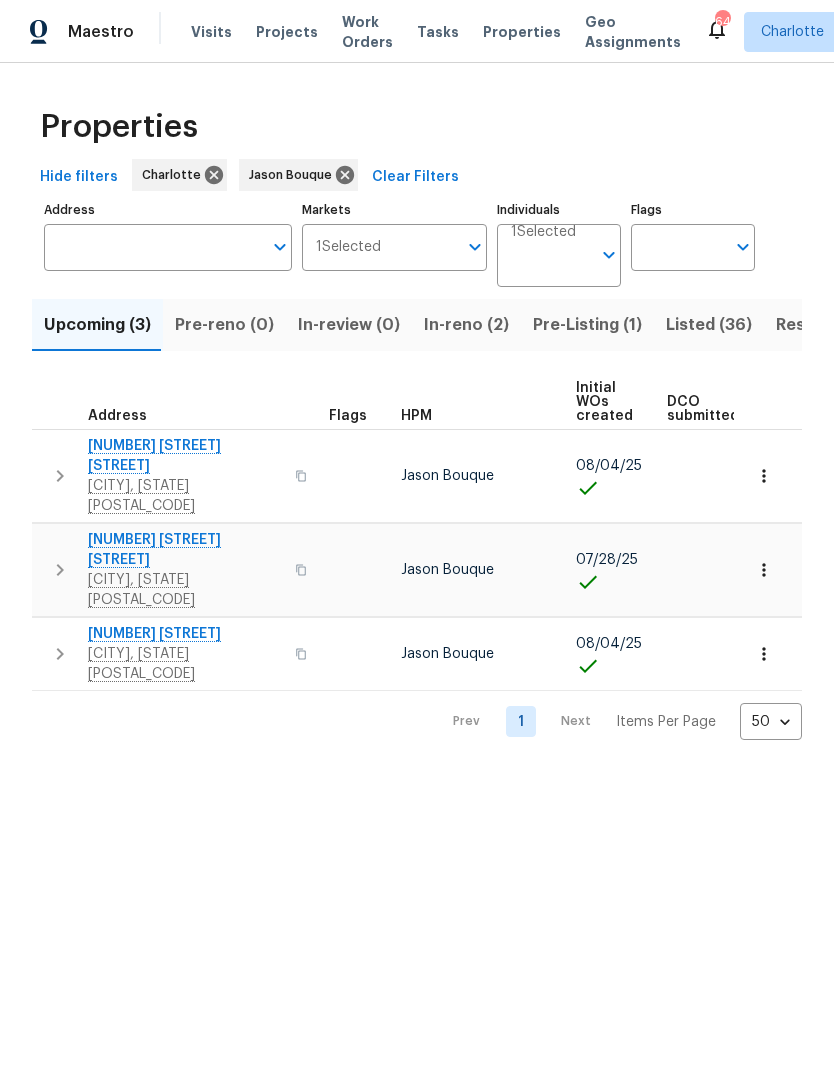 scroll, scrollTop: 0, scrollLeft: 0, axis: both 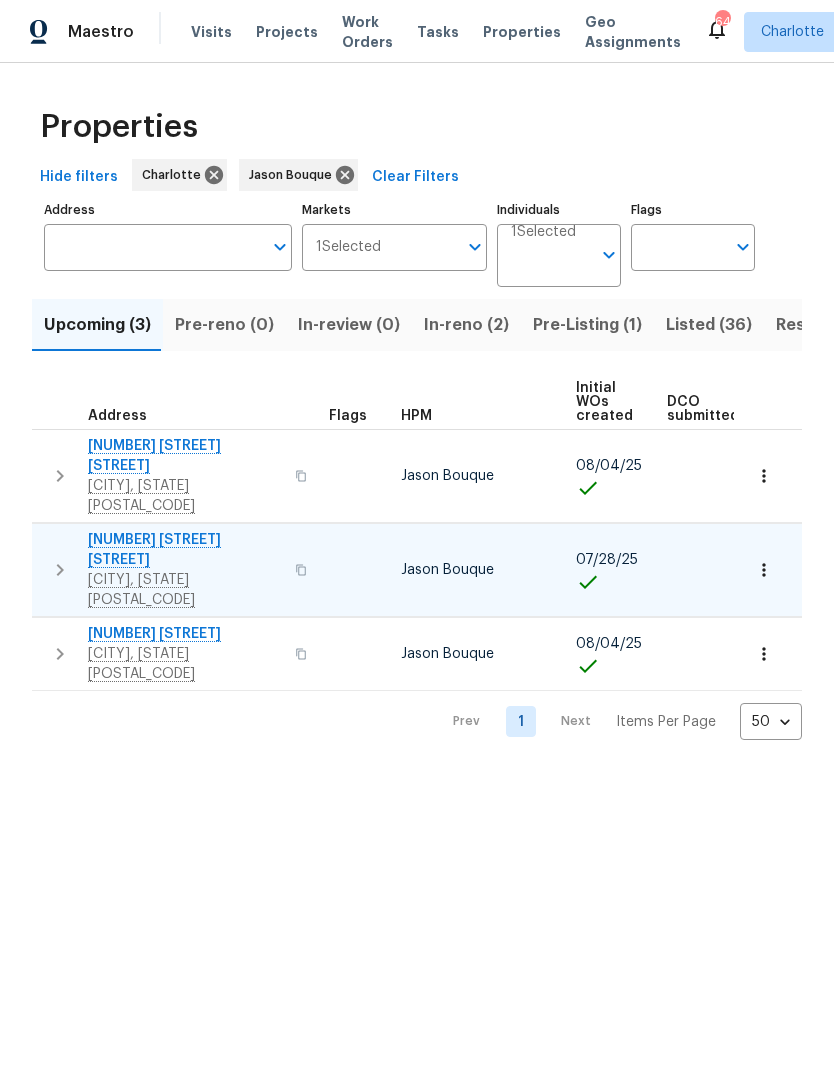 click 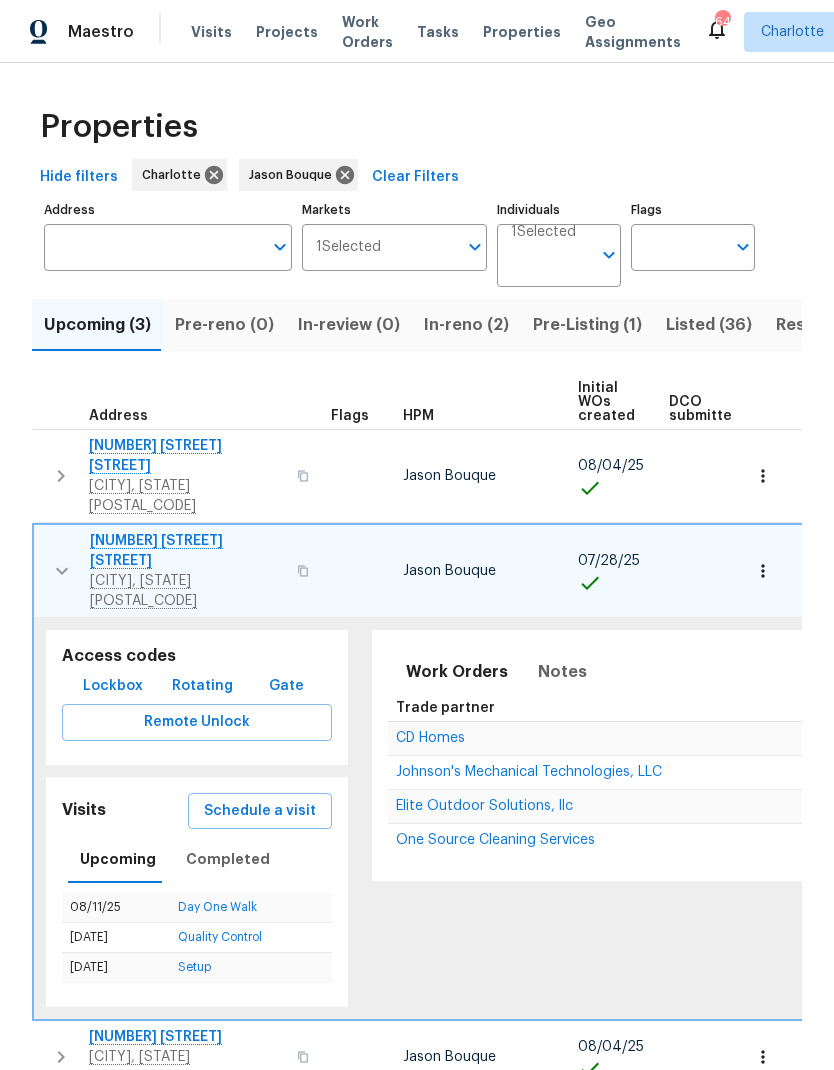 click on "[NUMBER] [STREET] [STREET]" at bounding box center [187, 551] 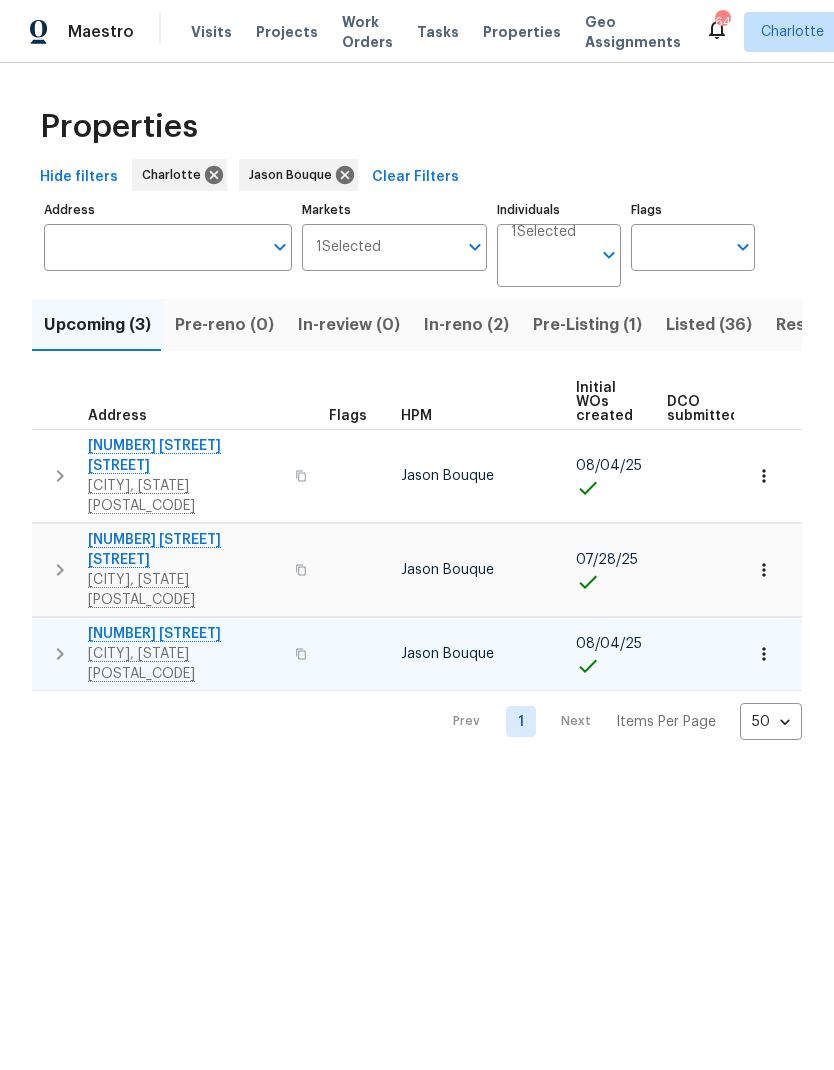 click on "[NUMBER] [STREET]" at bounding box center [185, 634] 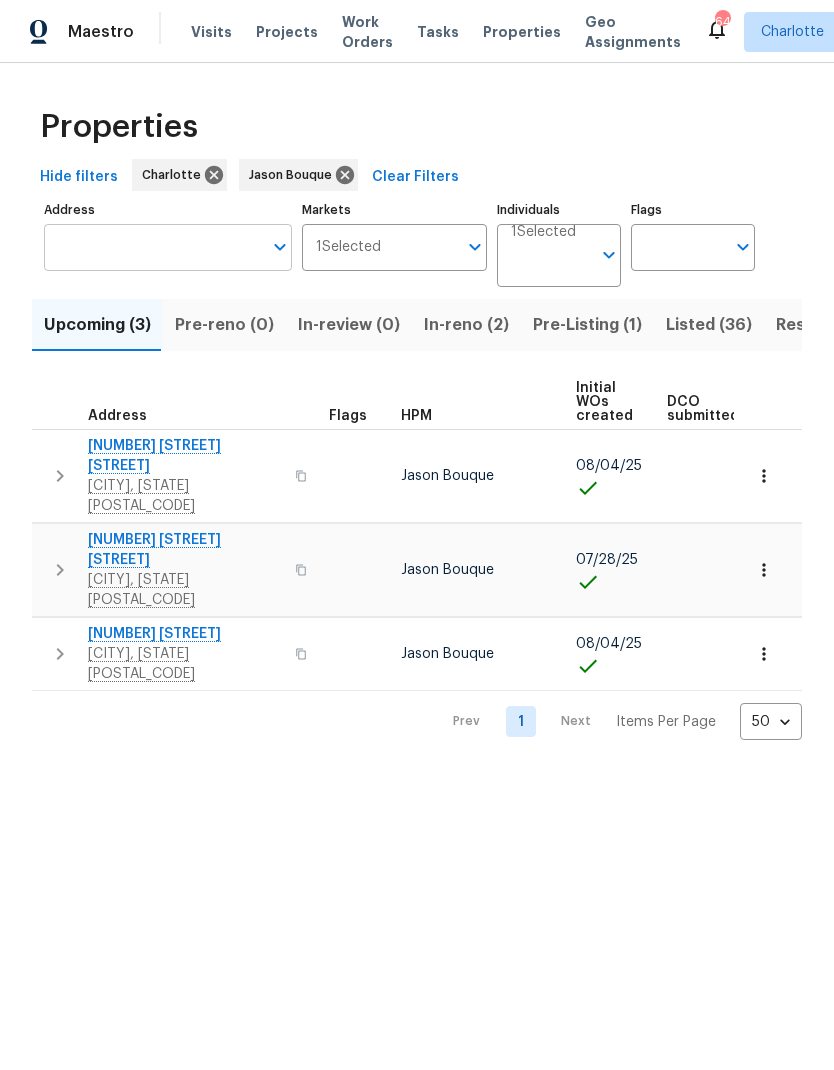 click on "Address" at bounding box center [153, 247] 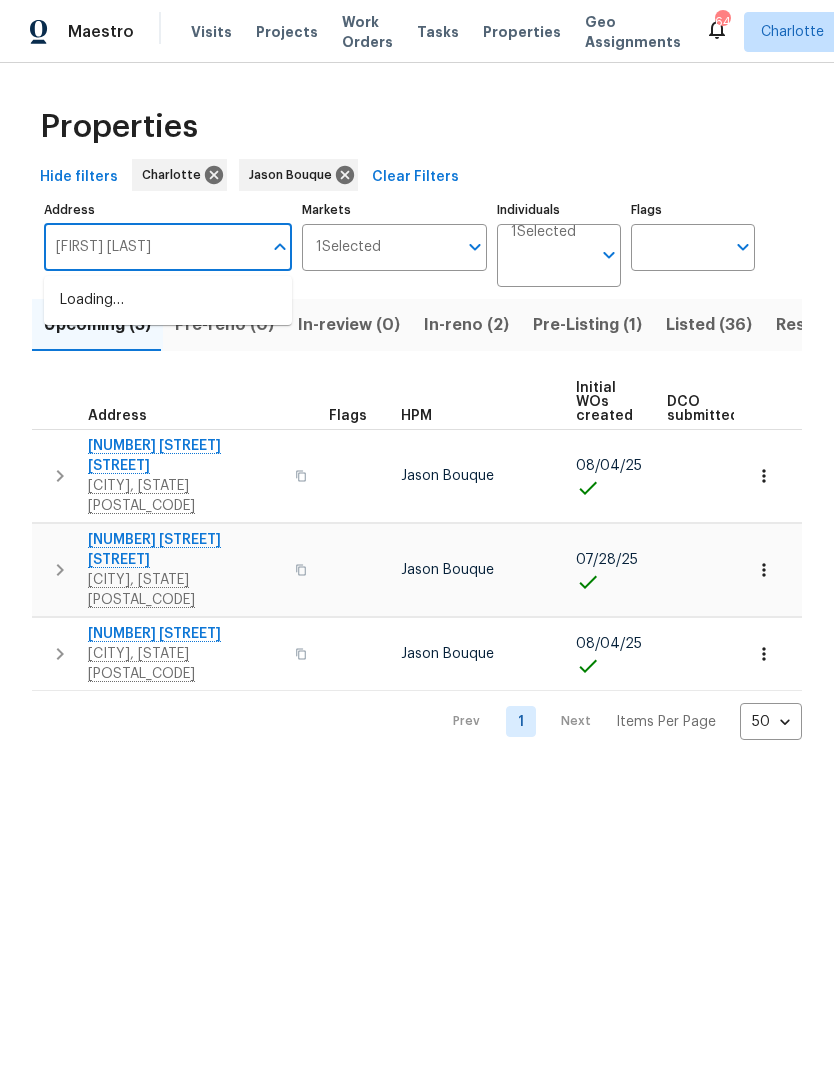 type on "[FIRST] [LAST]" 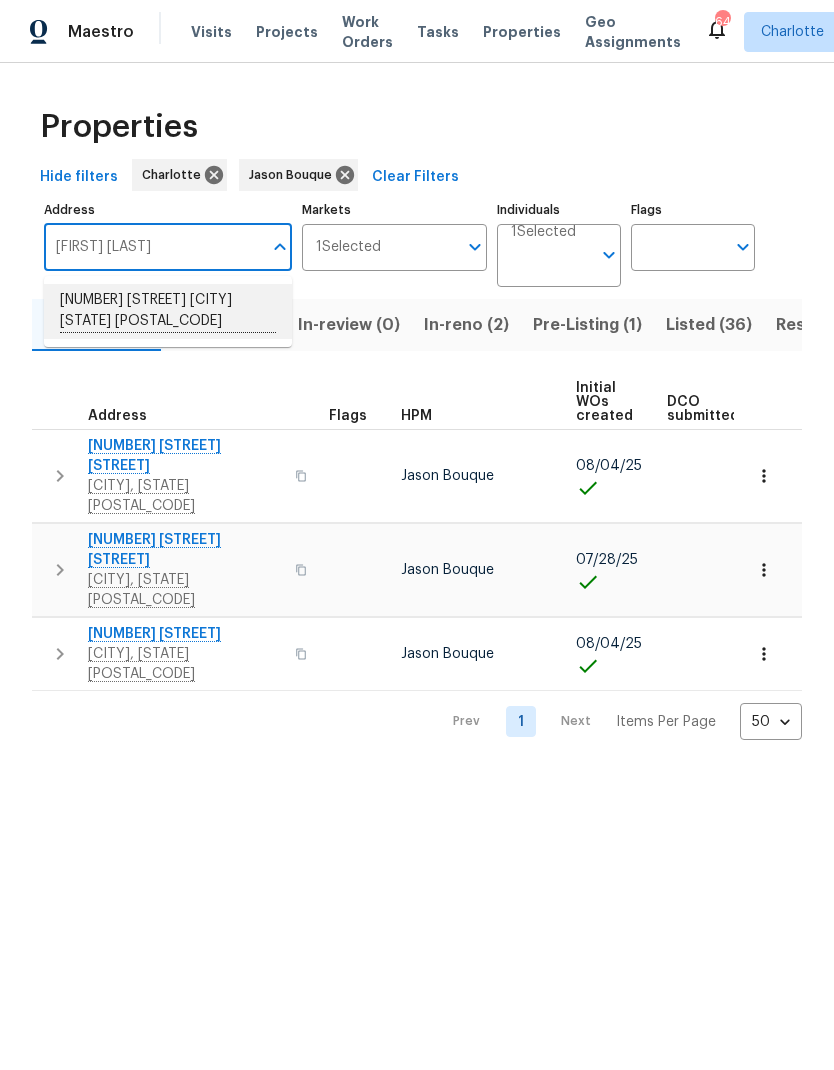 click on "[NUMBER] [STREET] [CITY] [STATE] [POSTAL_CODE]" at bounding box center [168, 311] 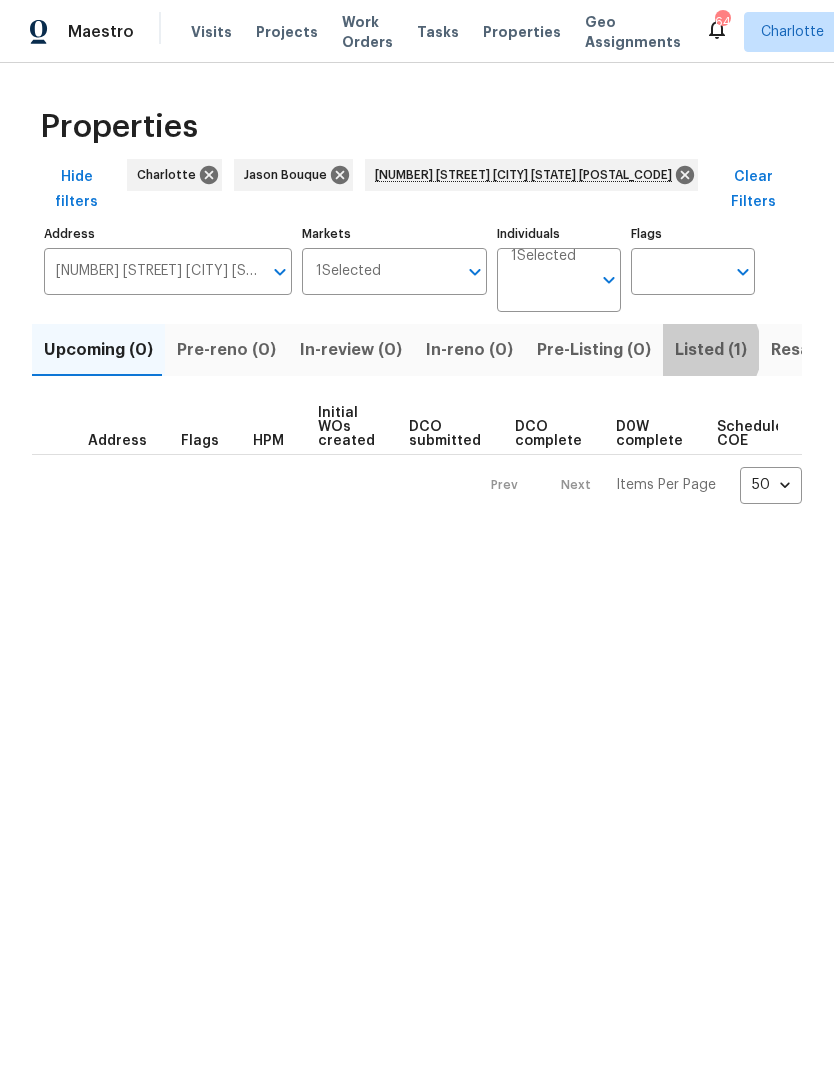 click on "Listed (1)" at bounding box center [711, 350] 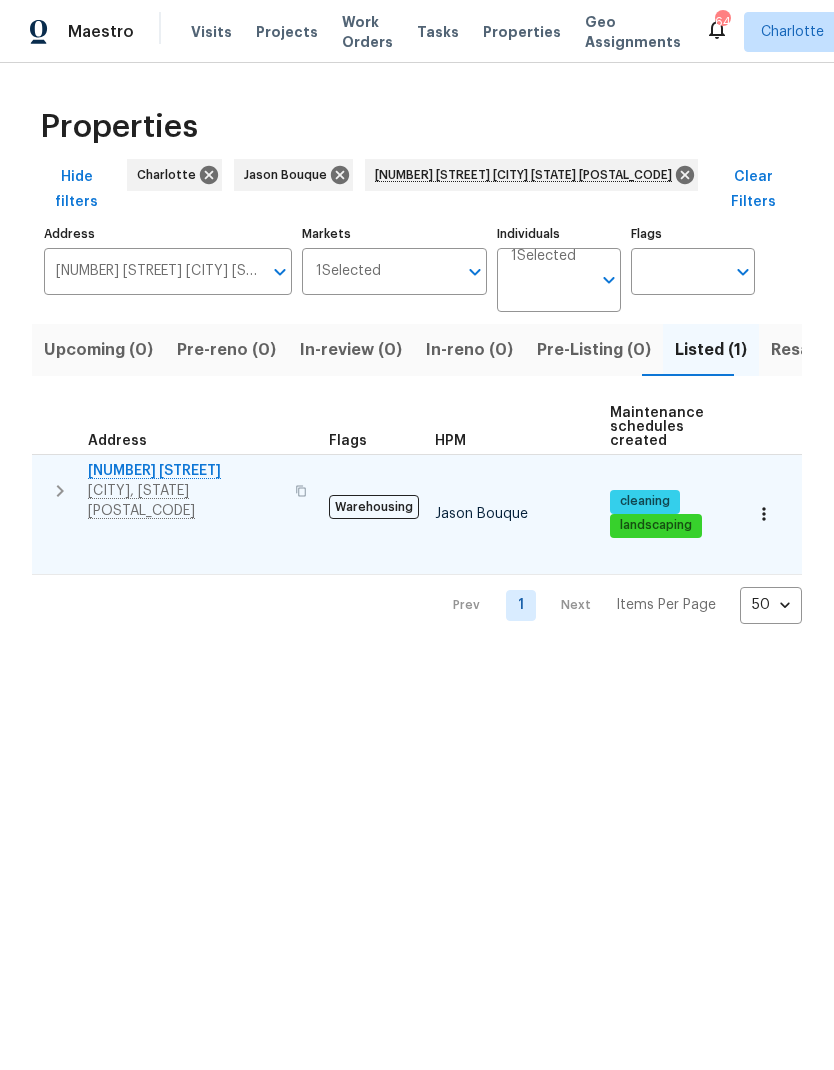 click on "[NUMBER] [STREET]" at bounding box center [185, 471] 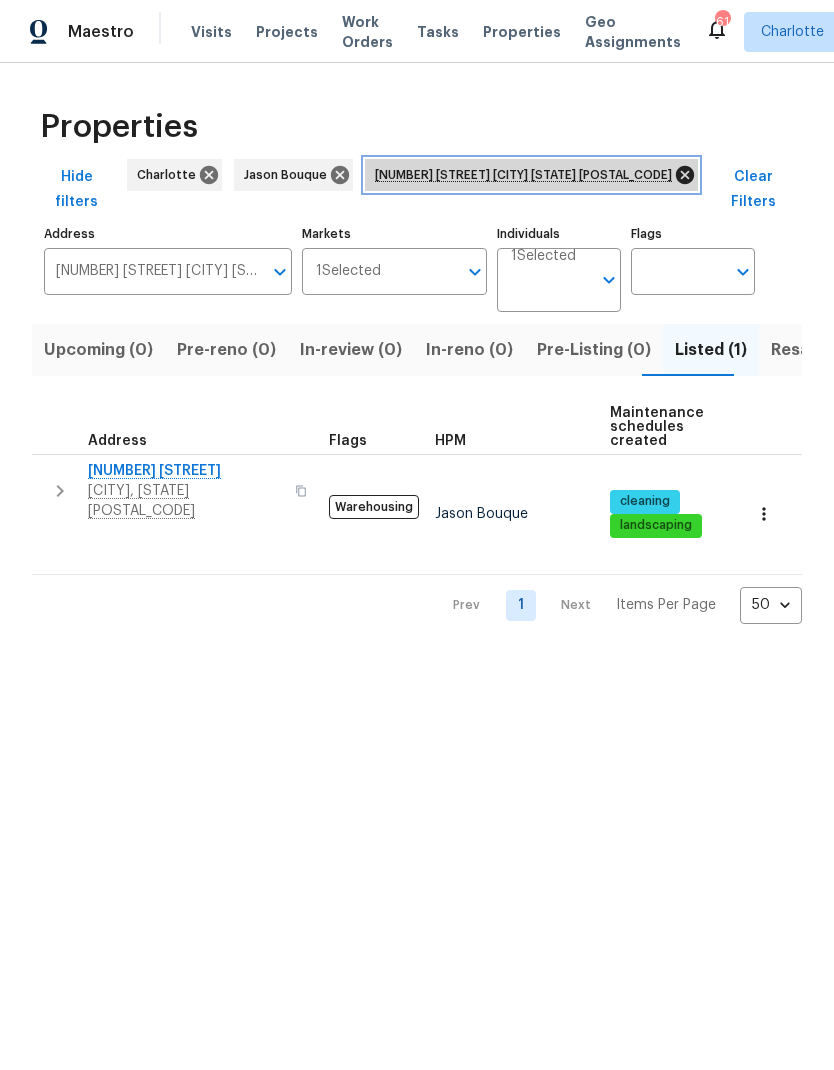 click 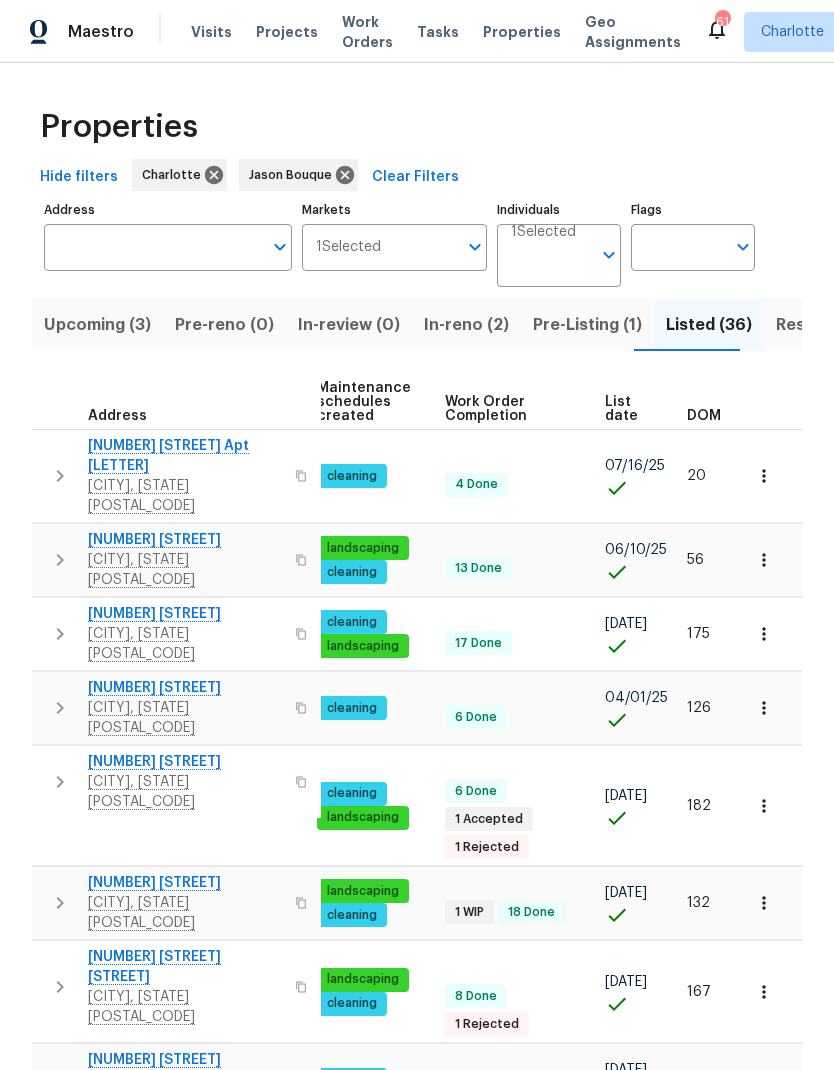 scroll, scrollTop: 0, scrollLeft: 292, axis: horizontal 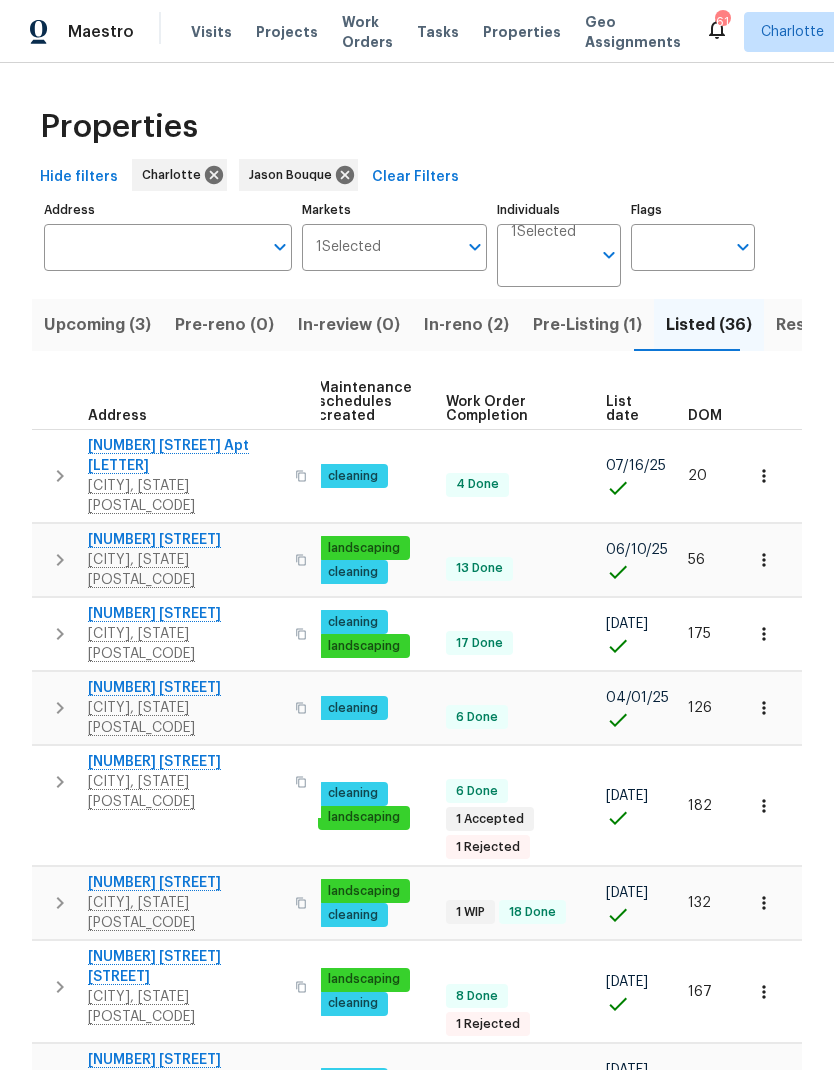 click on "List date" at bounding box center (630, 409) 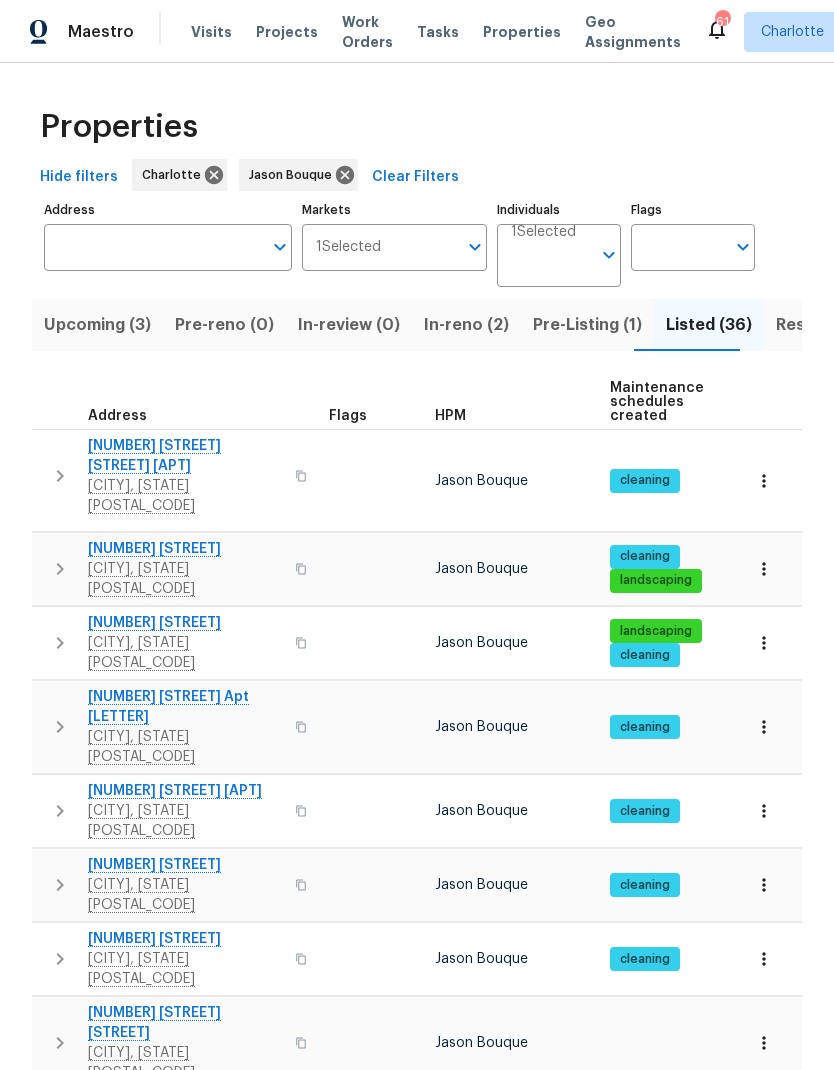 scroll, scrollTop: 0, scrollLeft: 0, axis: both 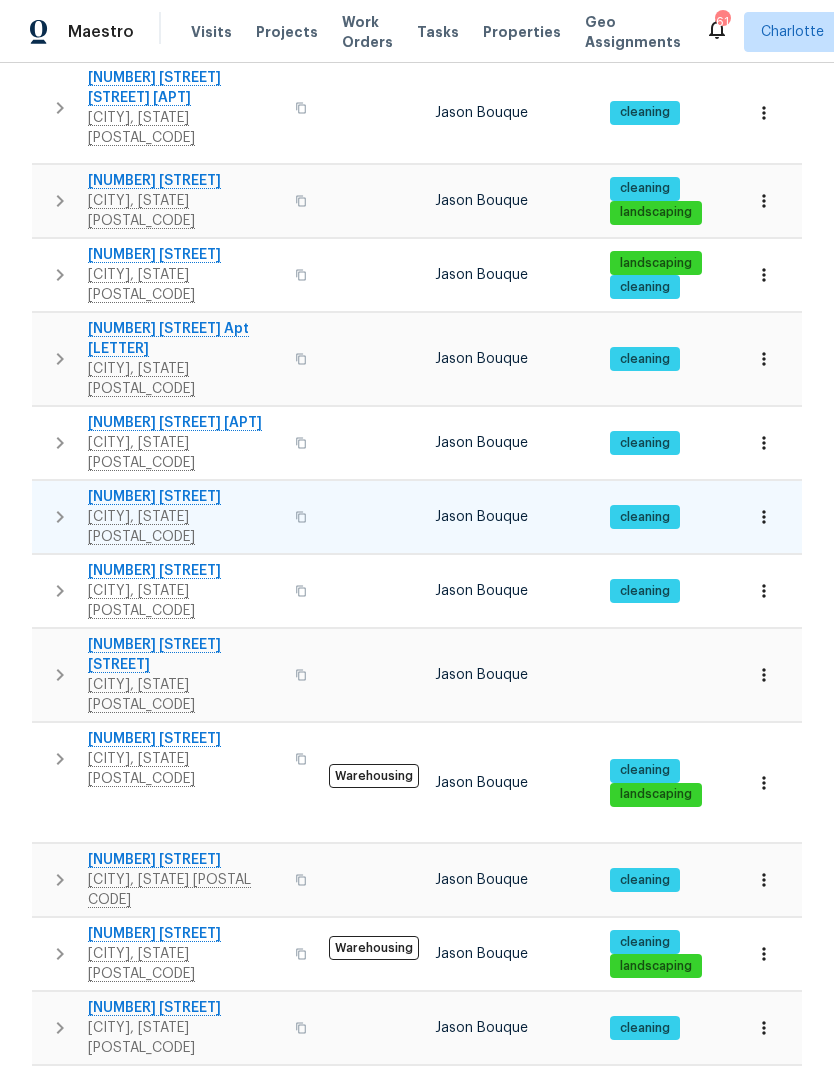 click 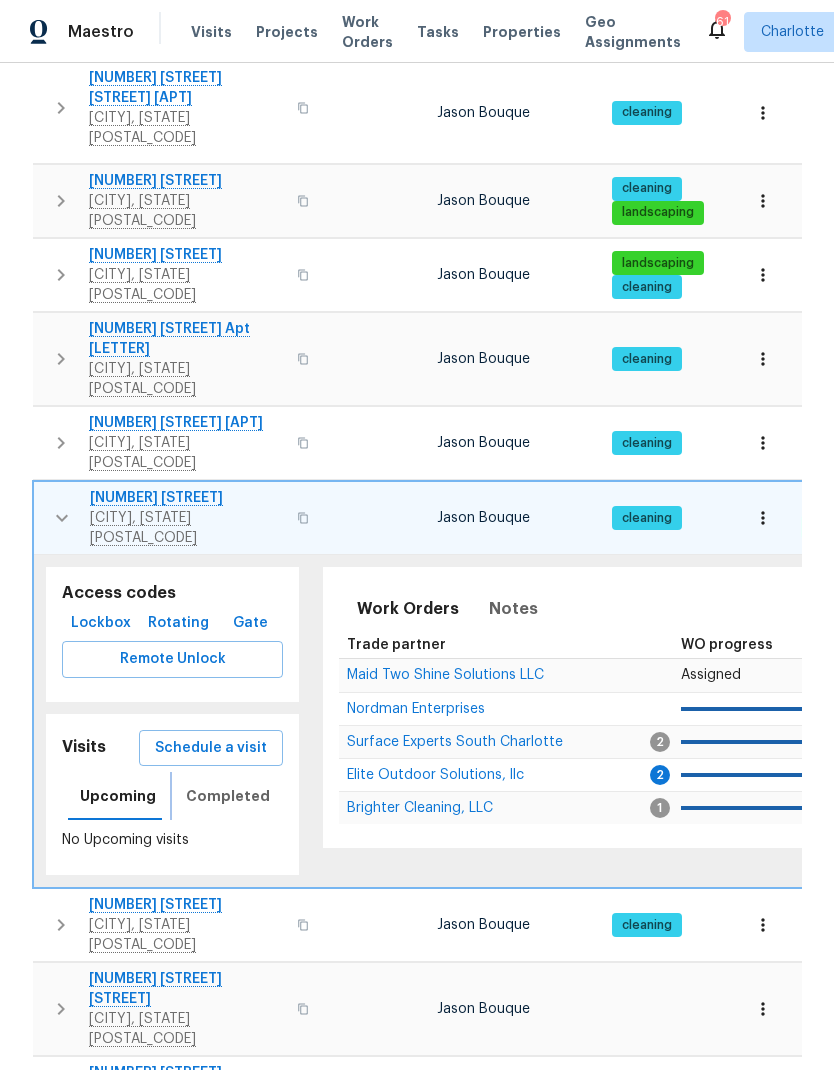 click on "Completed" at bounding box center [228, 796] 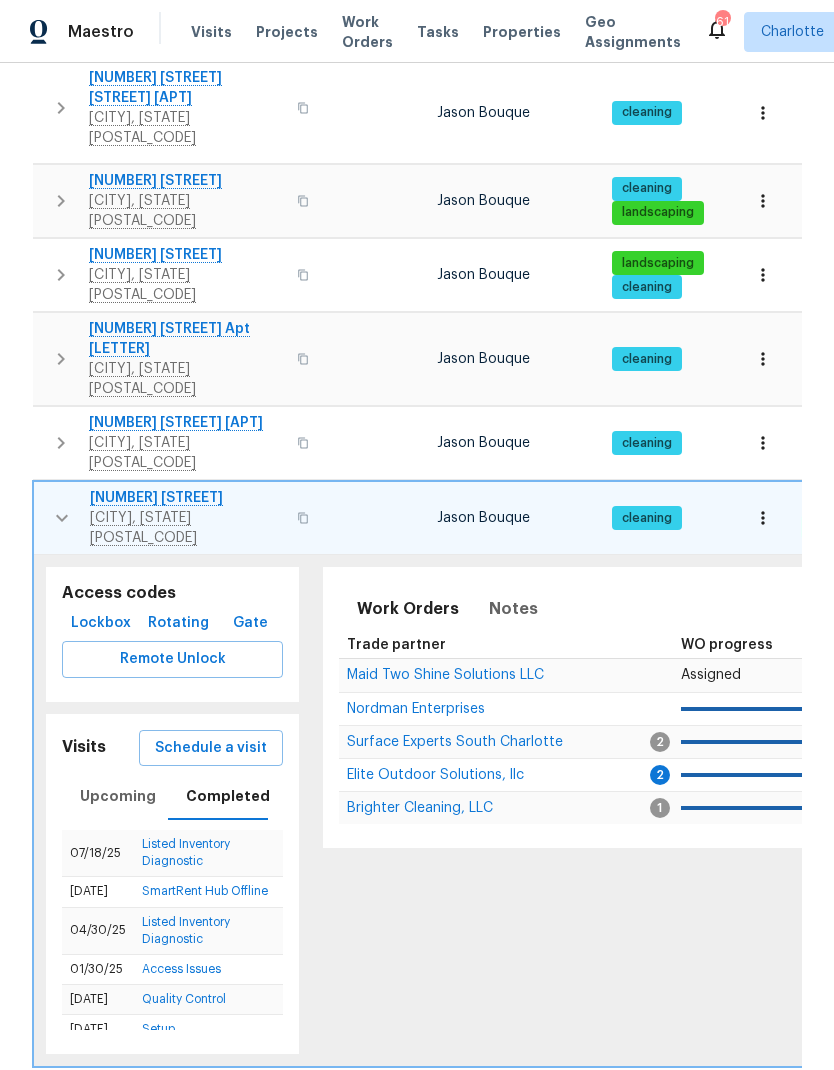click 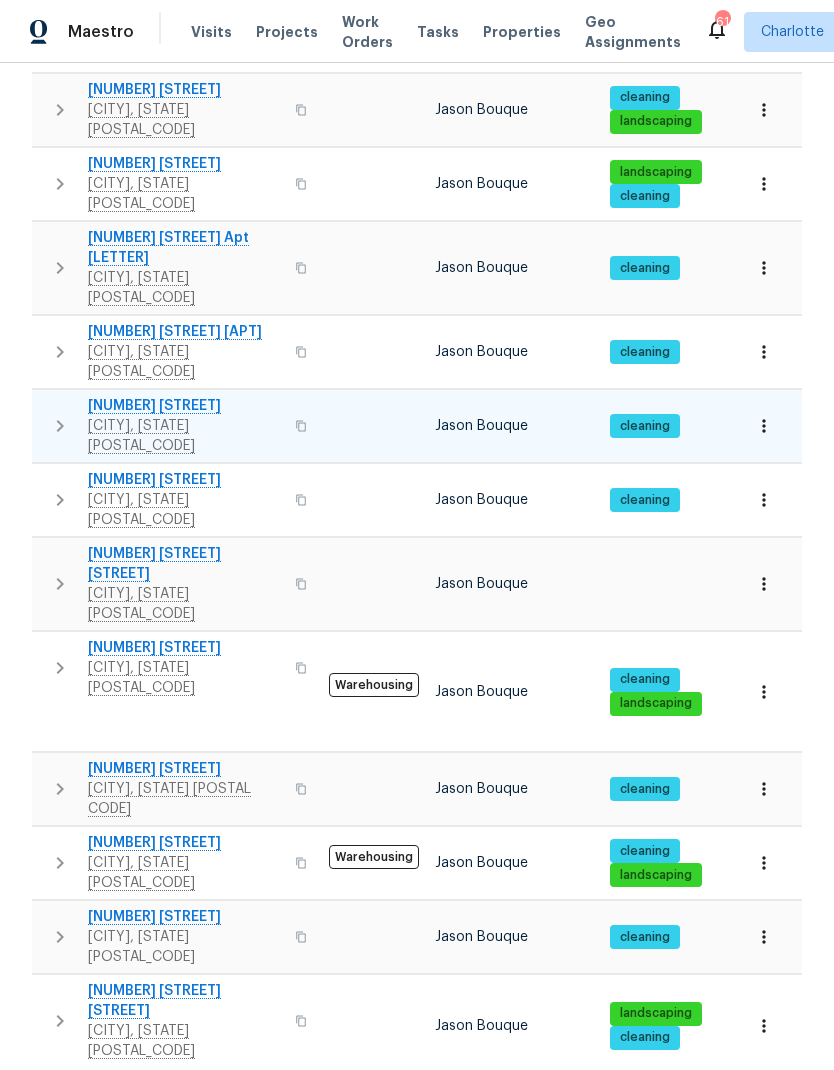 scroll, scrollTop: 462, scrollLeft: 0, axis: vertical 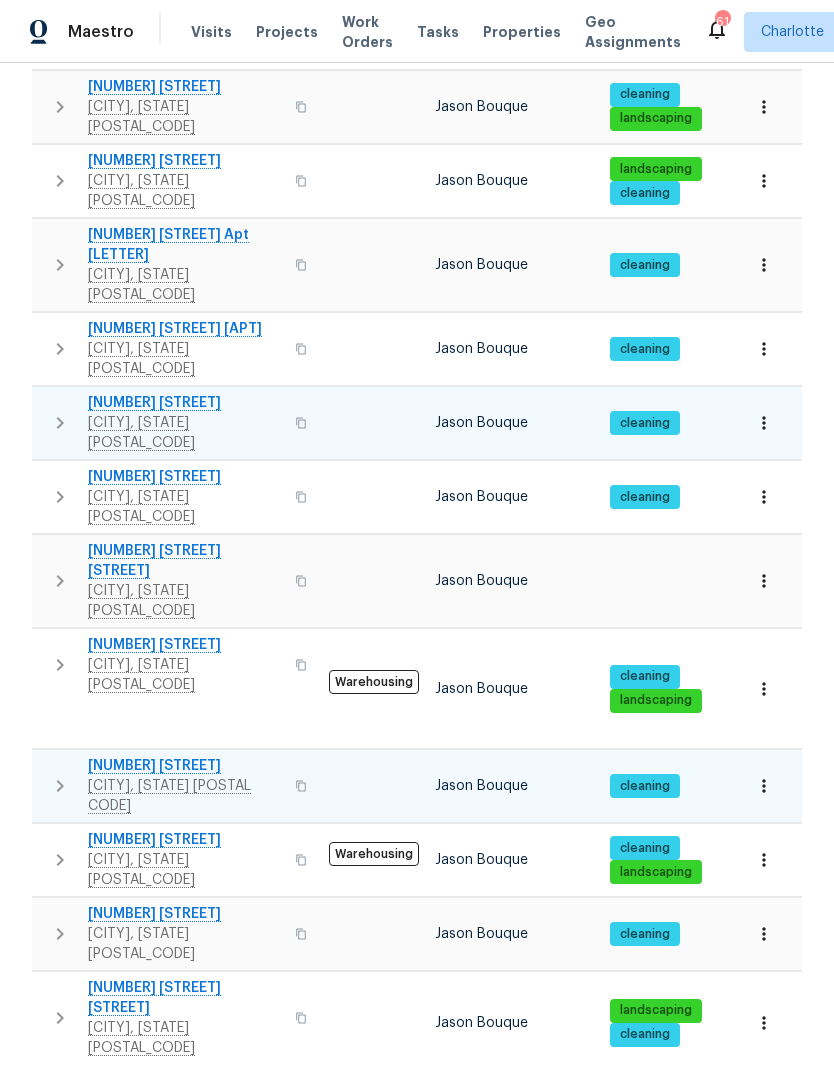 click 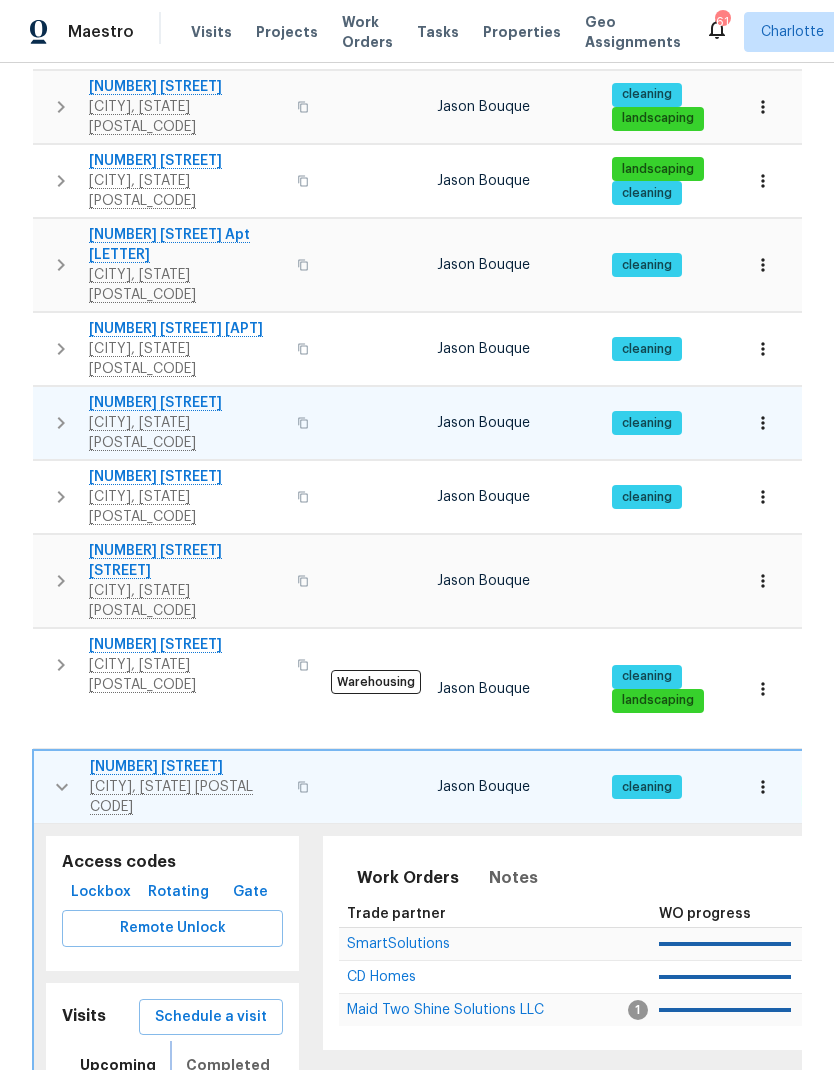 click on "Completed" at bounding box center (228, 1065) 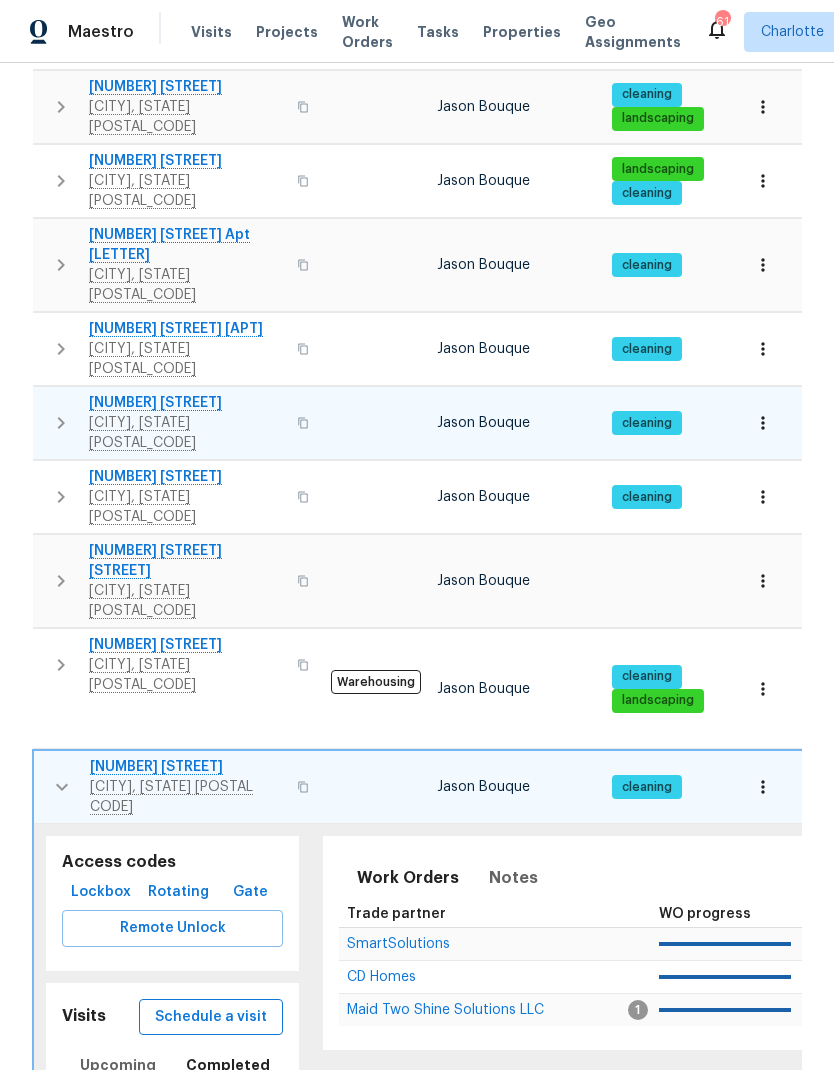 click on "Schedule a visit" at bounding box center (211, 1017) 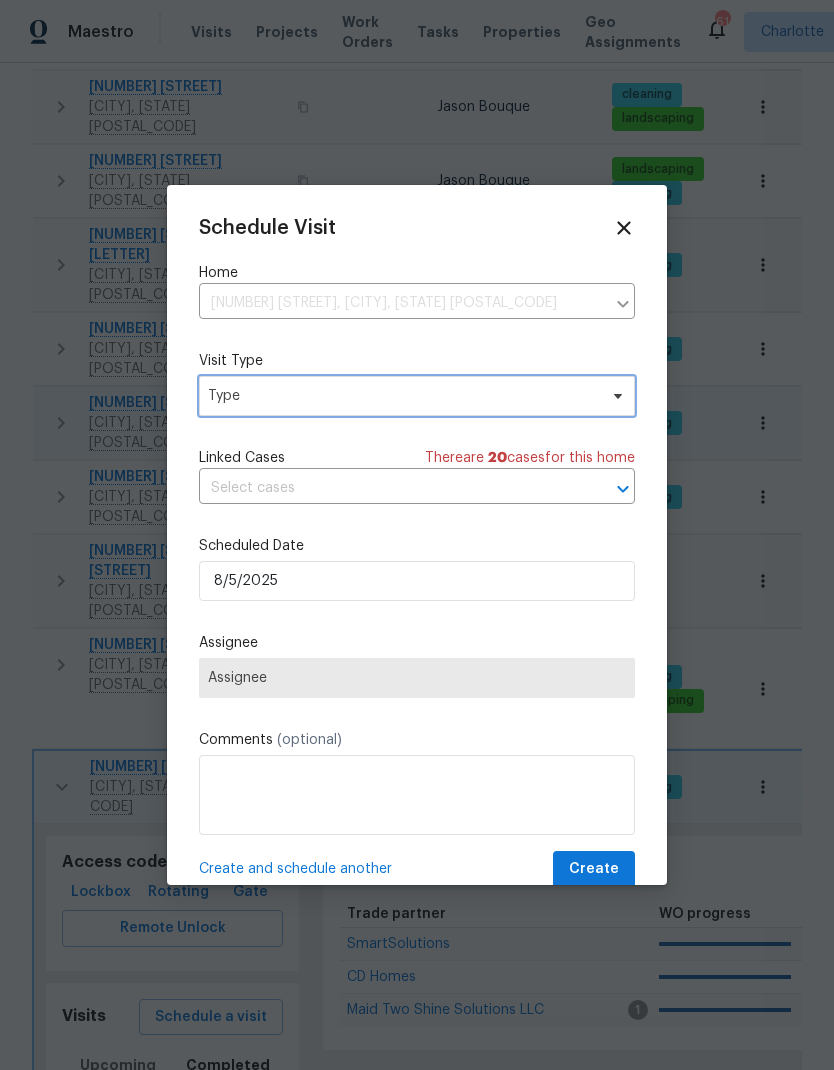click on "Type" at bounding box center (402, 396) 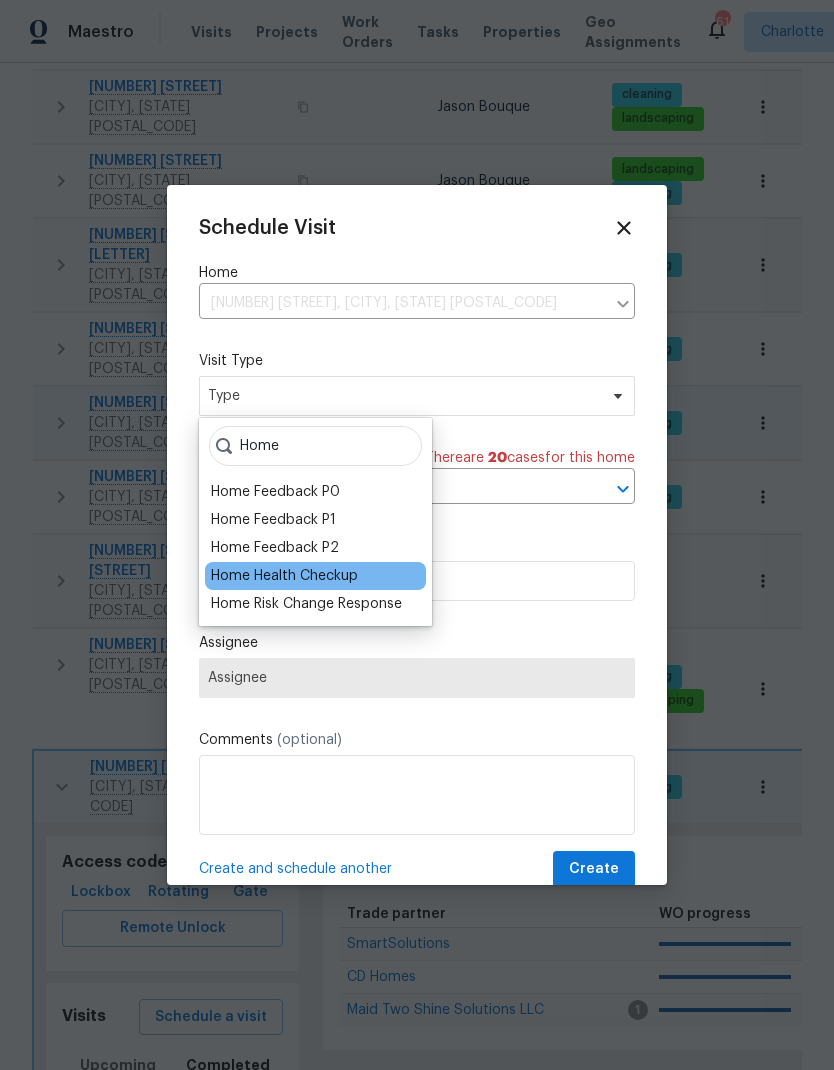 type on "Home" 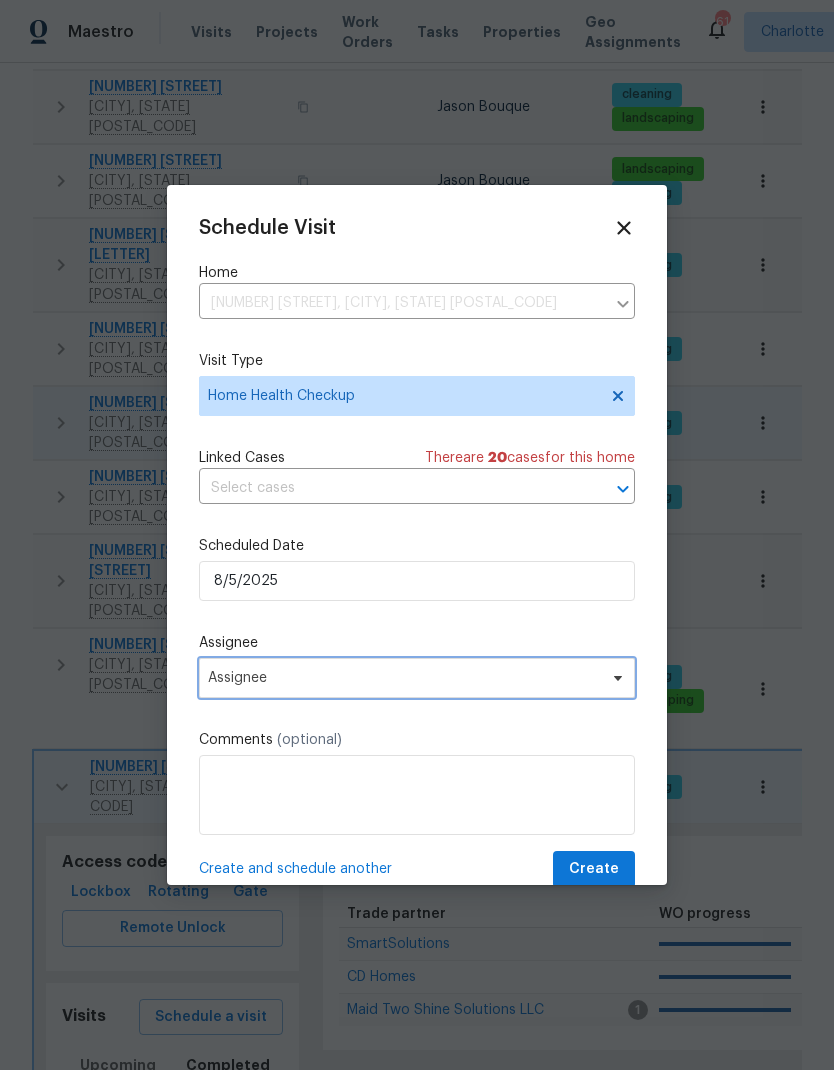 click on "Assignee" at bounding box center (404, 678) 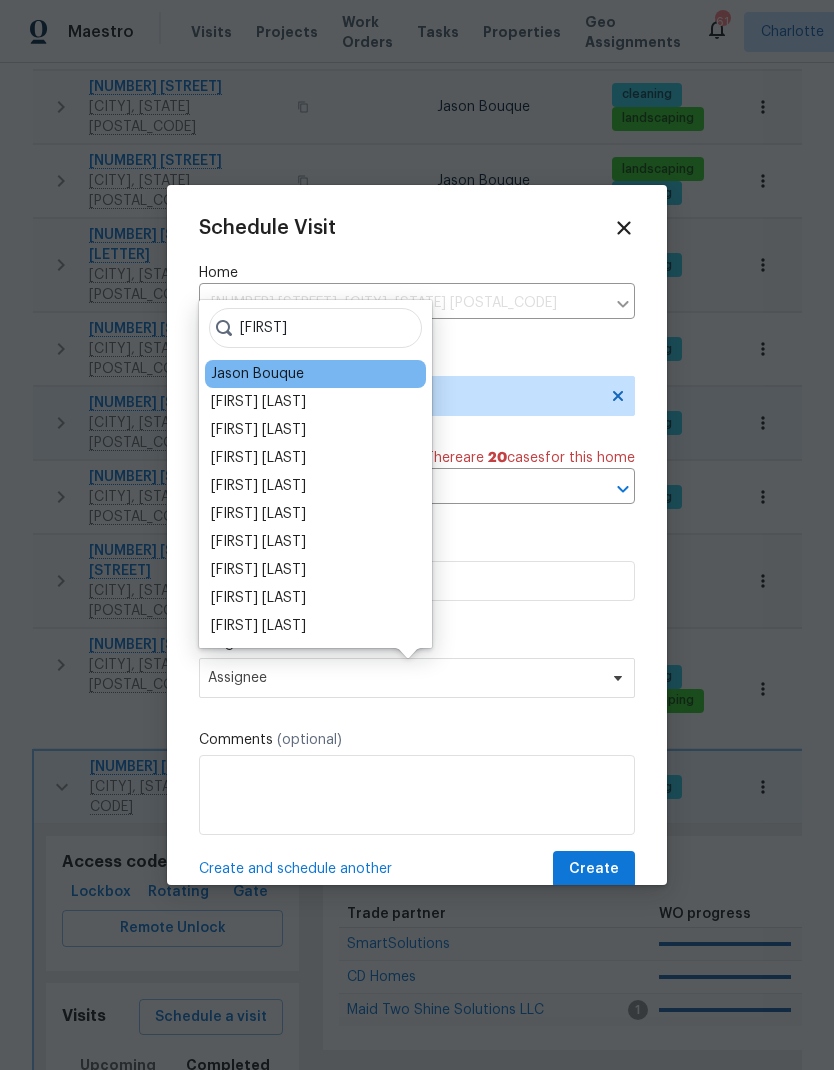 type on "[FIRST]" 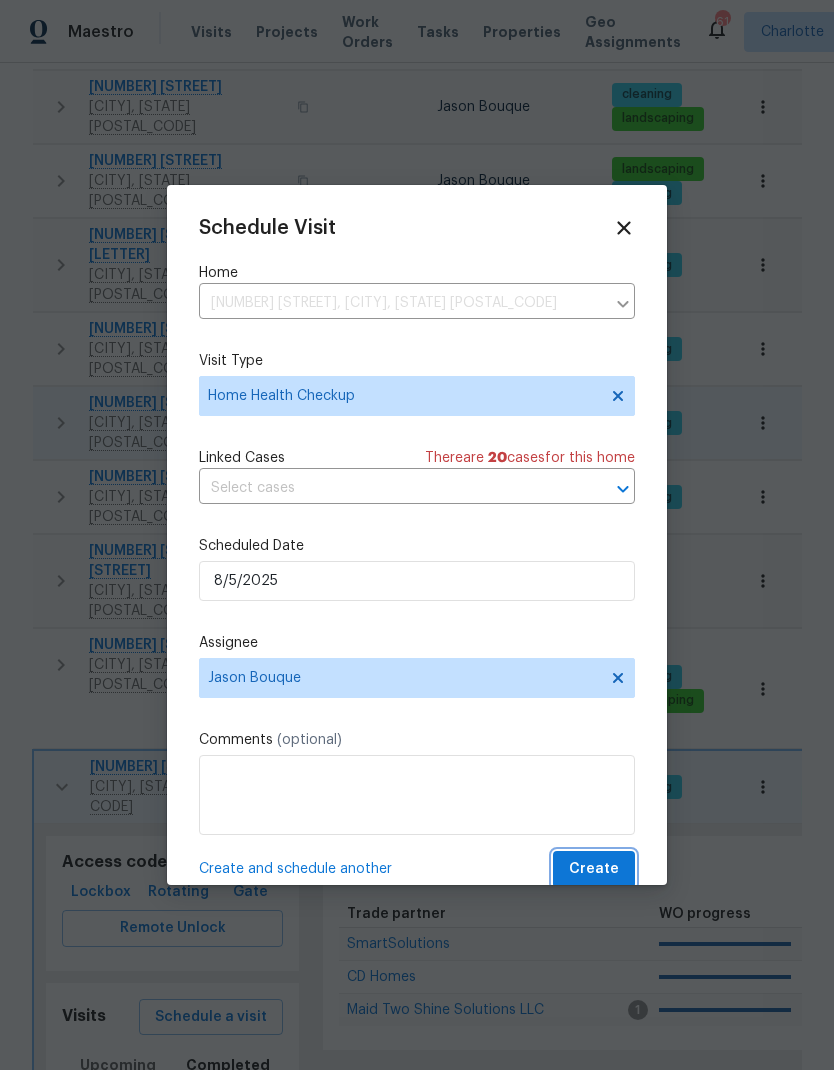 click on "Create" at bounding box center [594, 869] 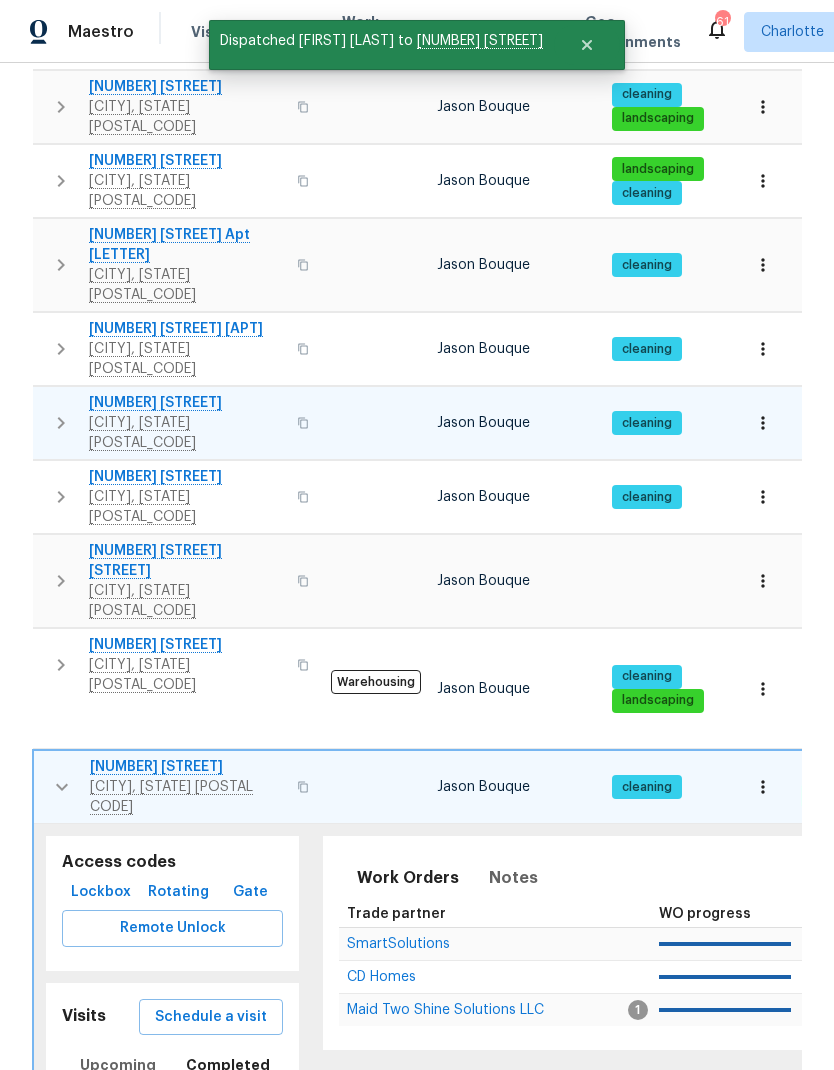 click 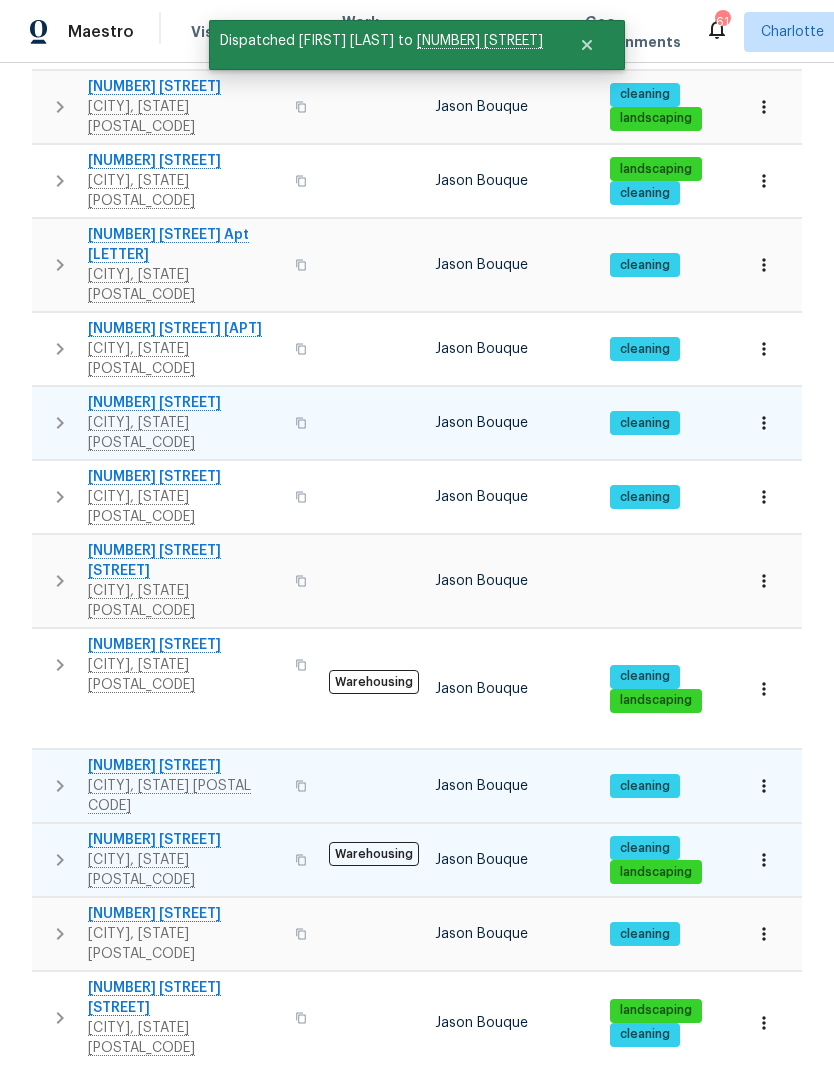 click 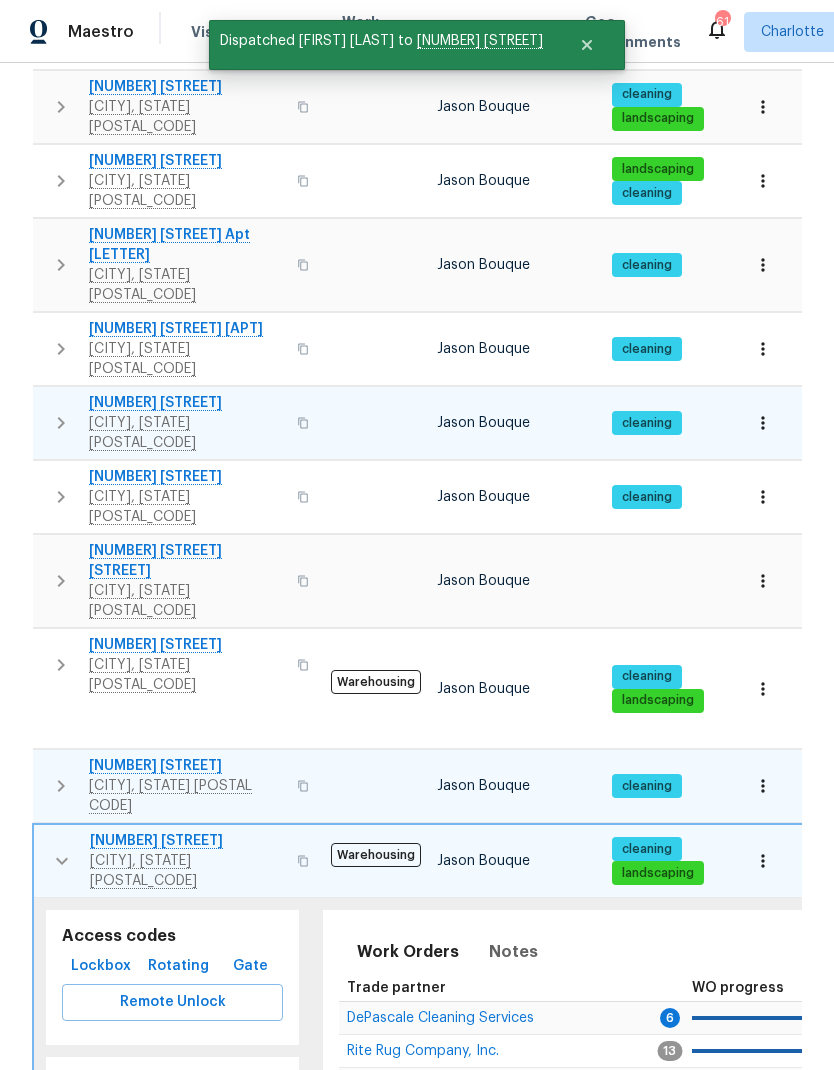 click on "Completed" at bounding box center [228, 1139] 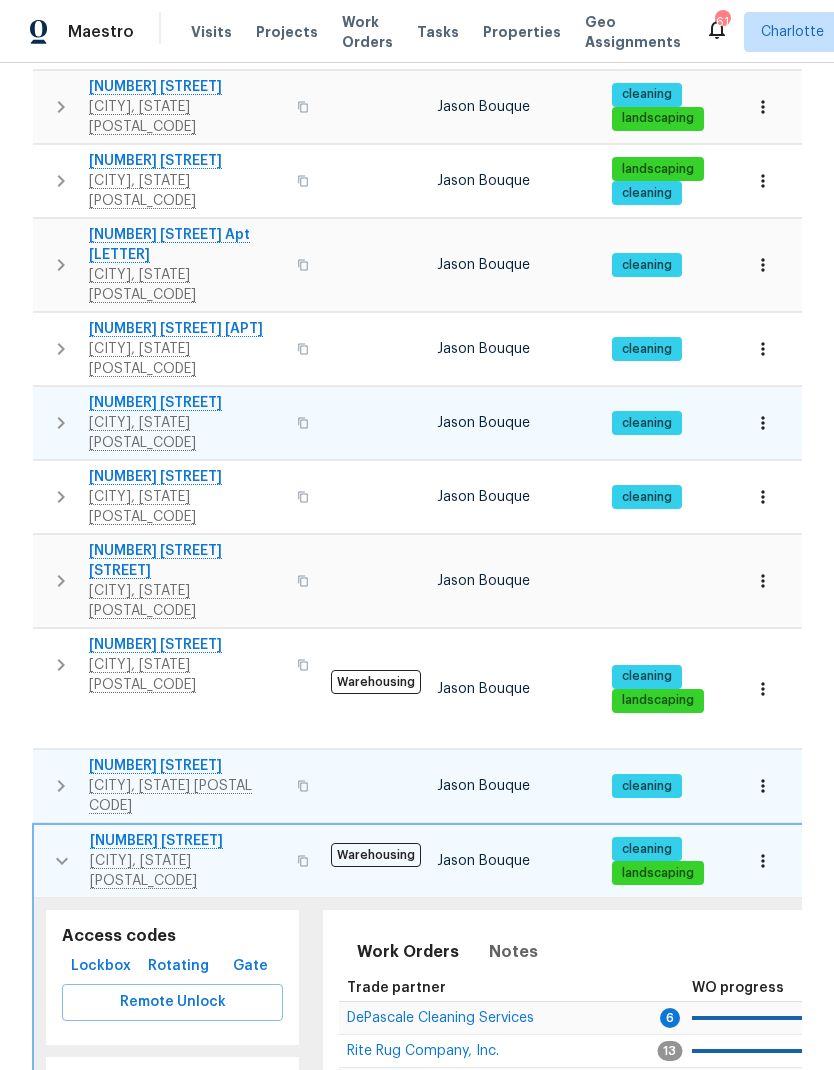 click 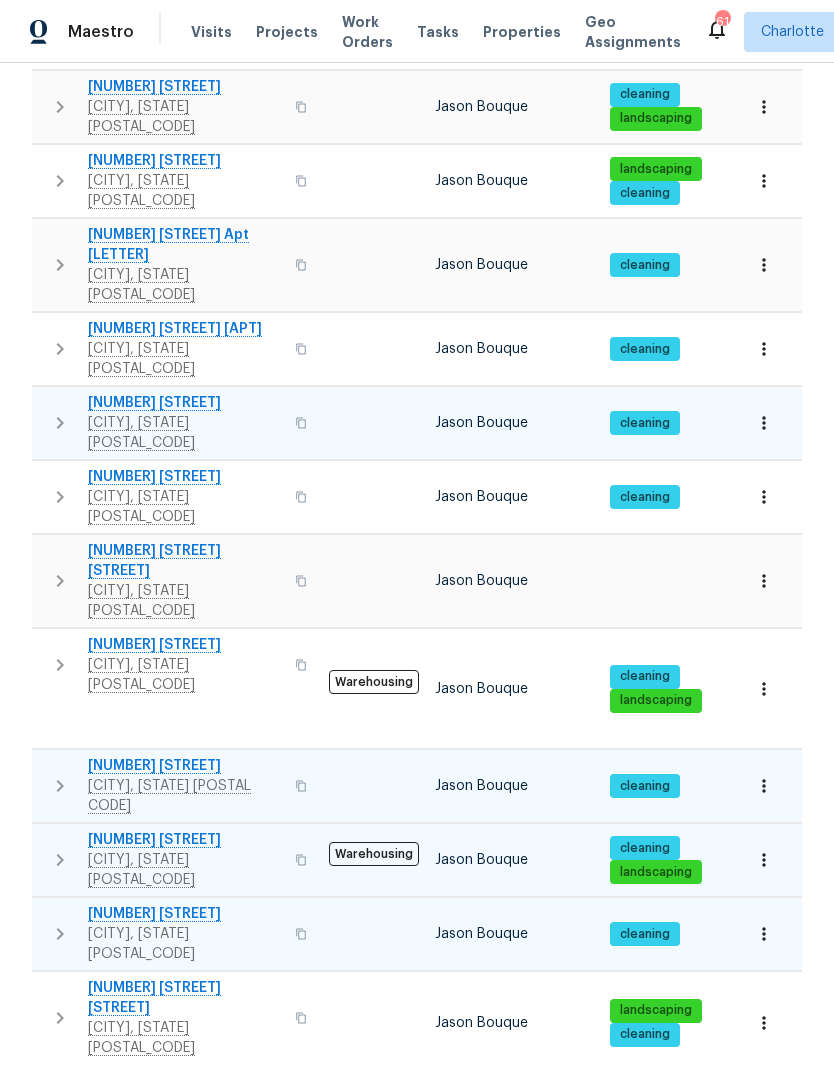 click 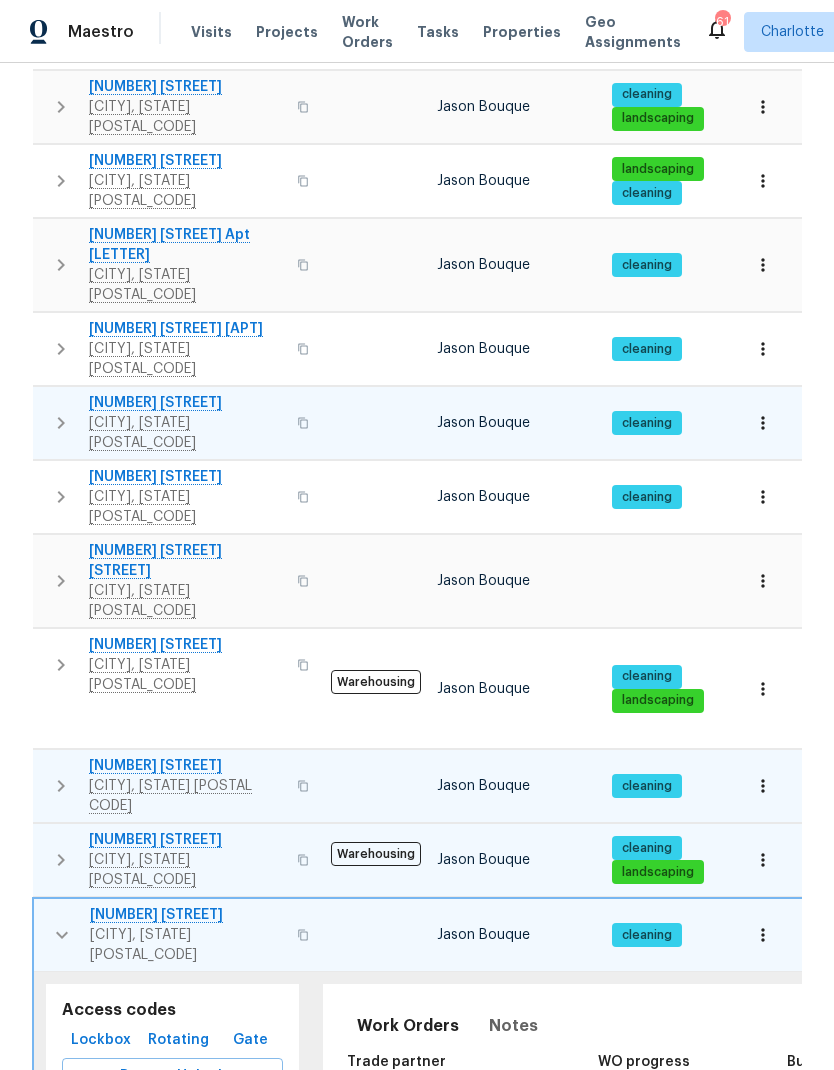 click on "Completed" at bounding box center (228, 1213) 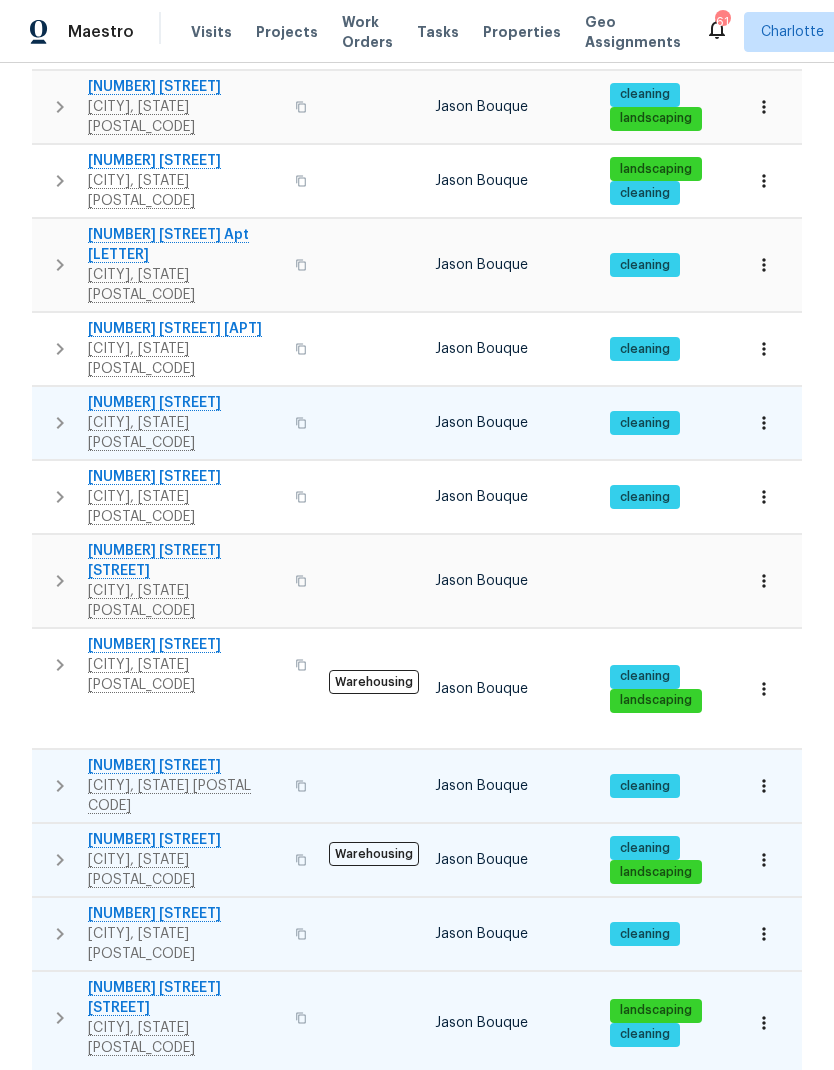 click 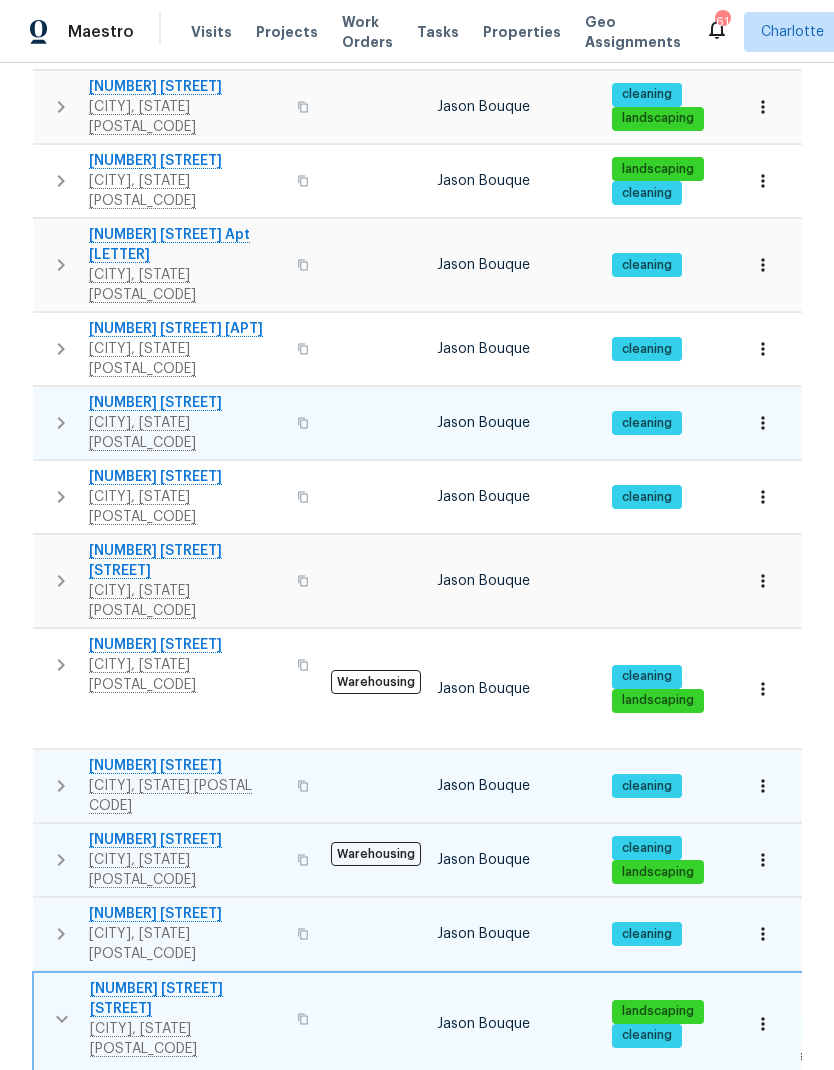 click on "Completed" at bounding box center (228, 1316) 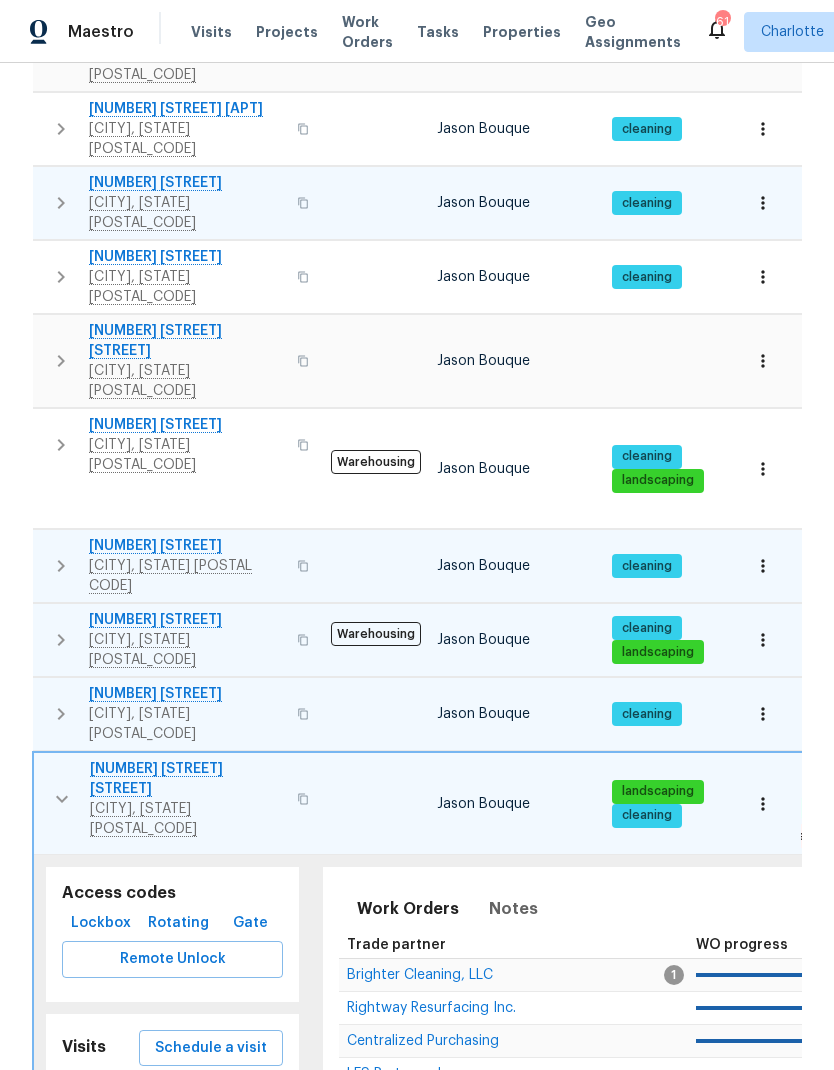 scroll, scrollTop: 683, scrollLeft: 0, axis: vertical 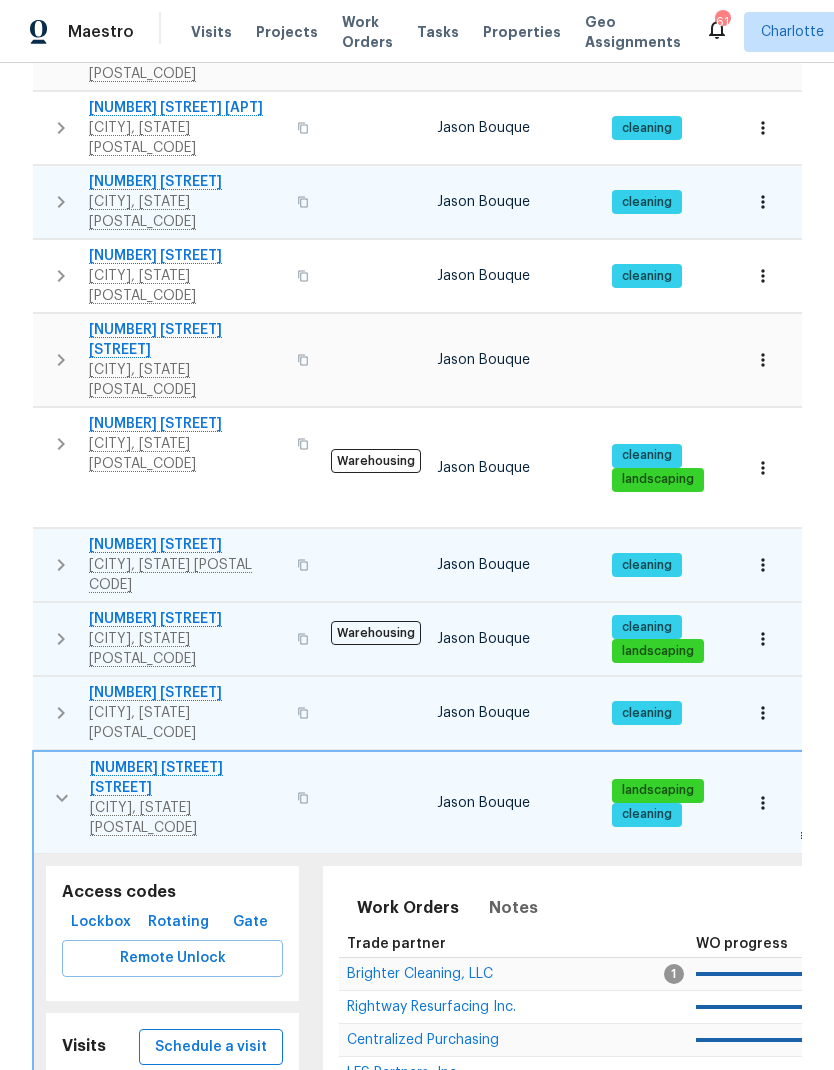 click on "Schedule a visit" at bounding box center (211, 1047) 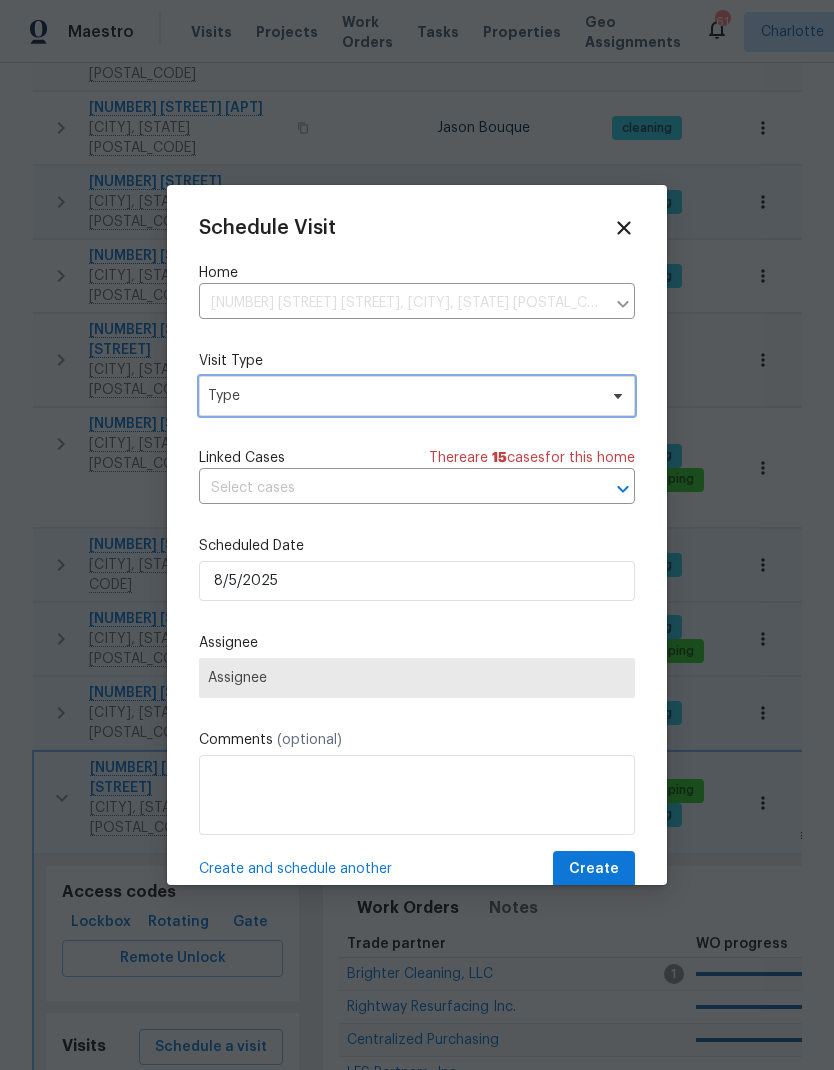 click on "Type" at bounding box center [402, 396] 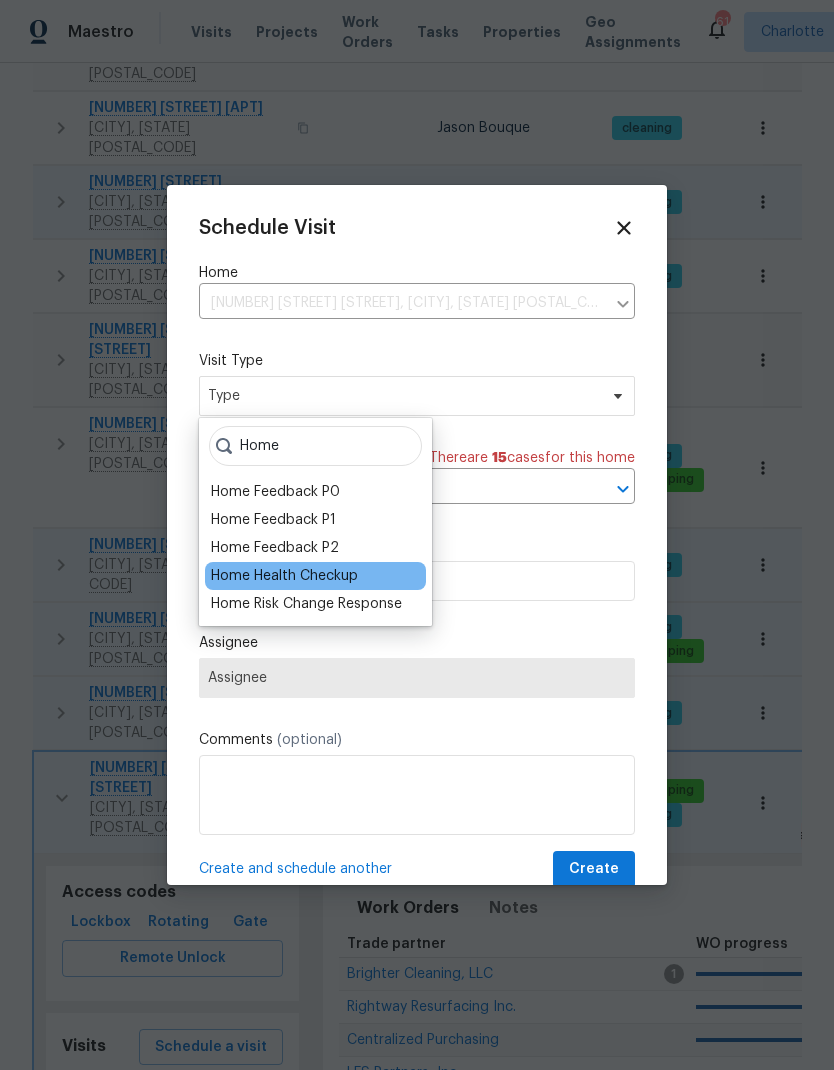 type on "Home" 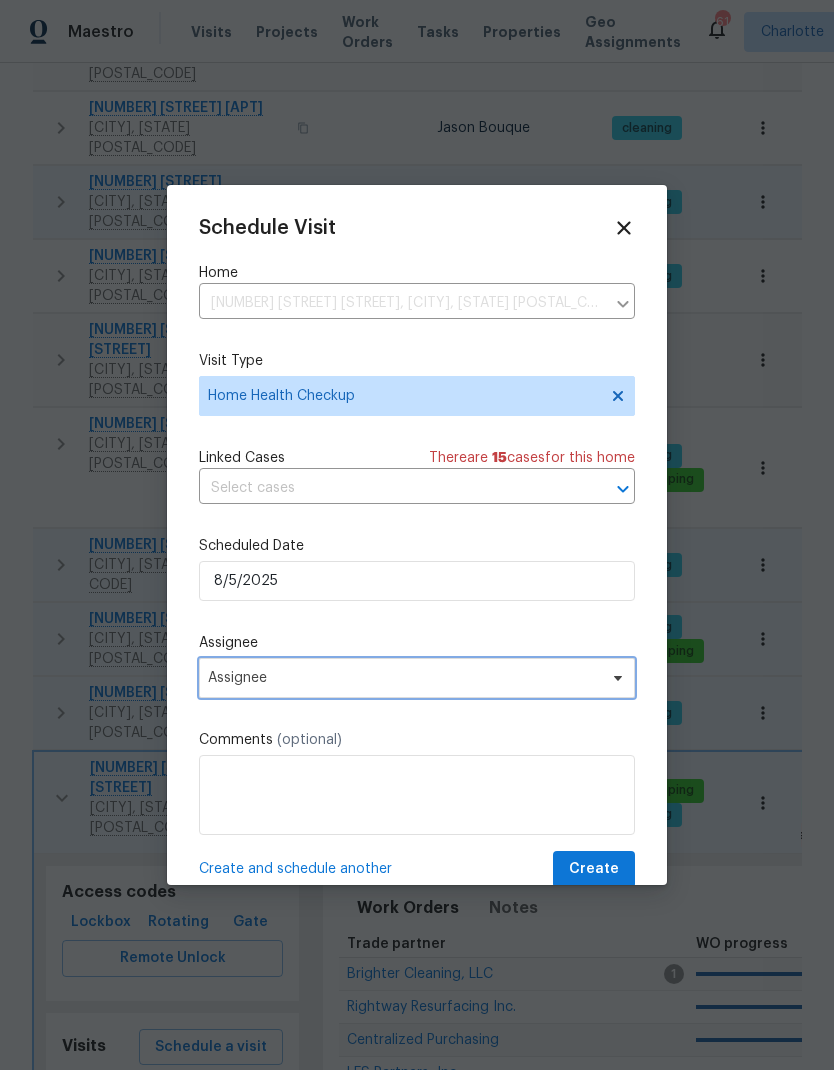 click at bounding box center [615, 678] 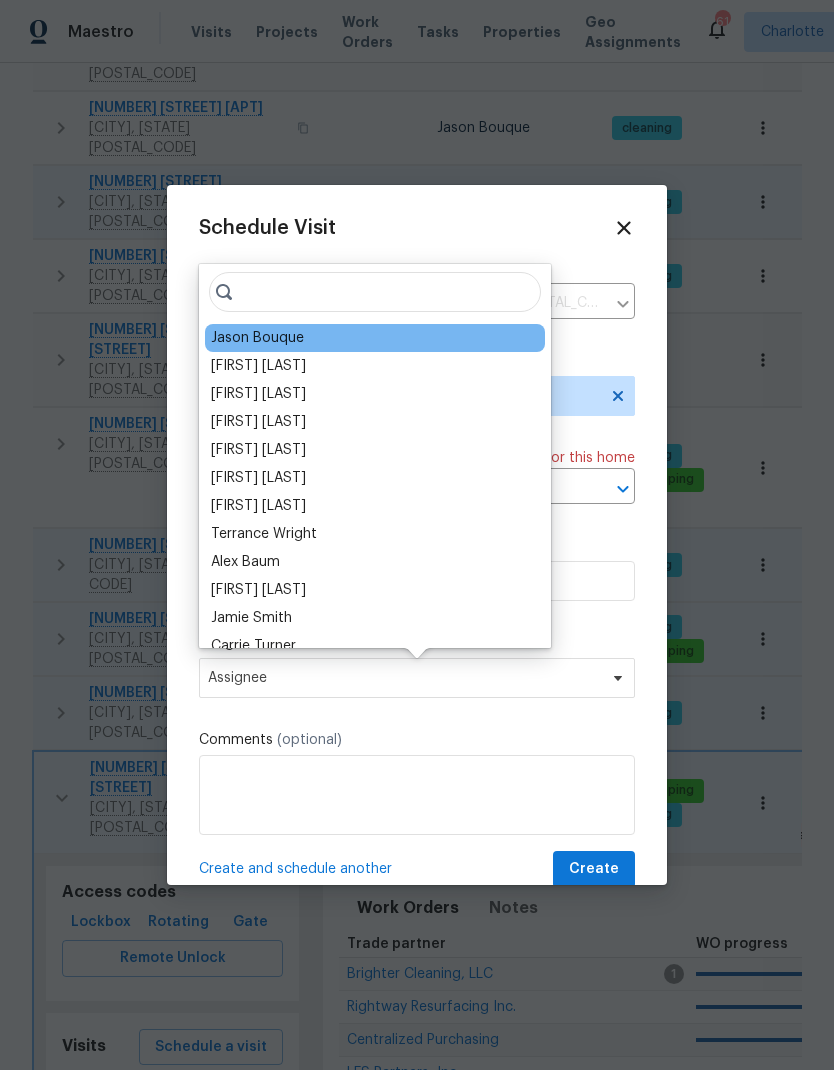 click on "Jason Bouque" at bounding box center [257, 338] 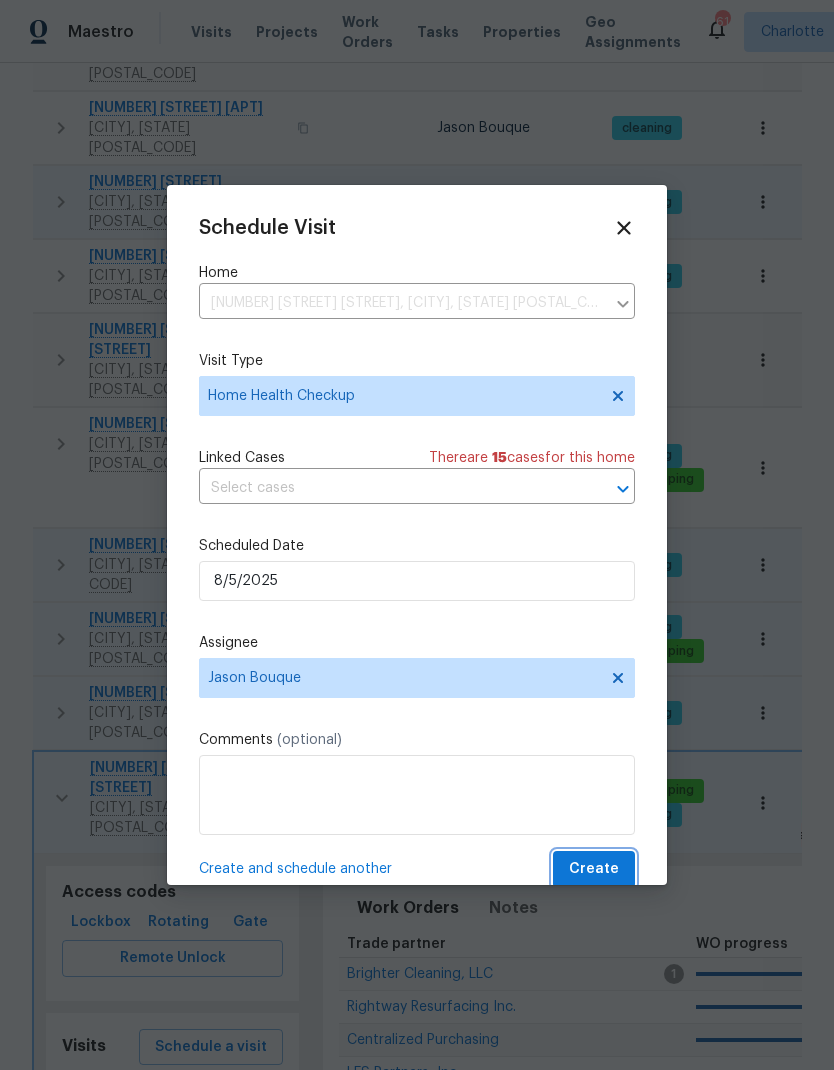 click on "Create" at bounding box center [594, 869] 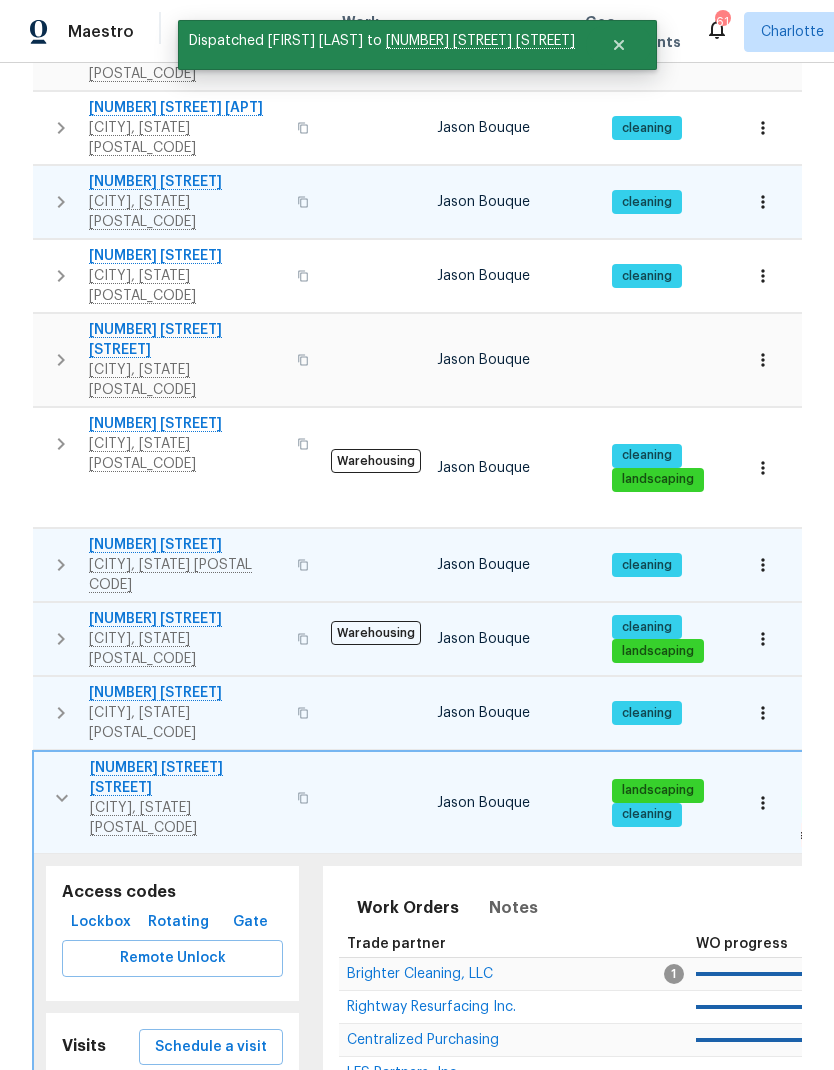 click 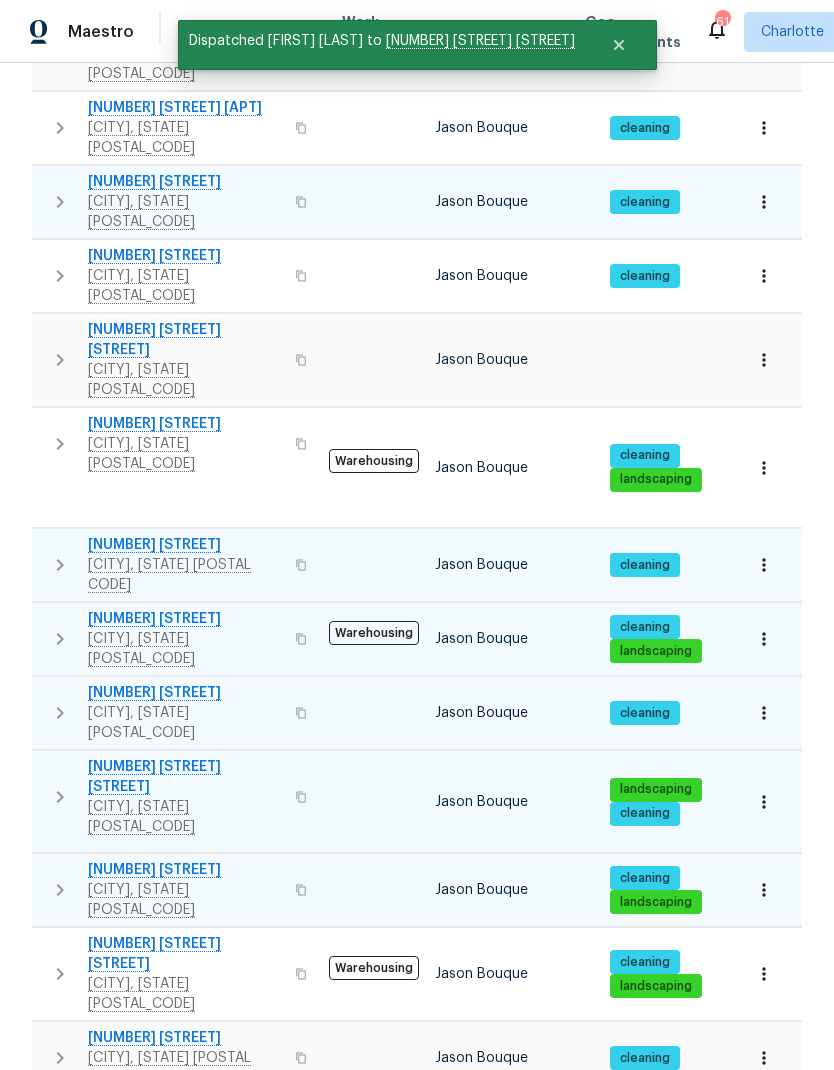 click 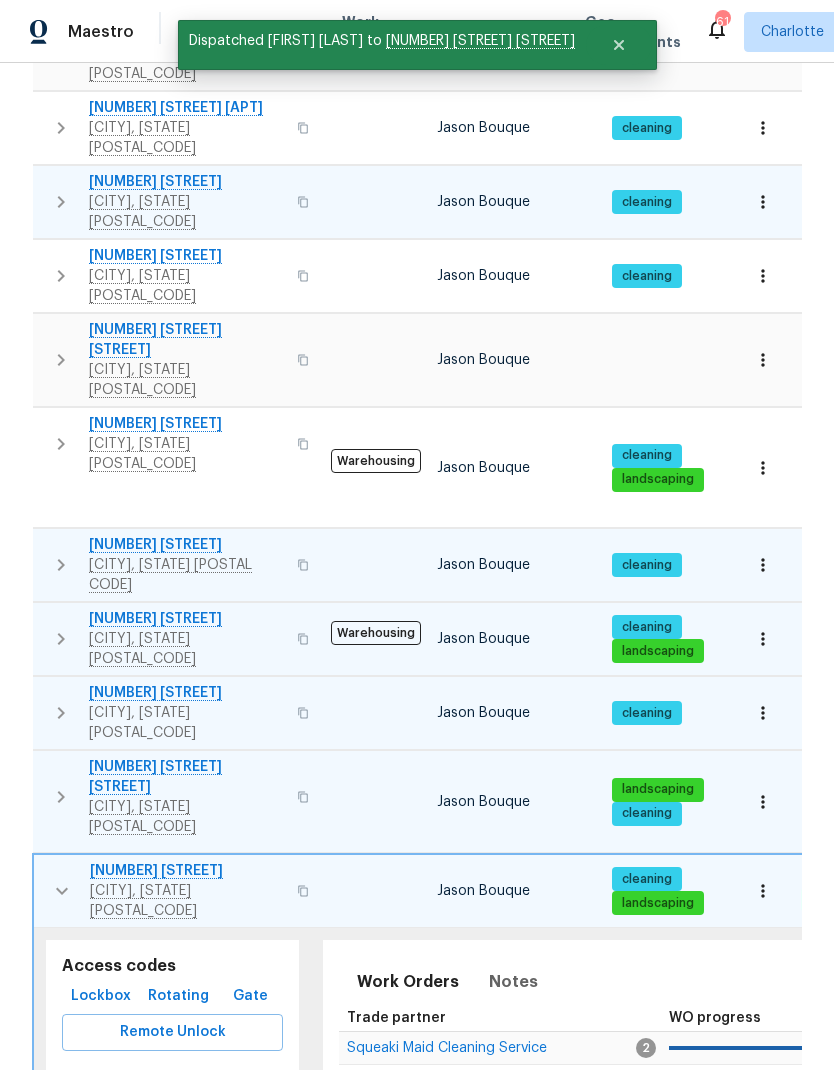 click on "Completed" at bounding box center [228, 1169] 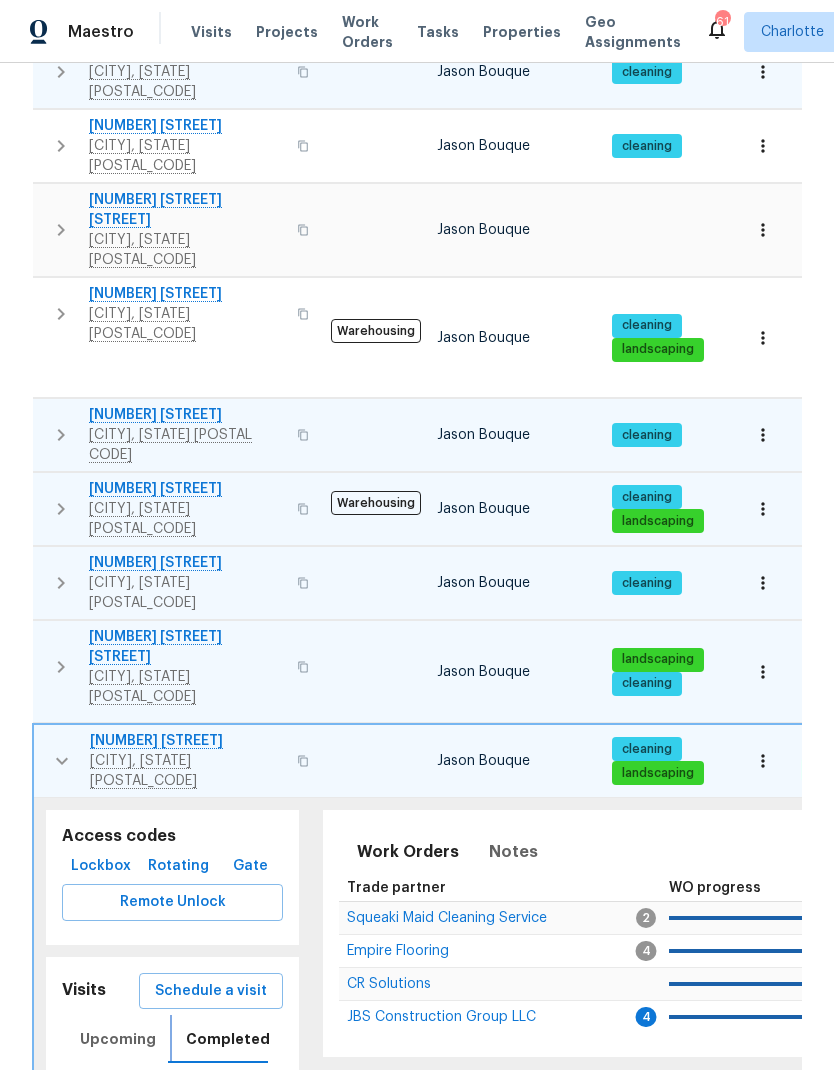 scroll, scrollTop: 823, scrollLeft: 0, axis: vertical 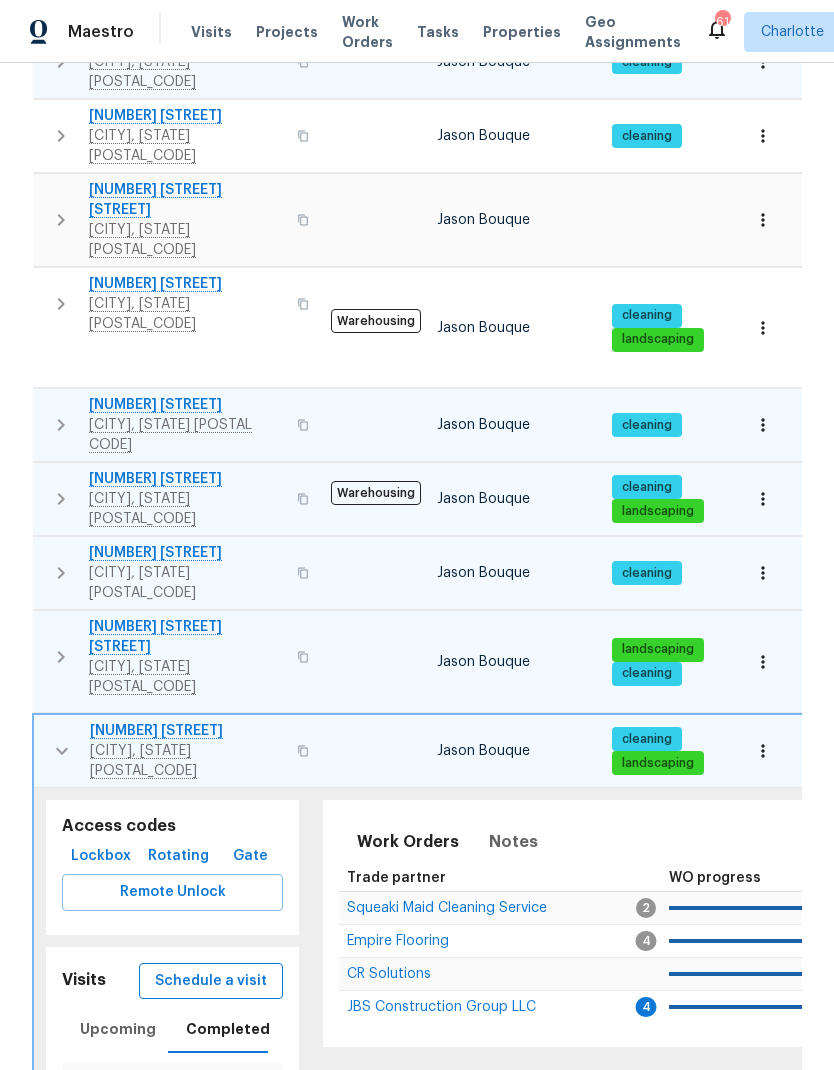 click on "Schedule a visit" at bounding box center [211, 981] 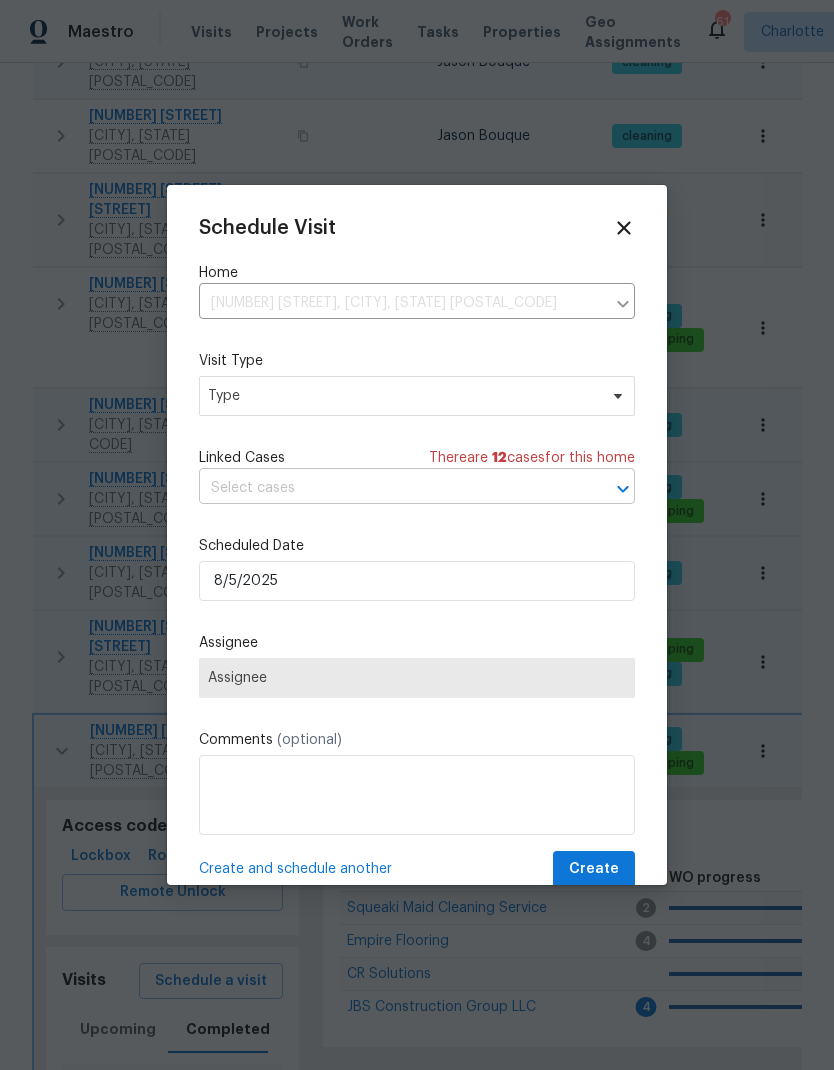 click at bounding box center (609, 489) 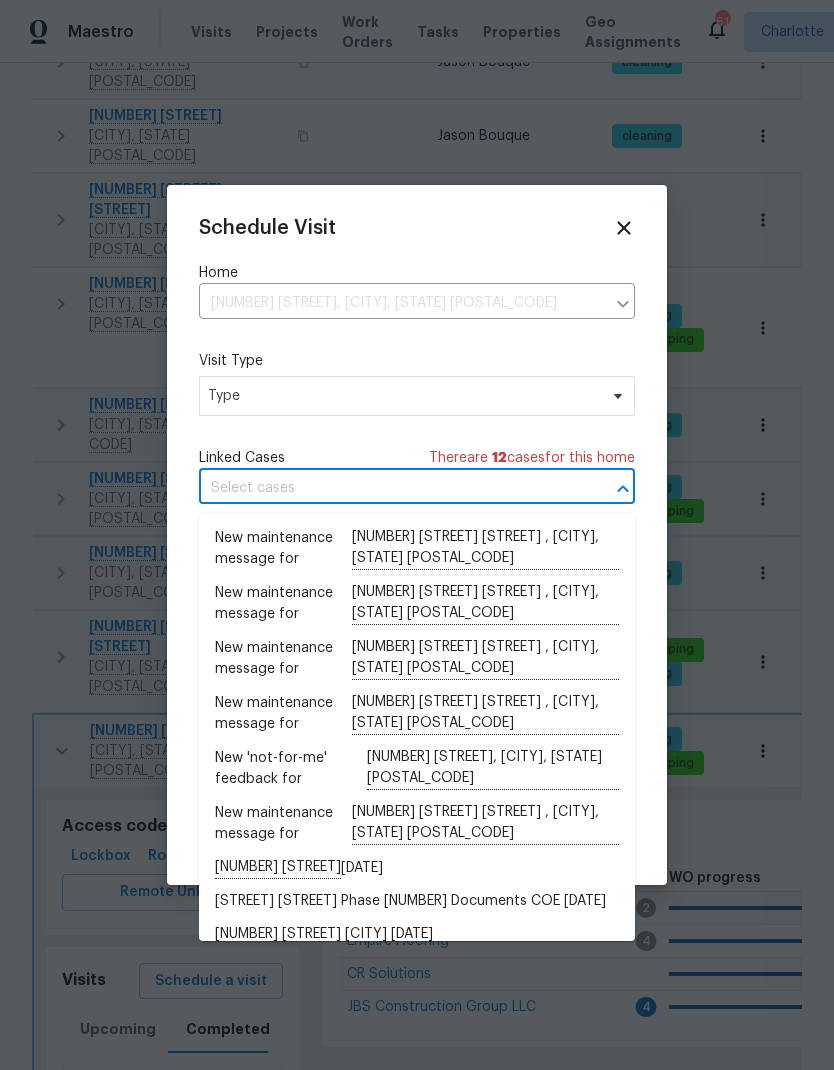 click on "Schedule Visit Home   [NUMBER] [STREET] [STREET], [CITY], [STATE] [POSTAL_CODE] ​ Visit Type   Type Linked Cases There  are   [NUMBER]  case s  for this home   ​ Scheduled Date   [DATE] Assignee   Assignee Comments   (optional) Create and schedule another Create" at bounding box center (417, 552) 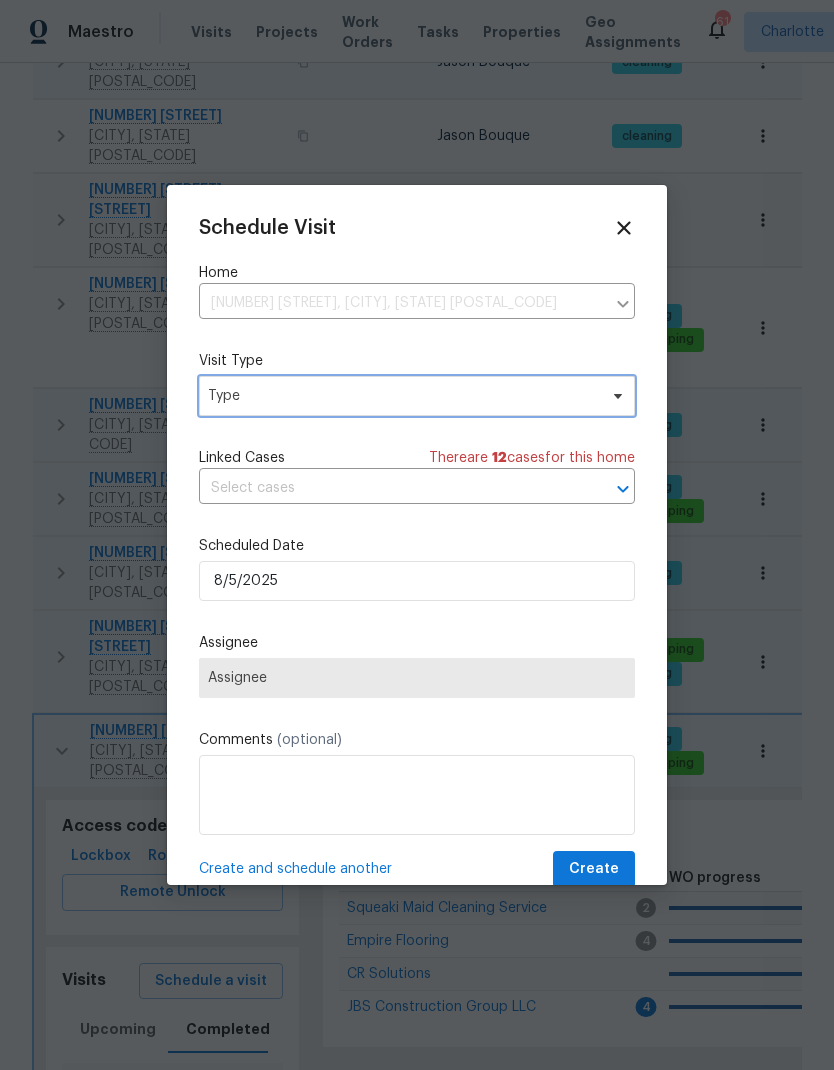 click on "Type" at bounding box center (402, 396) 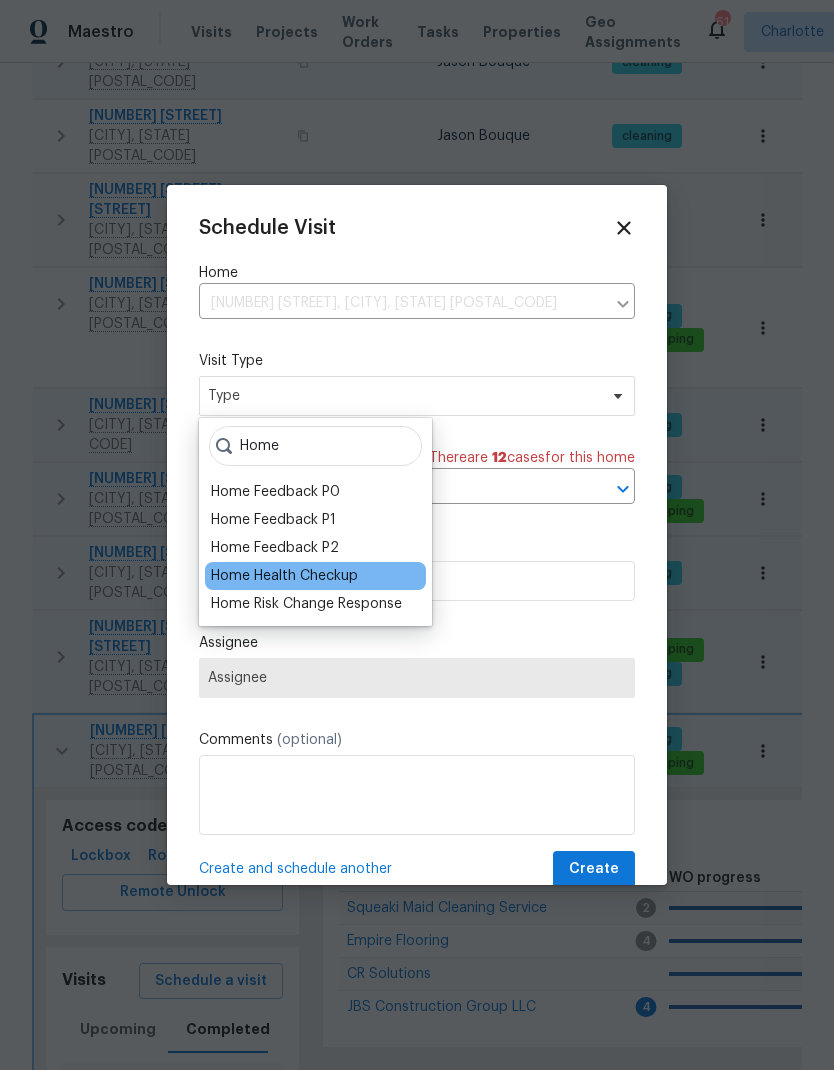 type on "Home" 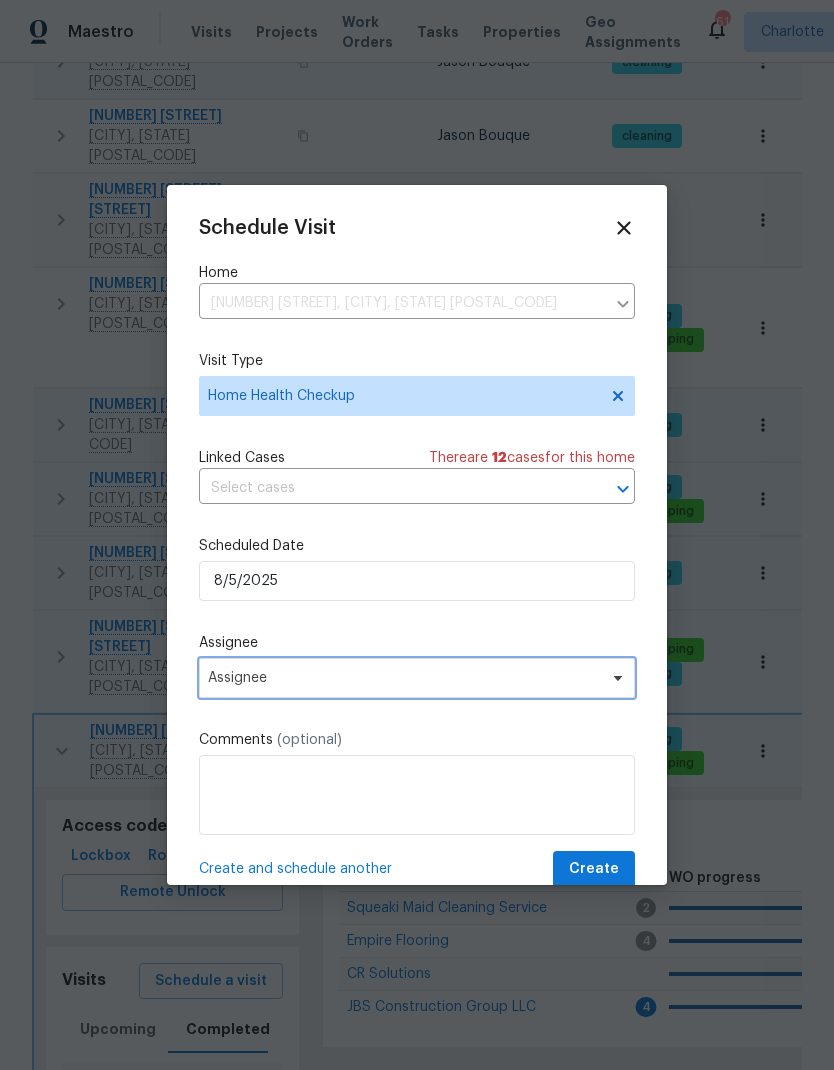 click at bounding box center [615, 678] 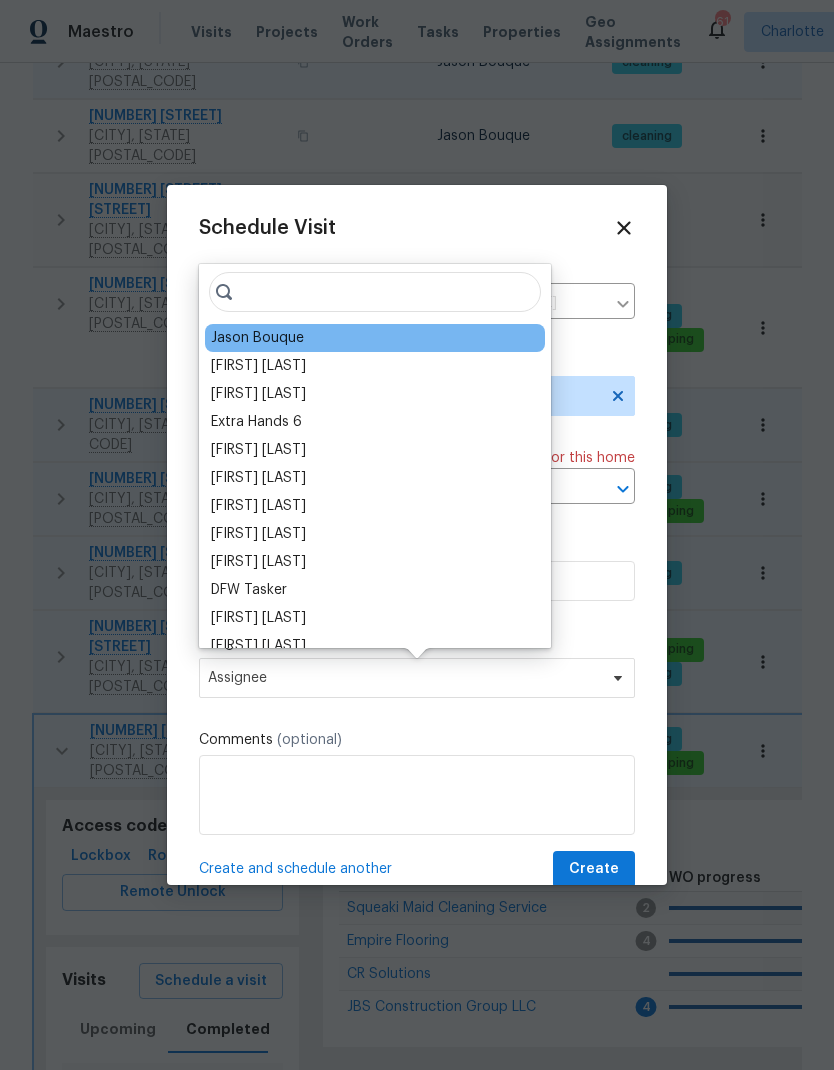 click on "Jason Bouque" at bounding box center [257, 338] 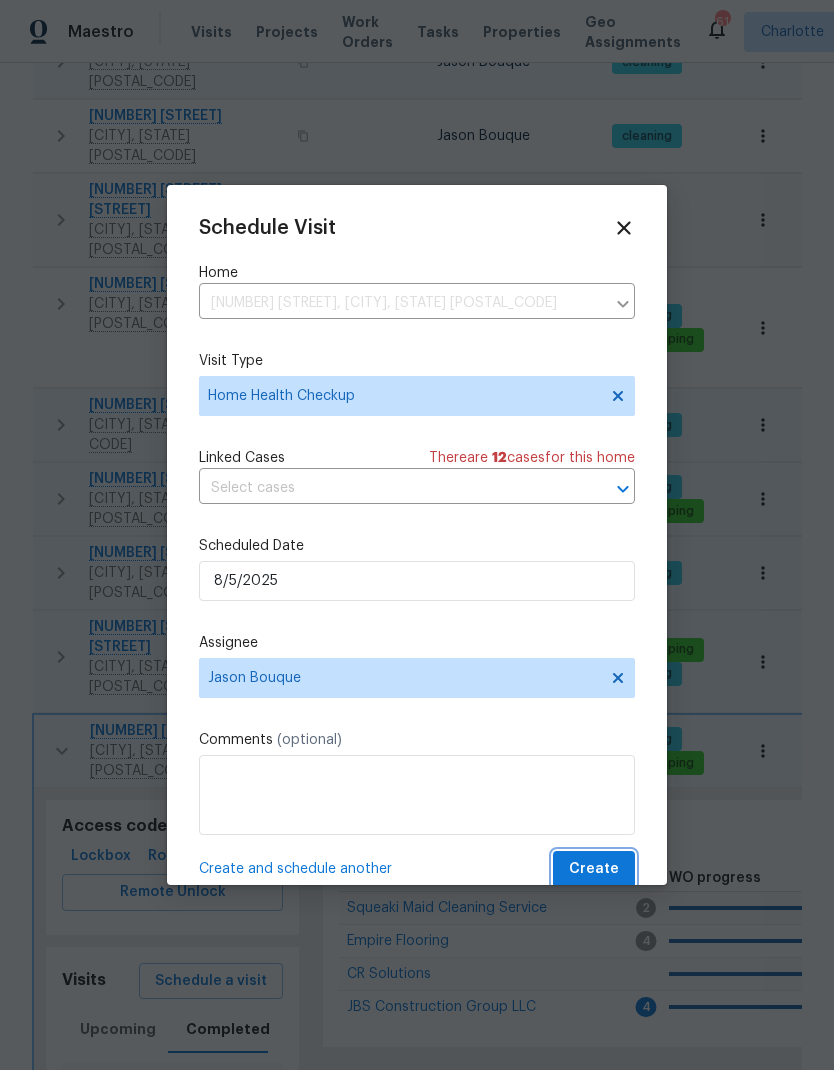 click on "Create" at bounding box center [594, 869] 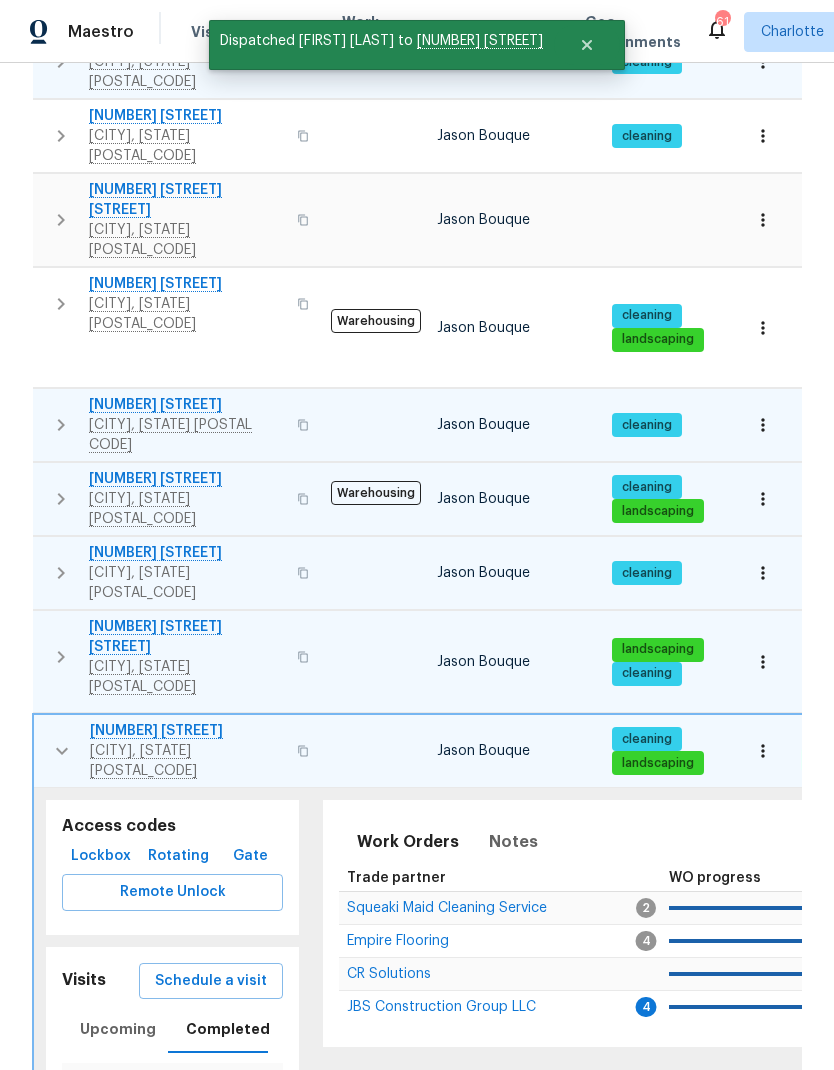 click 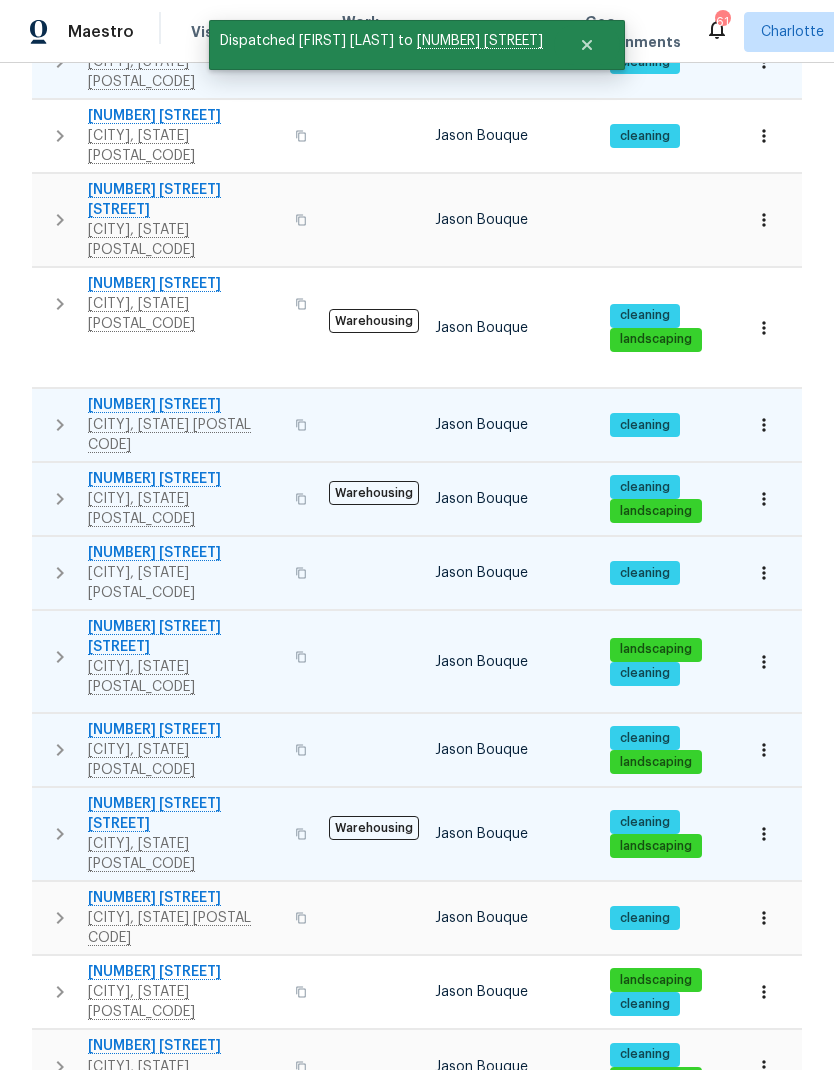 click 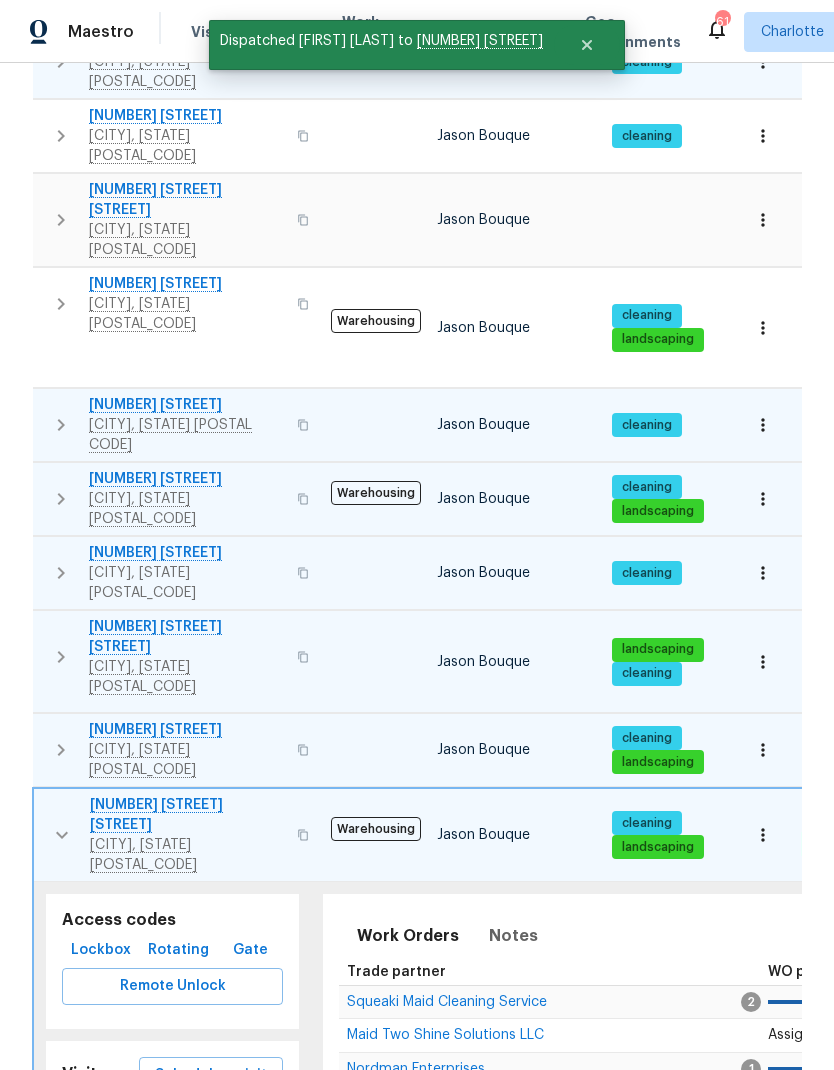 click on "Completed" at bounding box center (228, 1123) 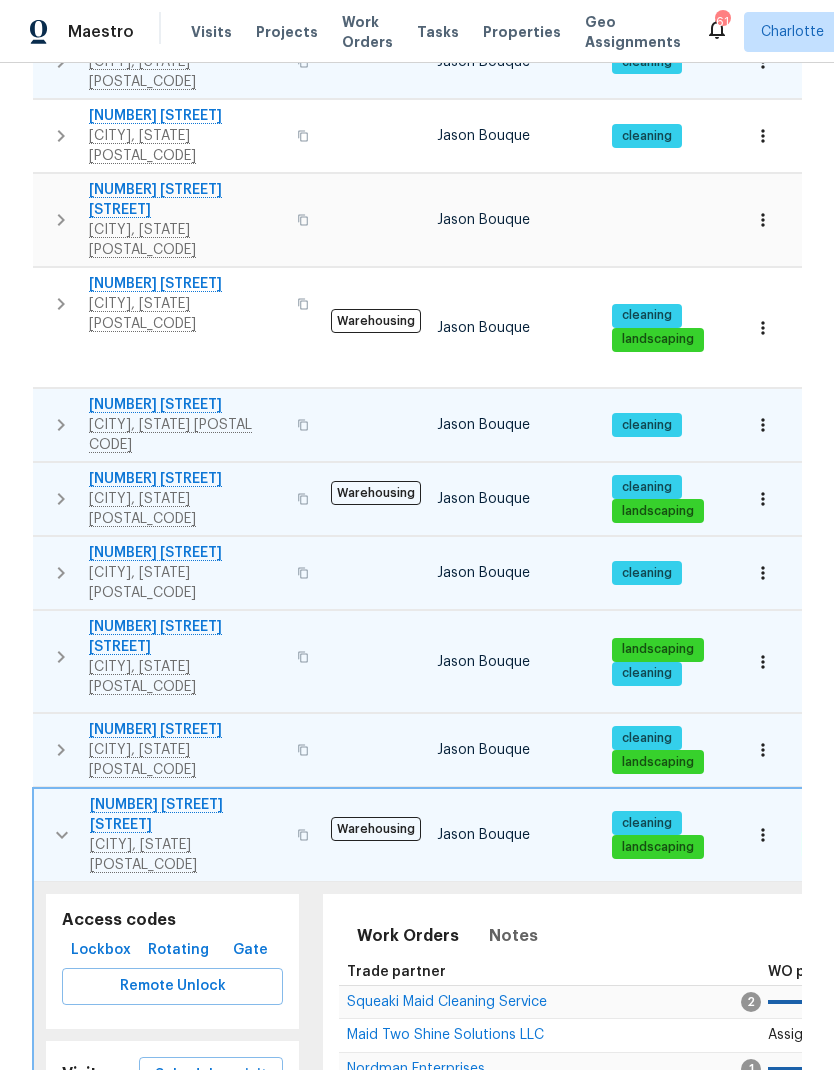 click 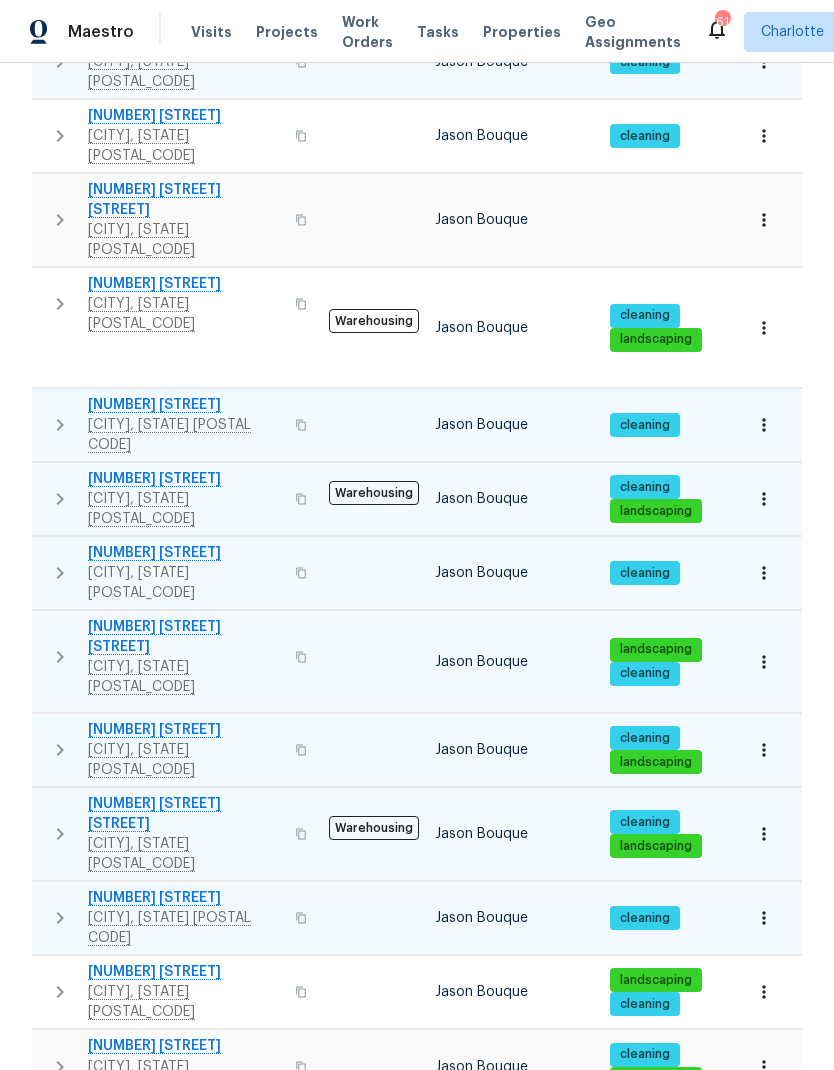click 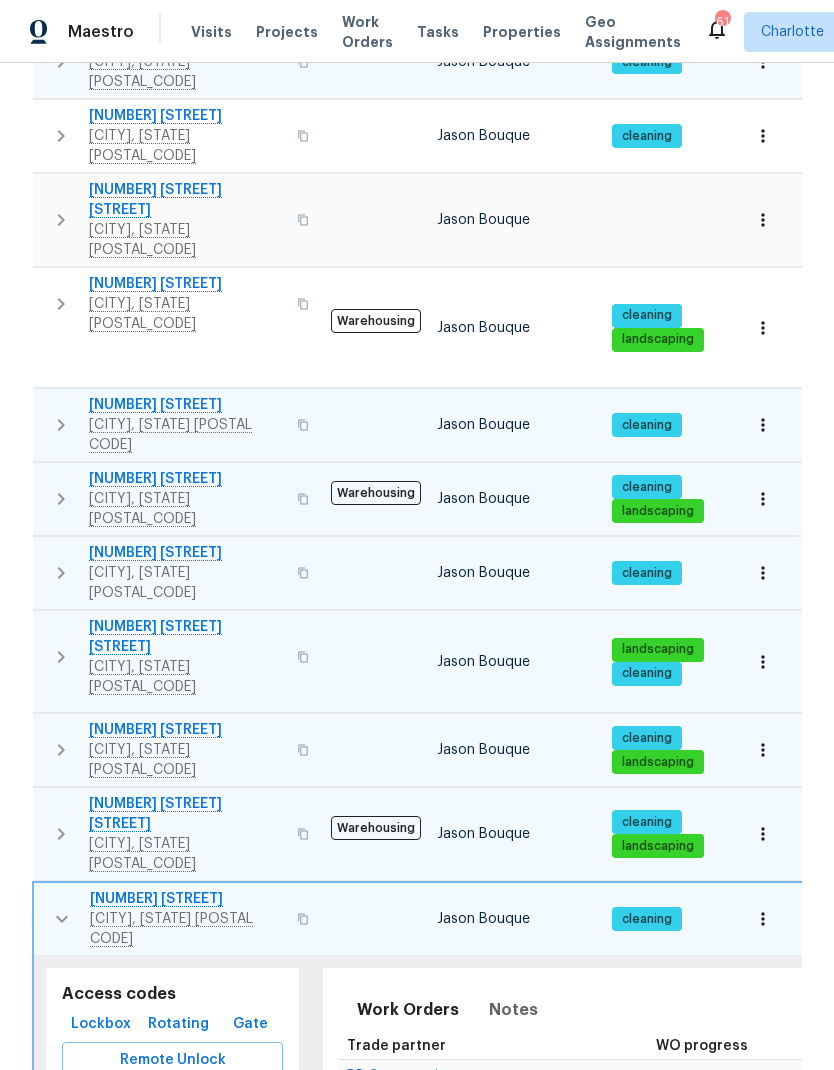click on "Completed" at bounding box center (228, 1197) 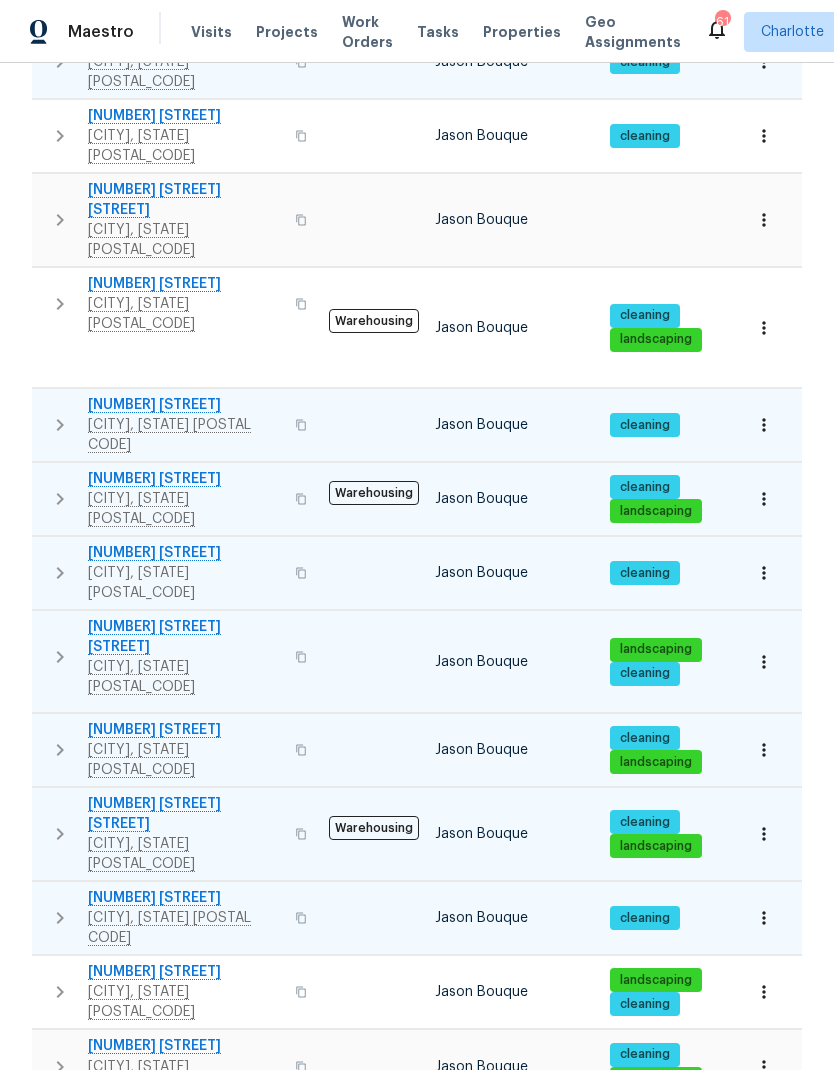 click 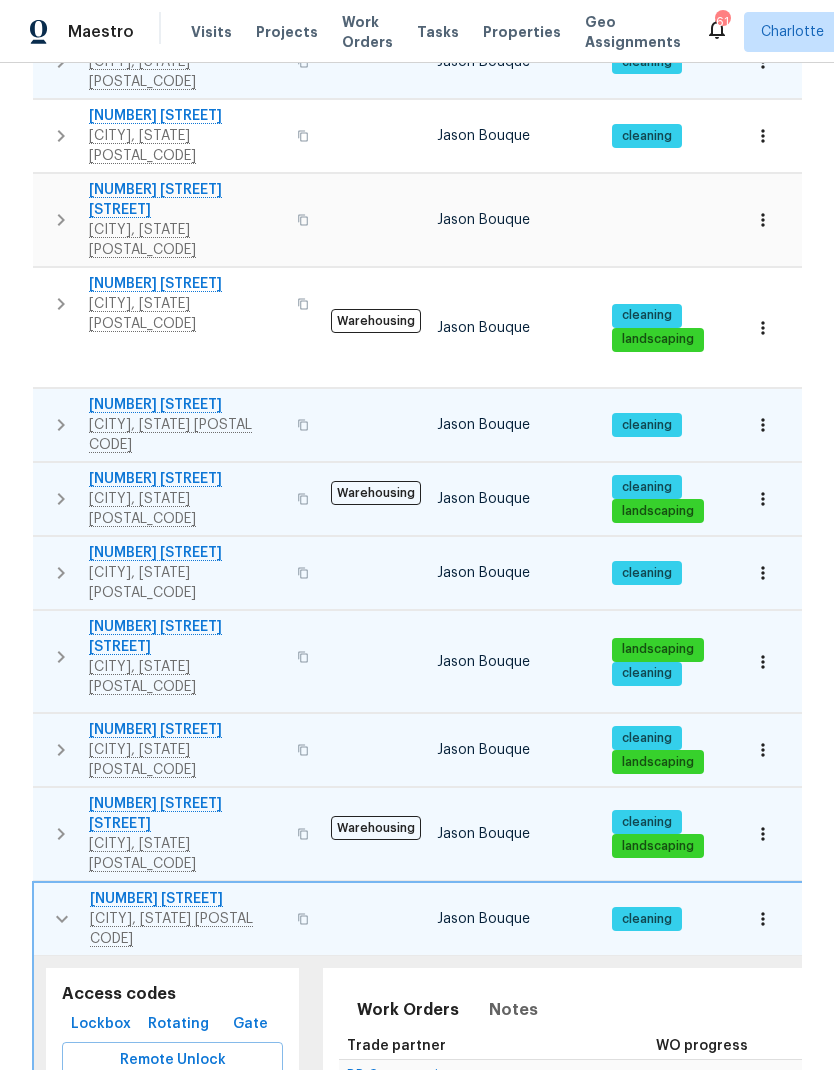 click on "Schedule a visit" at bounding box center [211, 1149] 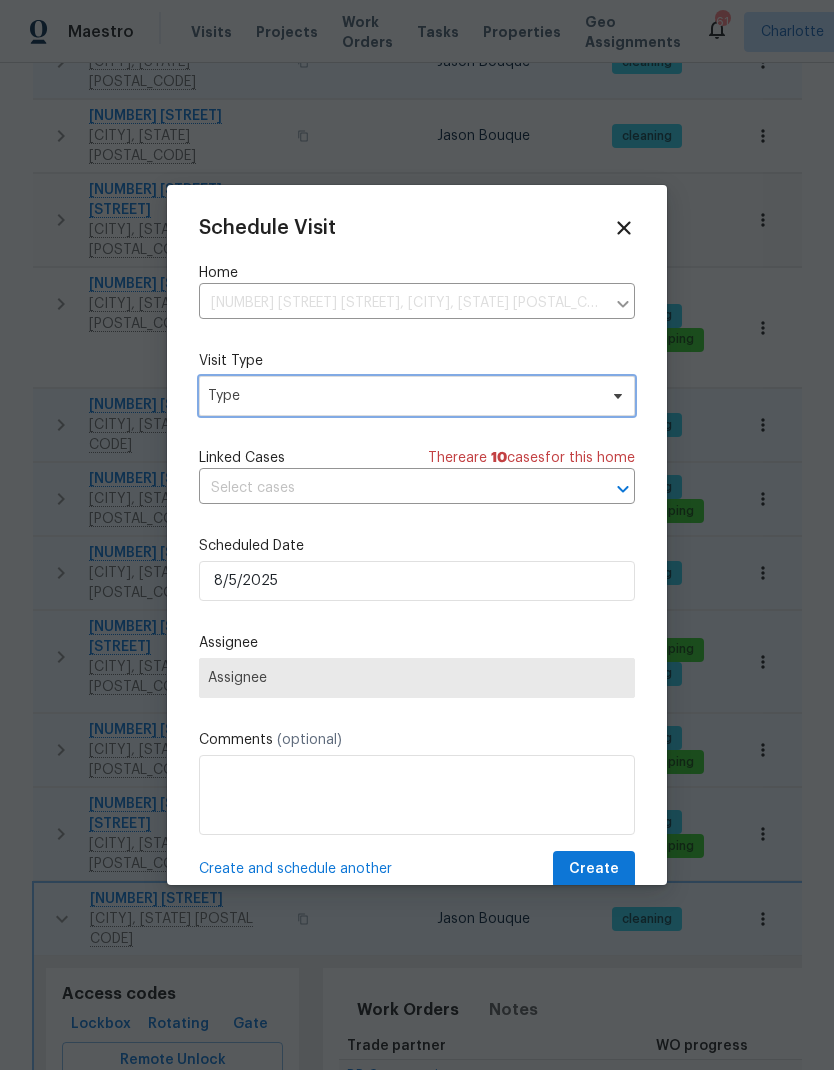 click on "Type" at bounding box center [417, 396] 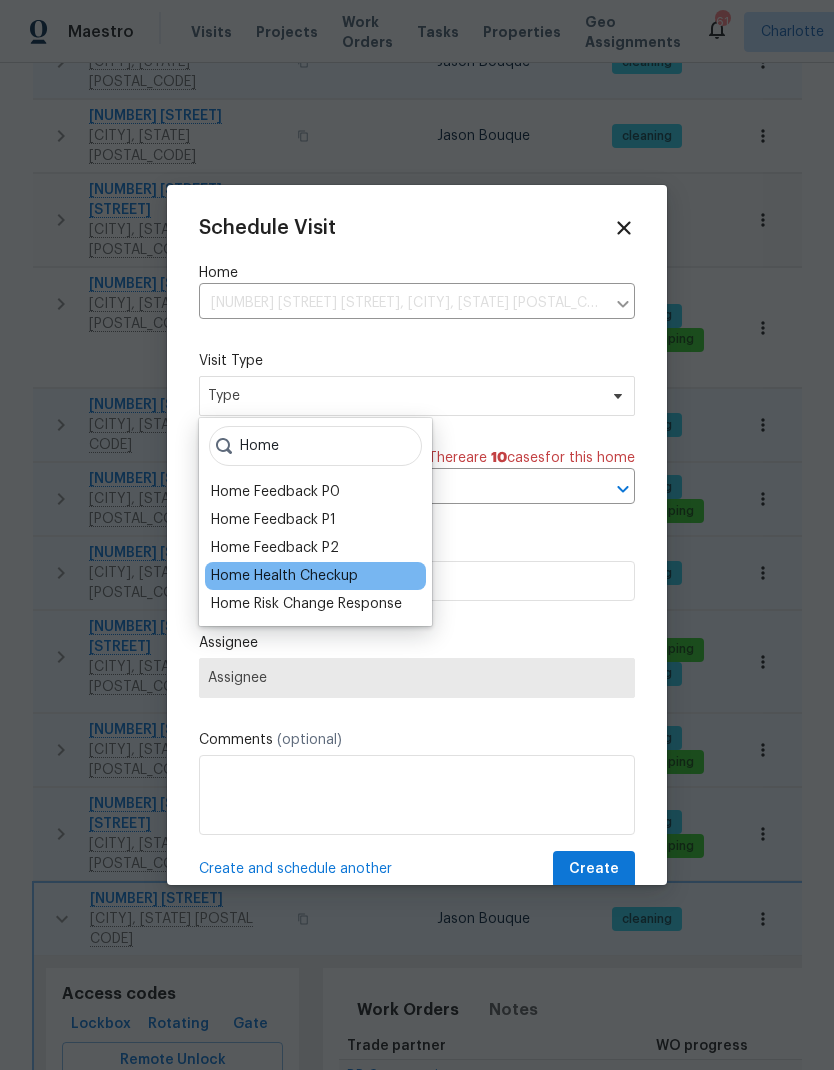type on "Home" 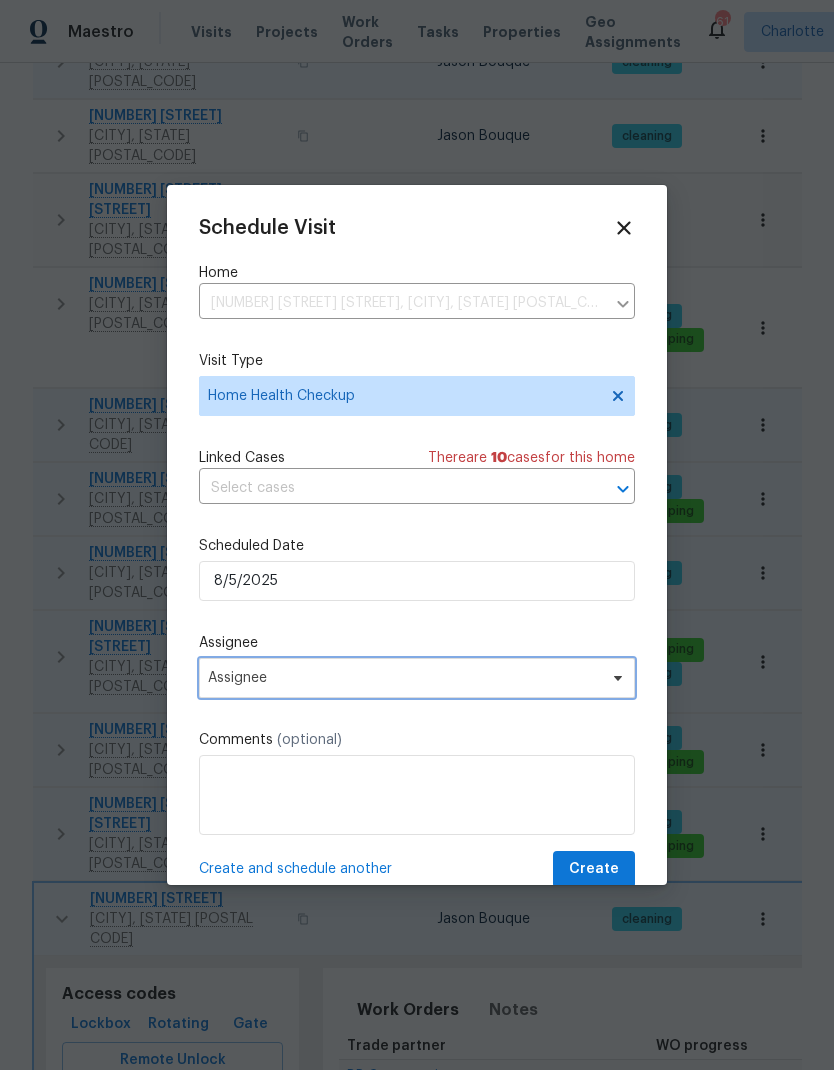 click on "Assignee" at bounding box center [404, 678] 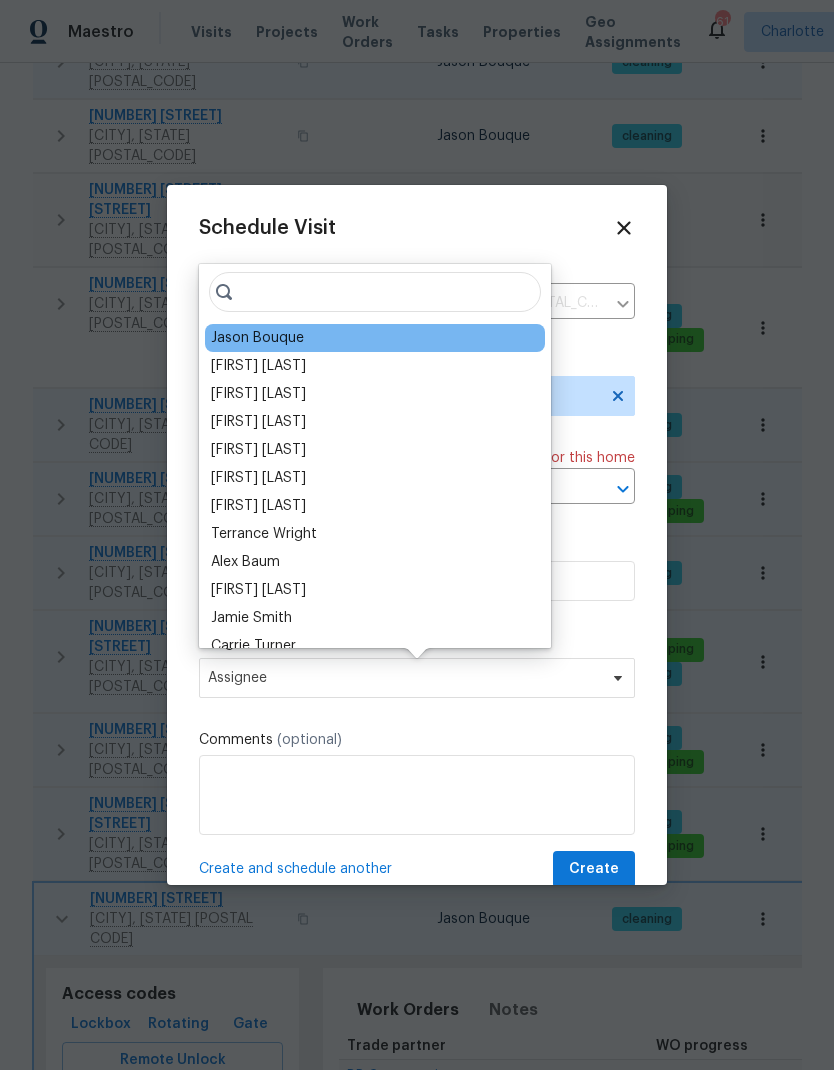 click on "Jason Bouque" at bounding box center [257, 338] 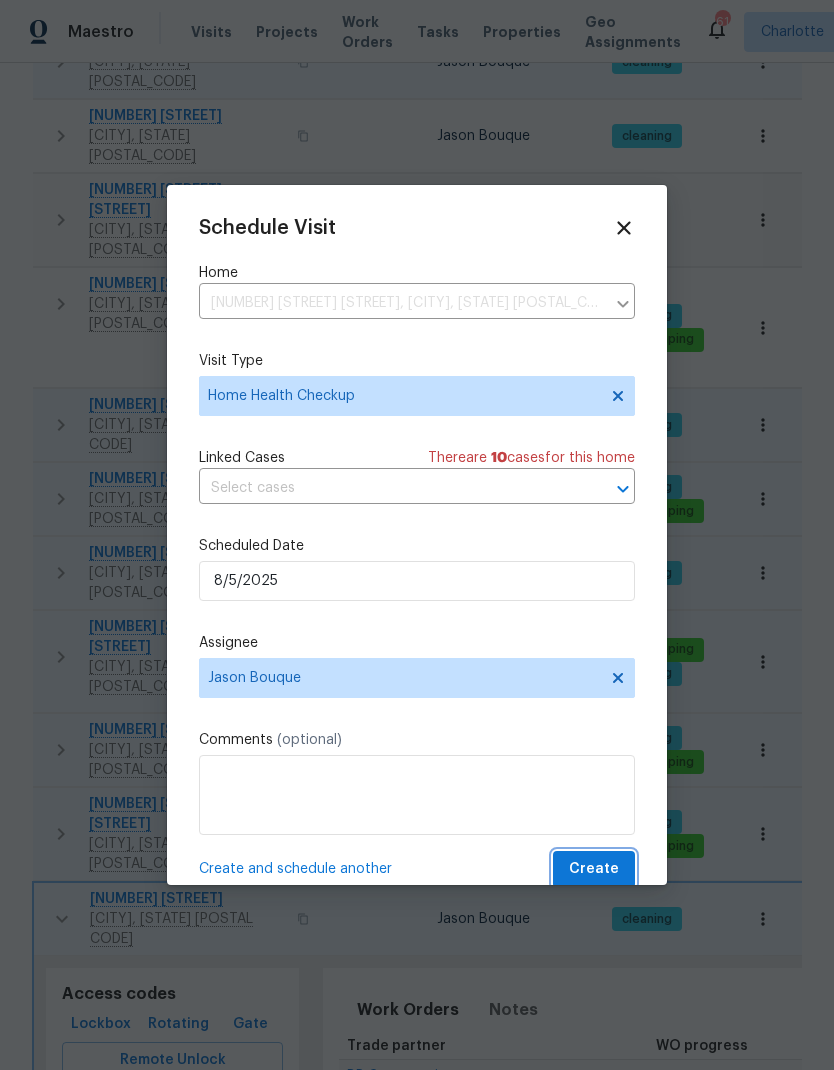 click on "Create" at bounding box center [594, 869] 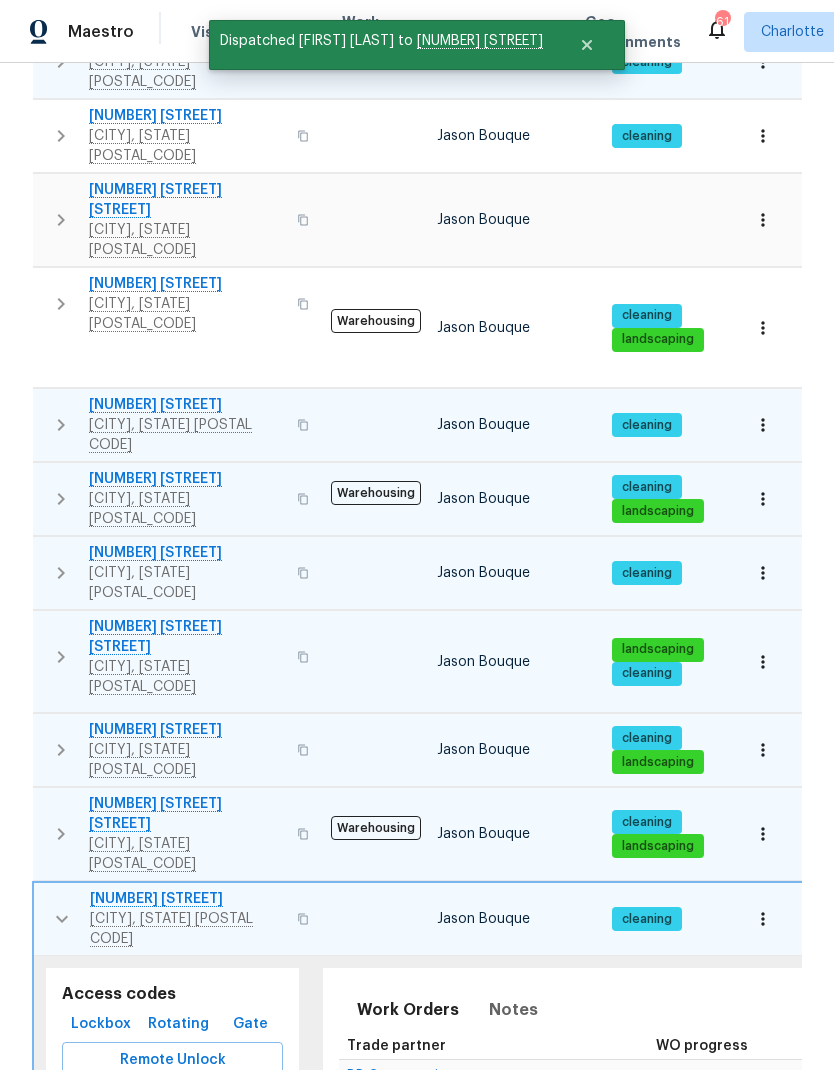 click 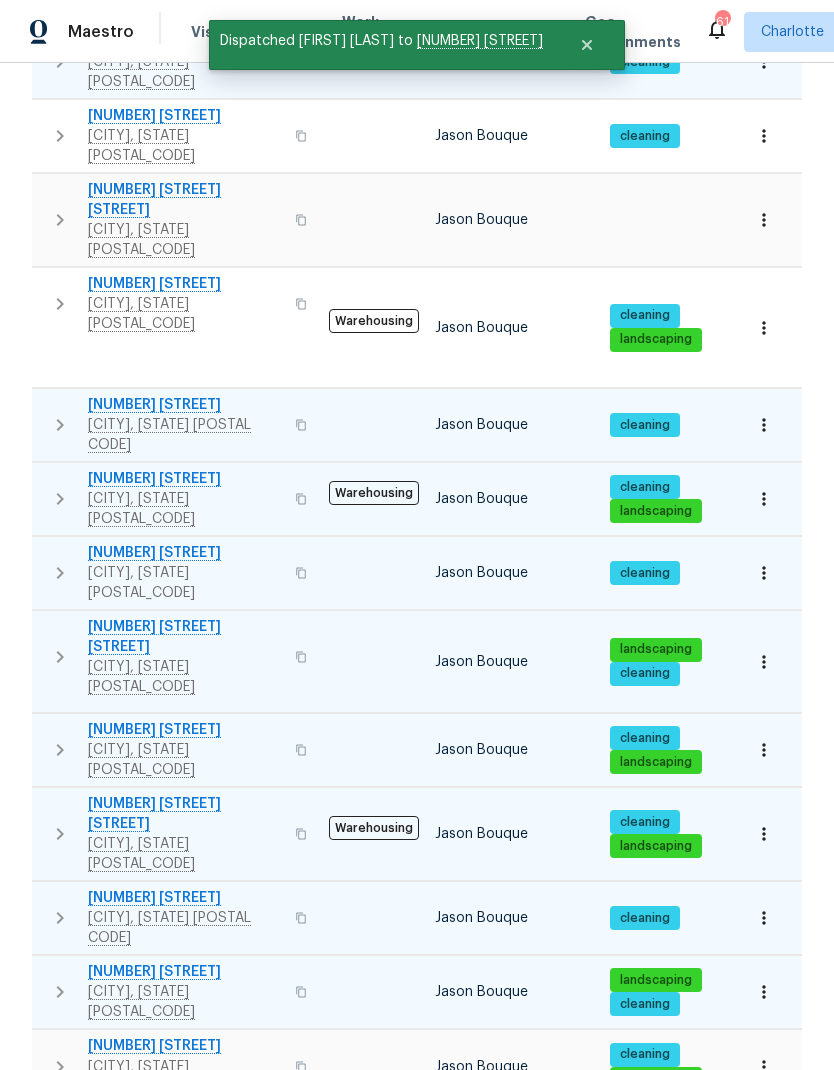 click 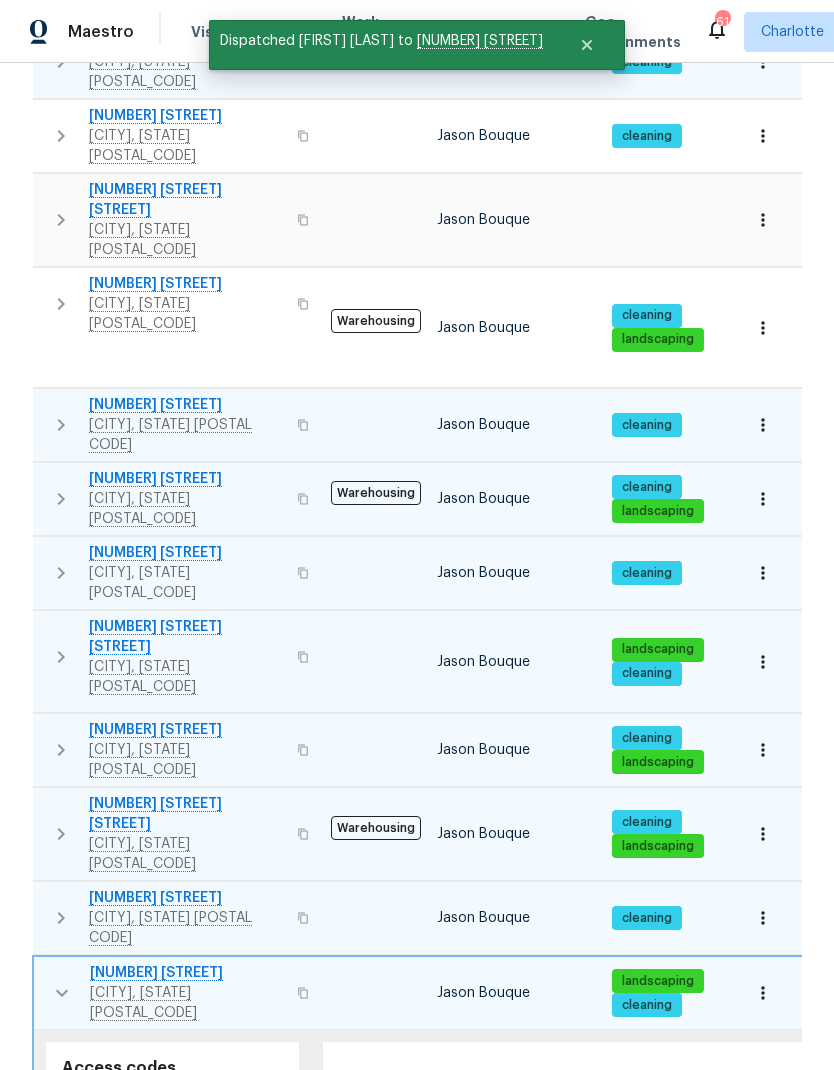 click on "Completed" at bounding box center [228, 1271] 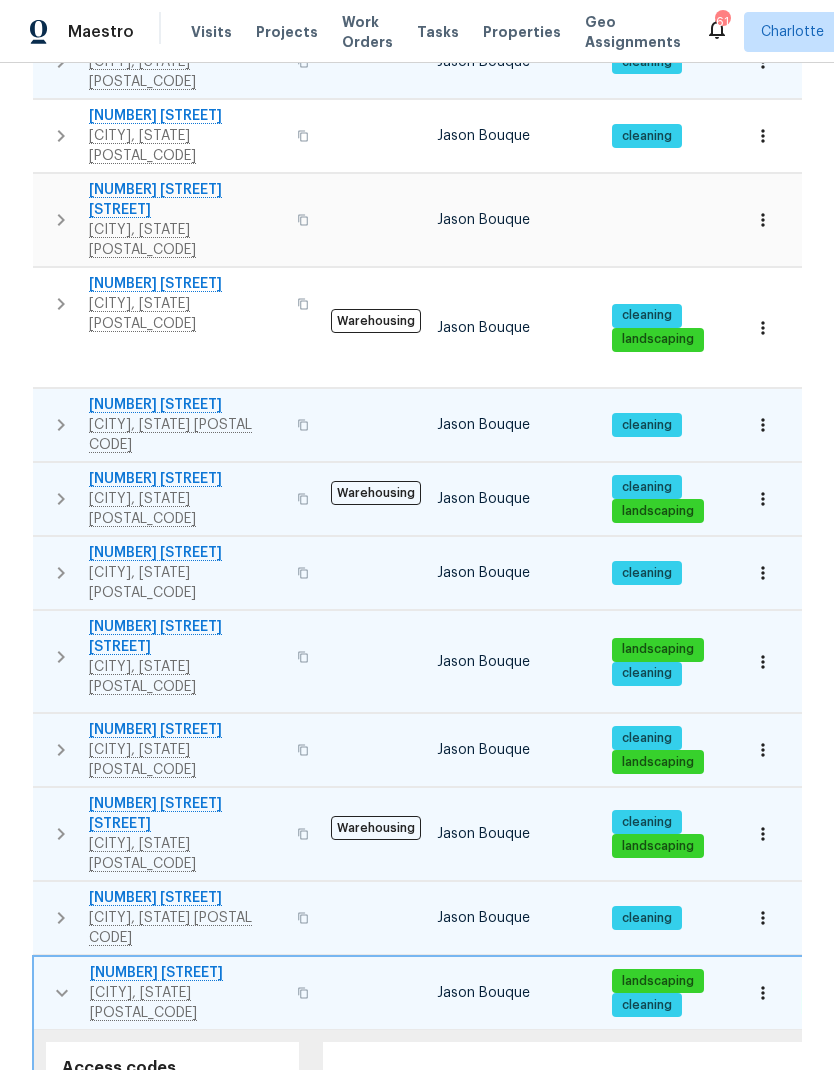 click on "Schedule a visit" at bounding box center [211, 1223] 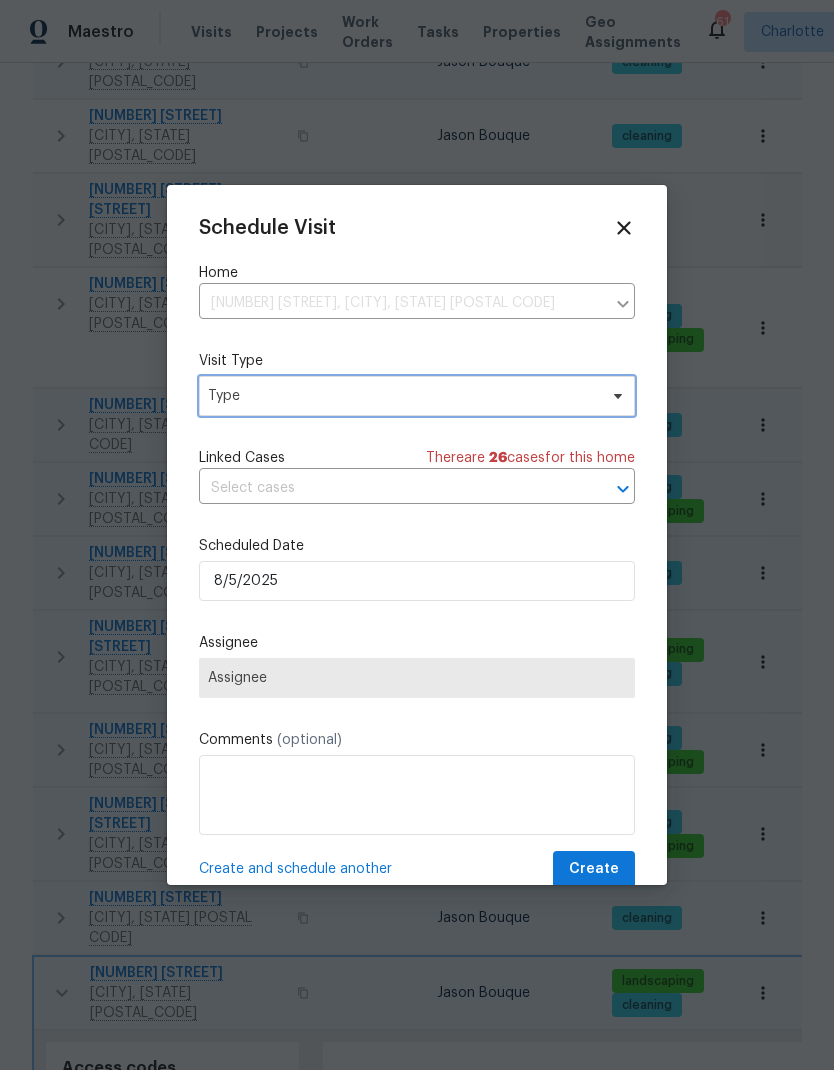click on "Type" at bounding box center [417, 396] 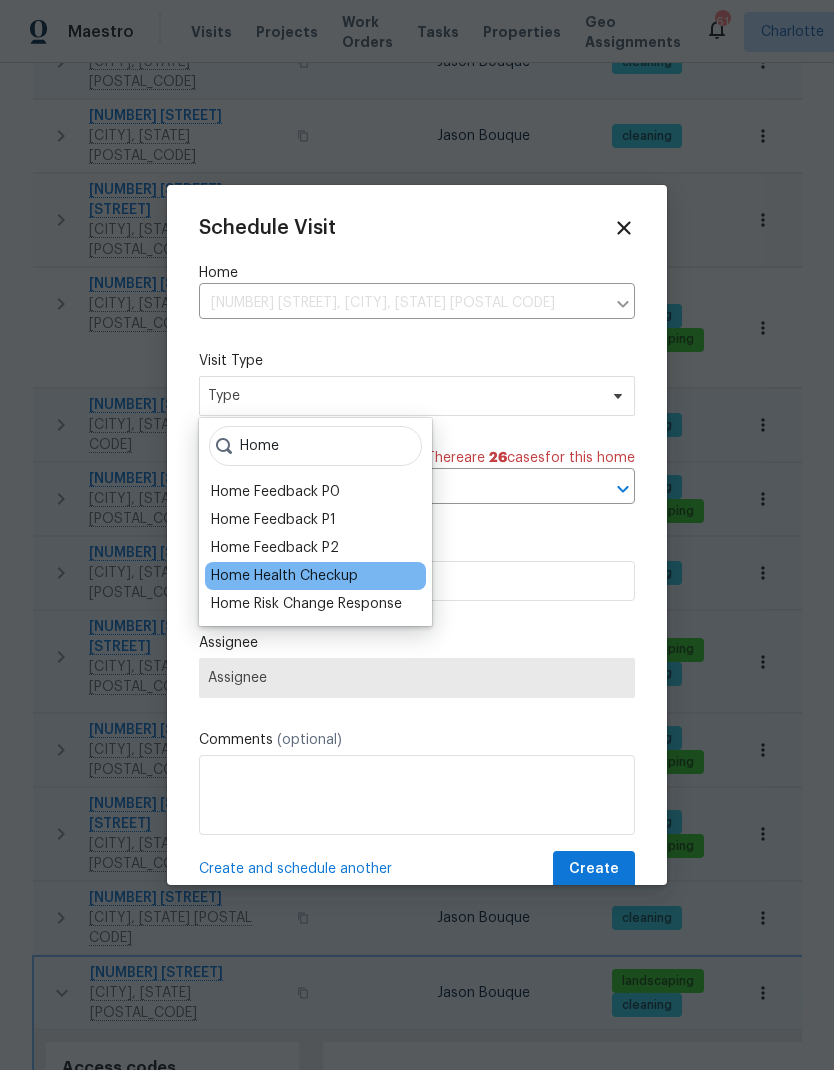 type on "Home" 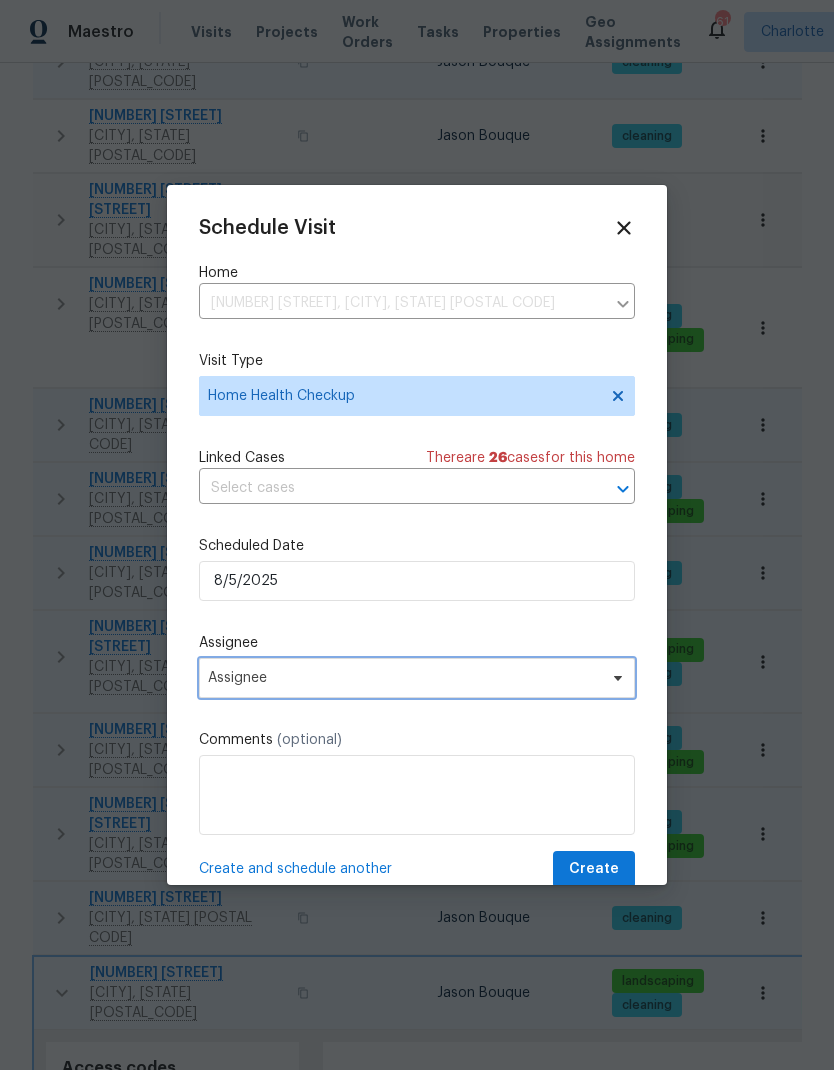 click on "Assignee" at bounding box center (417, 678) 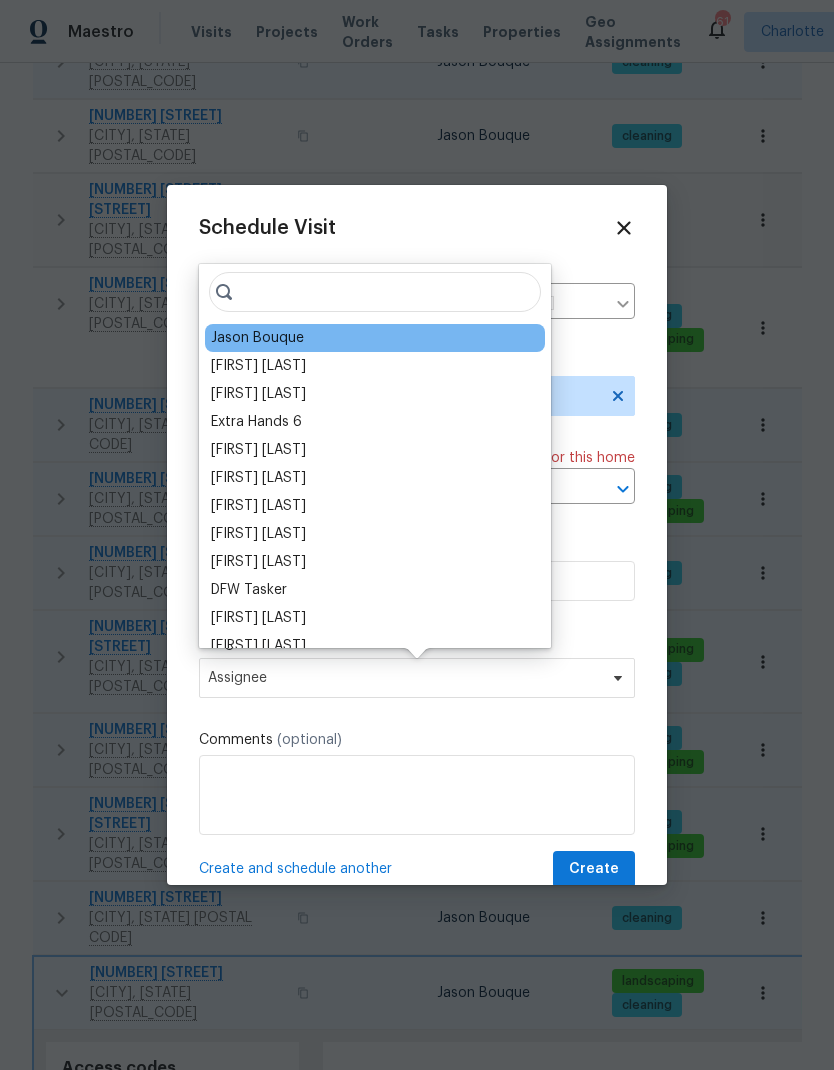 click on "Jason Bouque" at bounding box center (257, 338) 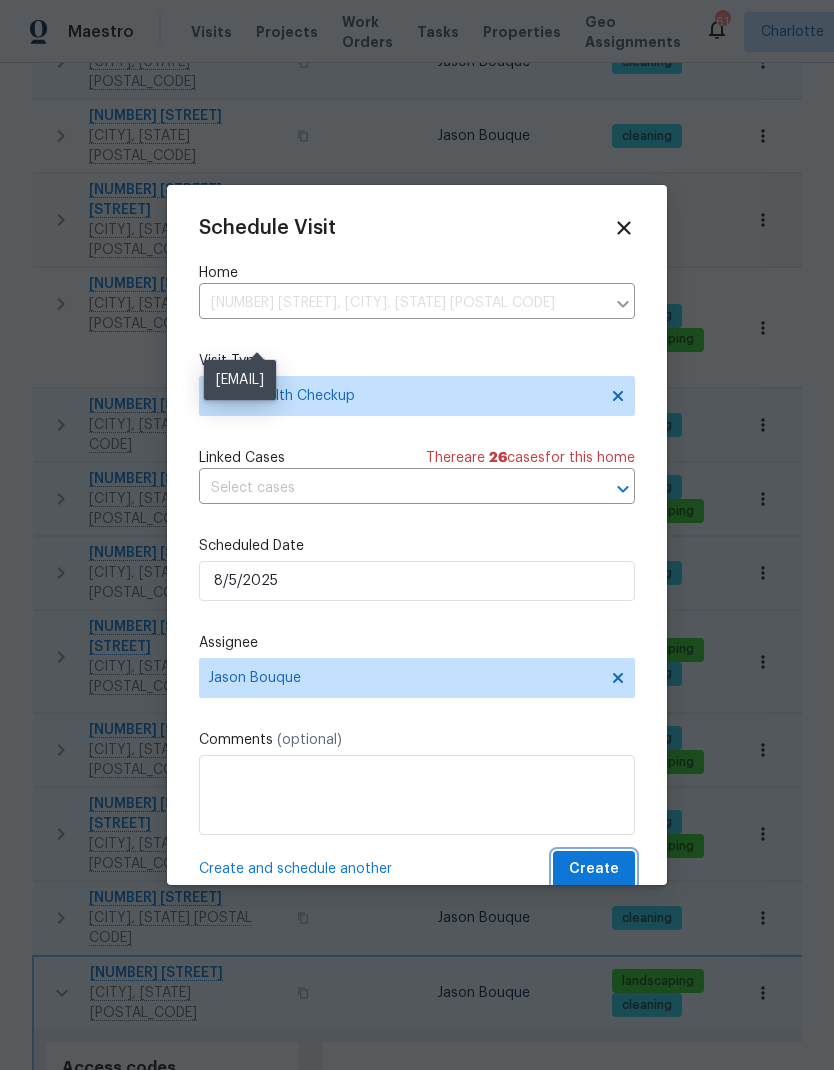 click on "Create" at bounding box center (594, 869) 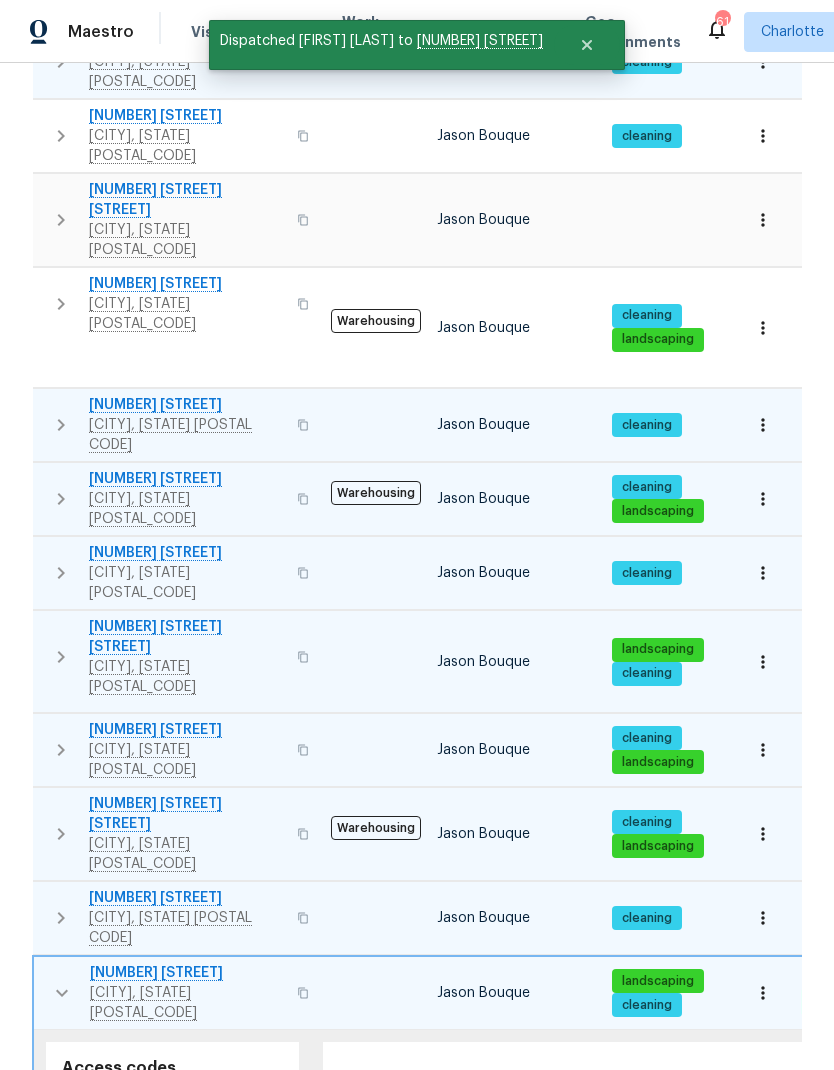 click 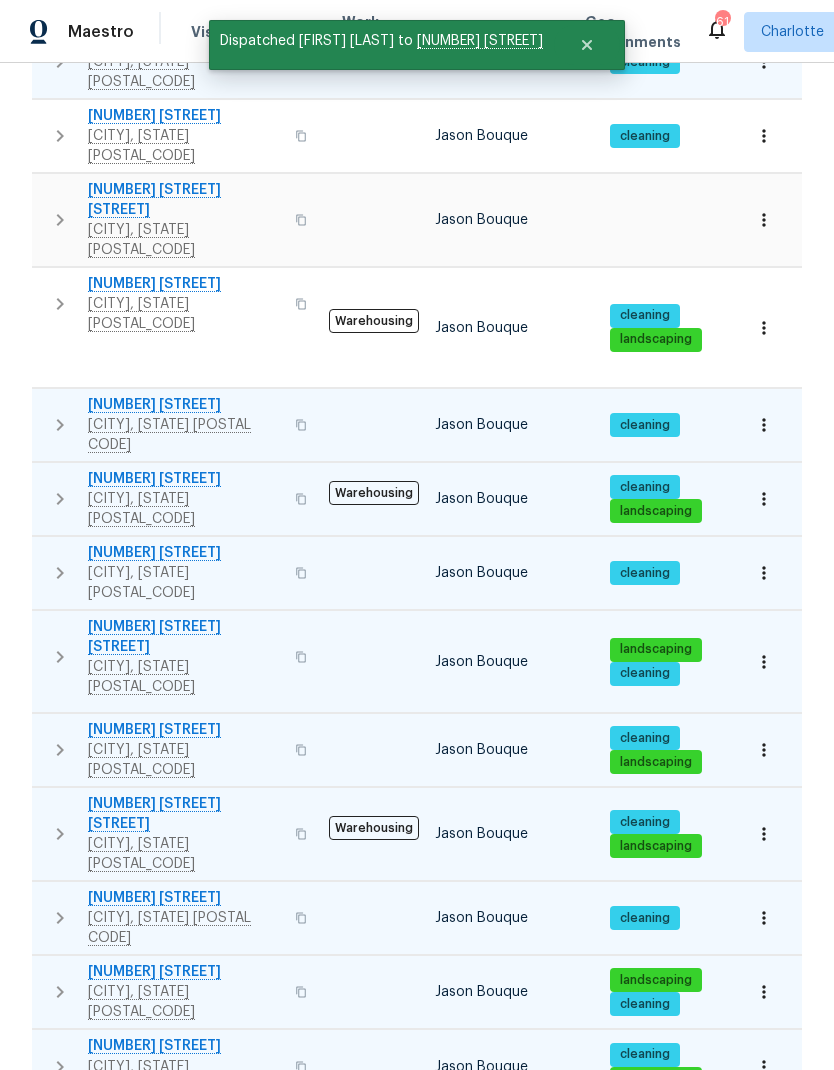click 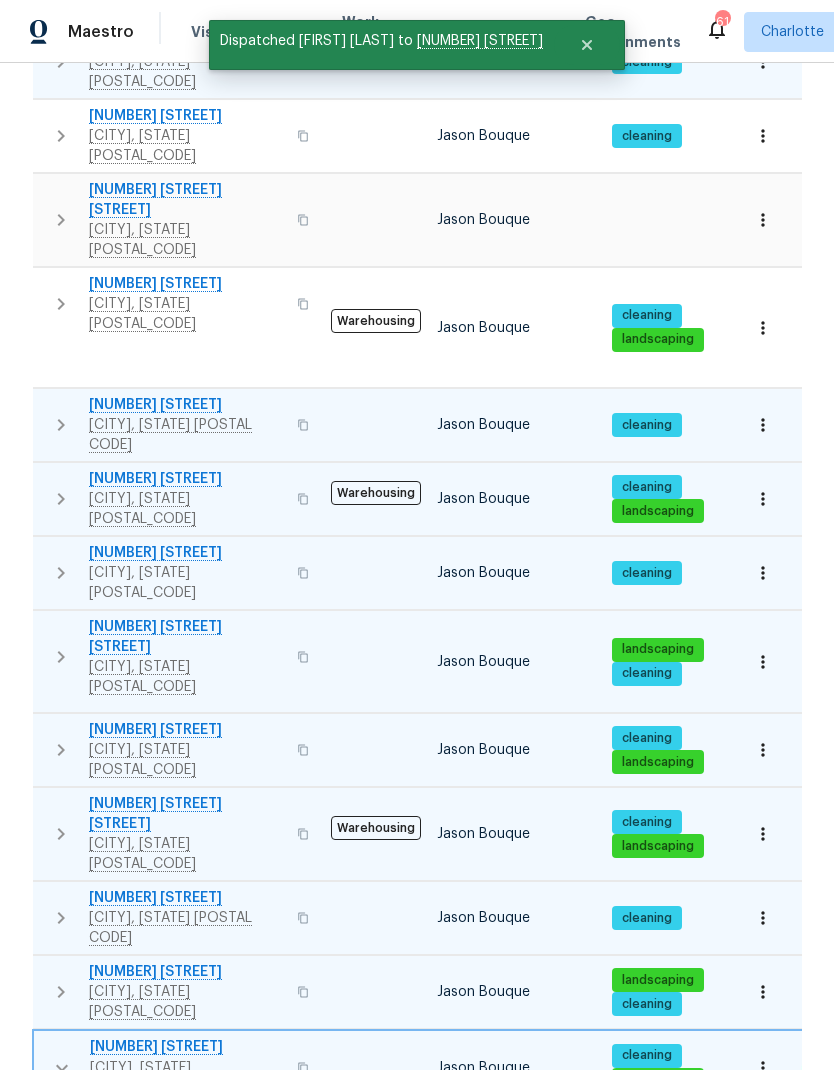 click on "Completed" at bounding box center [228, 1345] 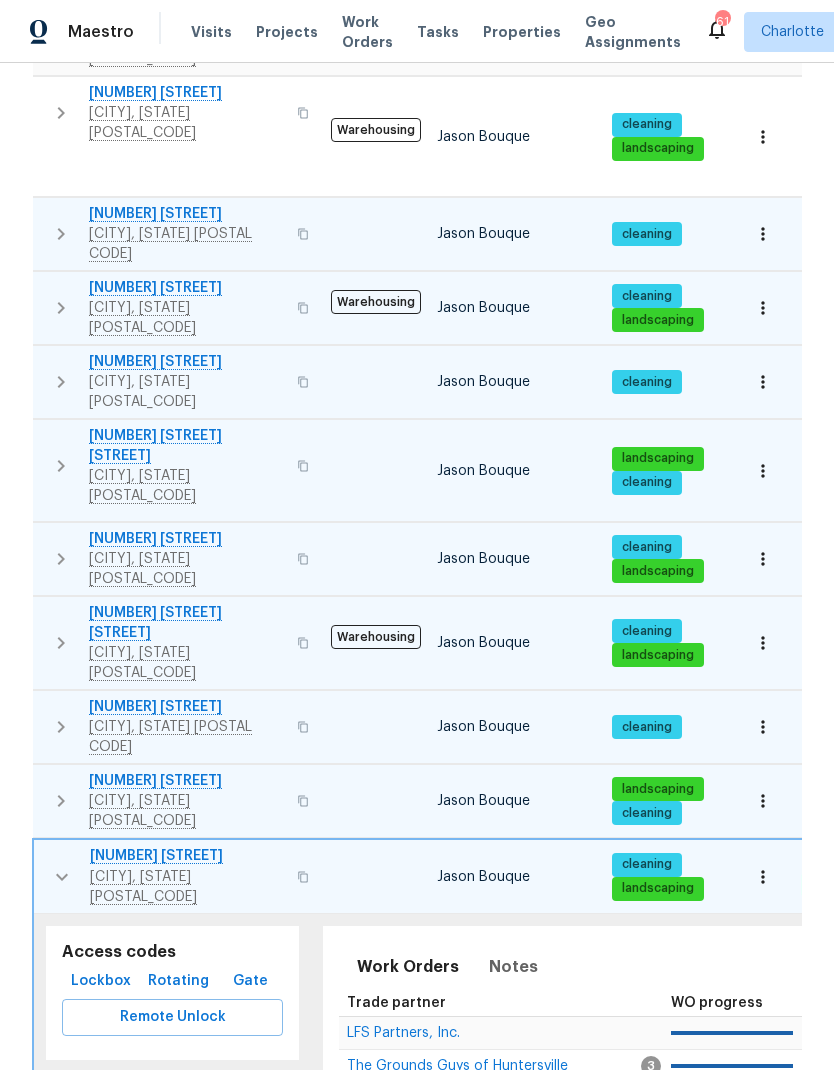 scroll, scrollTop: 1013, scrollLeft: 0, axis: vertical 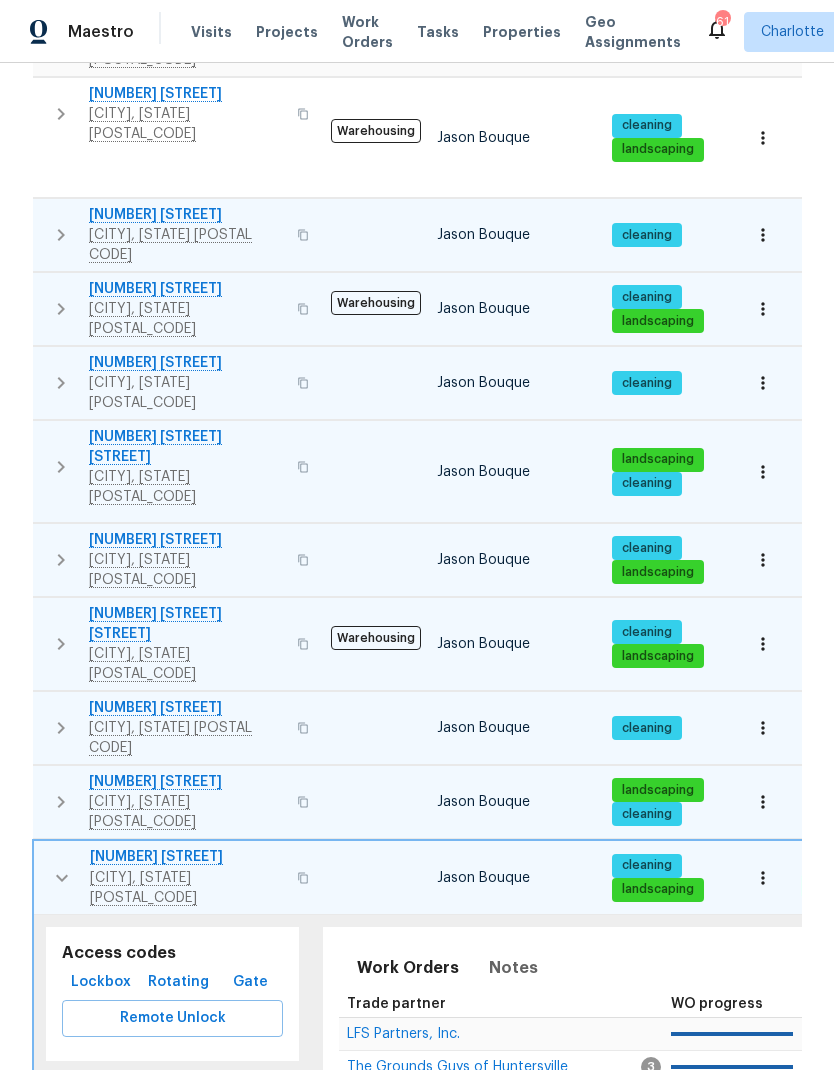 click on "Schedule a visit" at bounding box center [211, 1107] 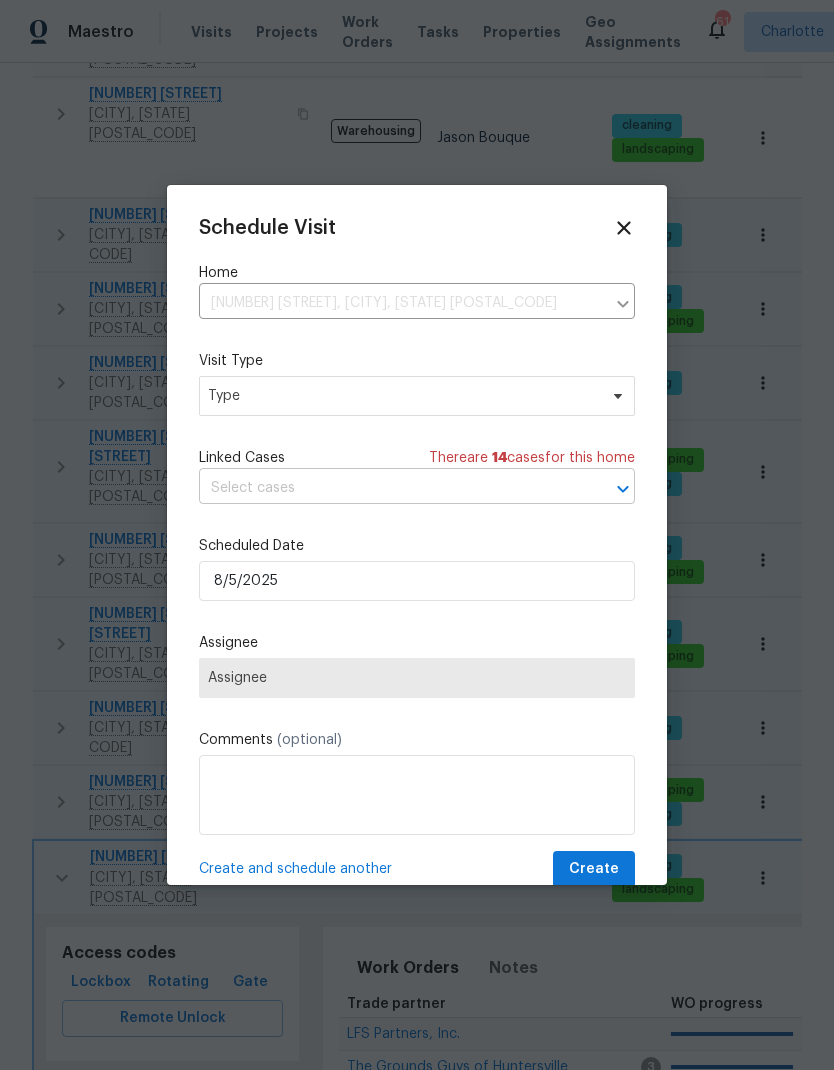 click at bounding box center [609, 489] 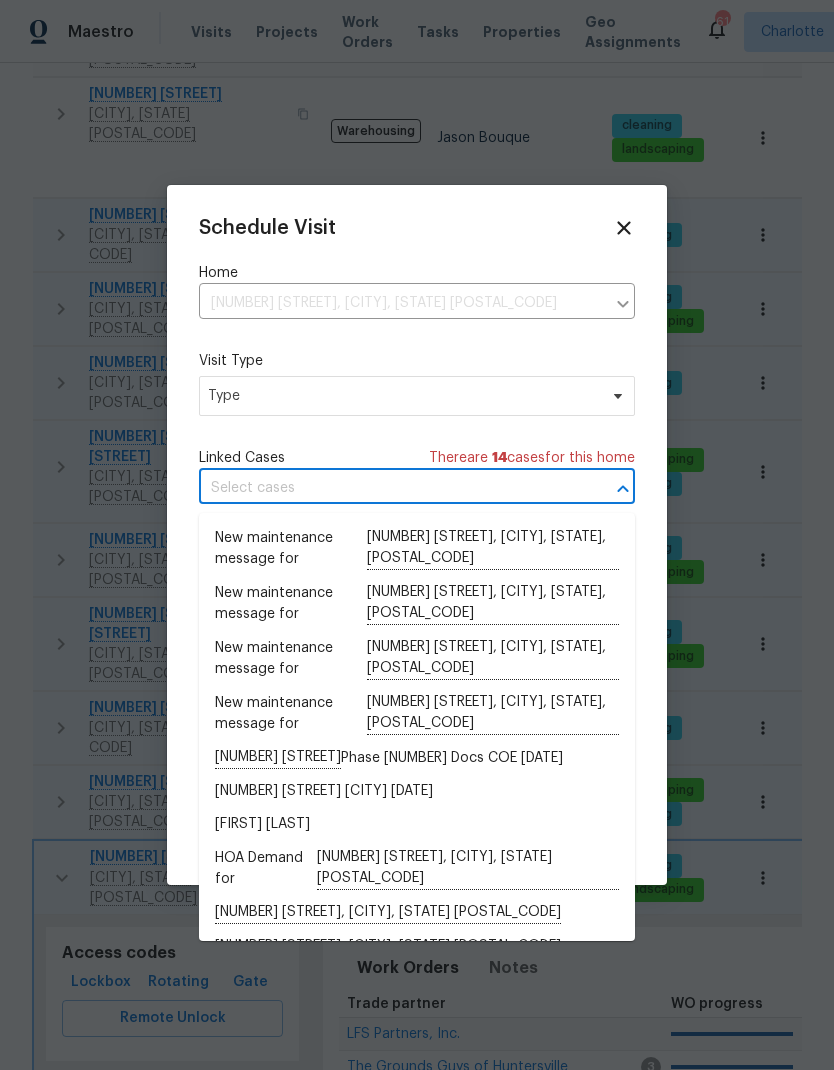 click 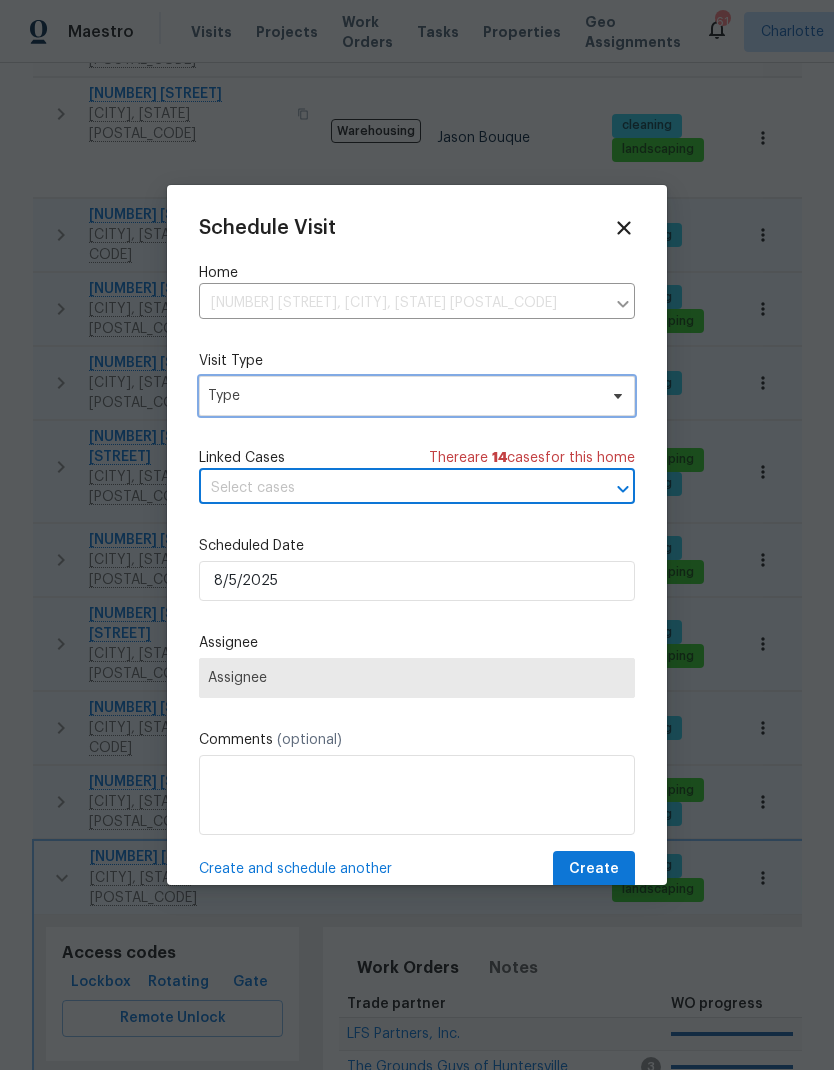 click at bounding box center [615, 396] 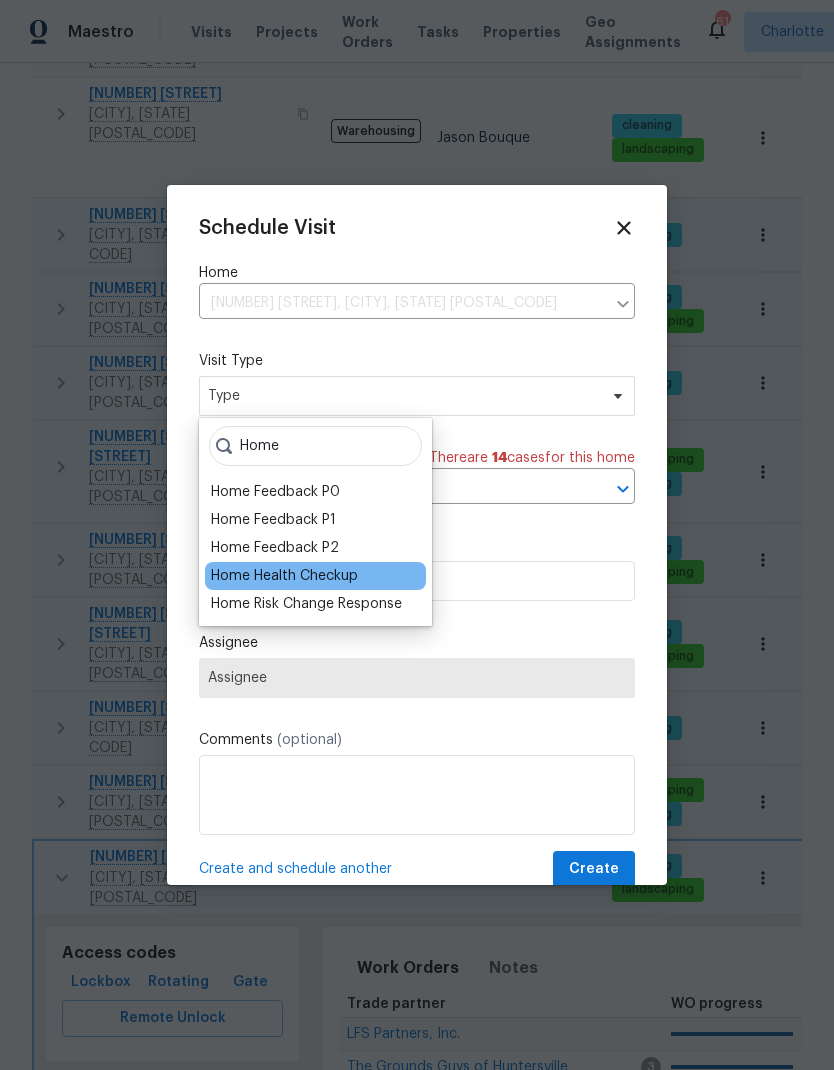 type on "Home" 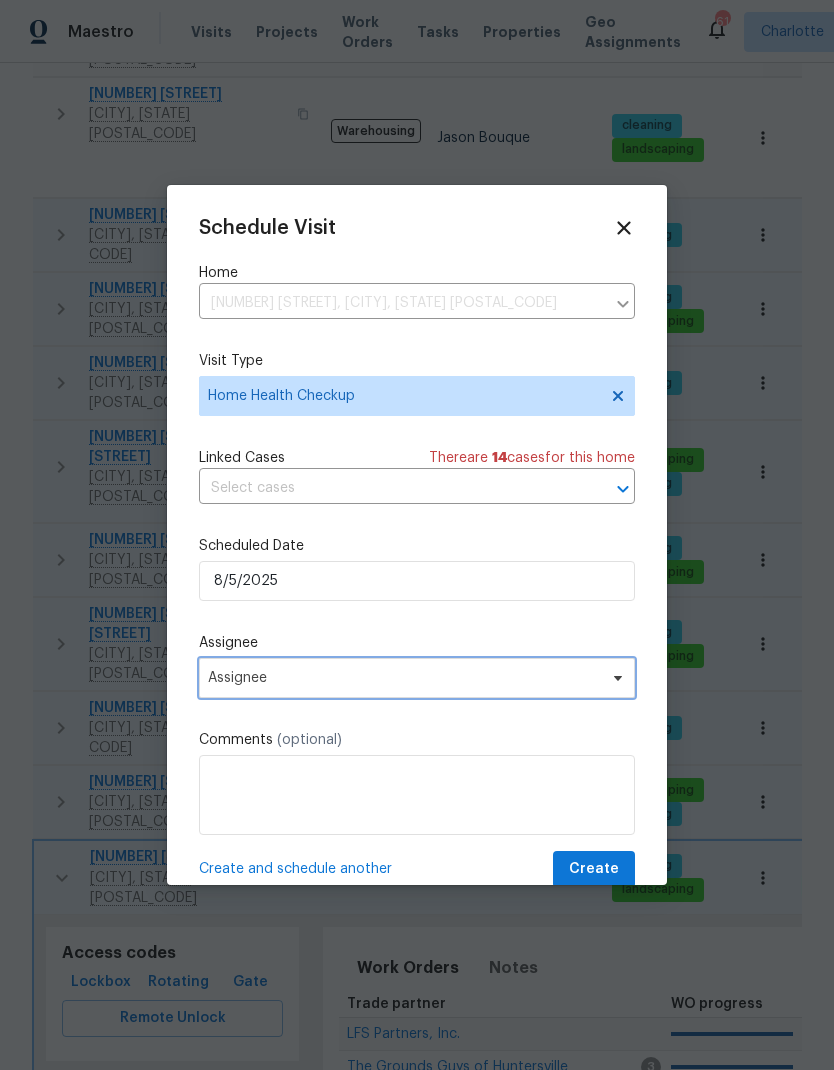 click on "Assignee" at bounding box center (404, 678) 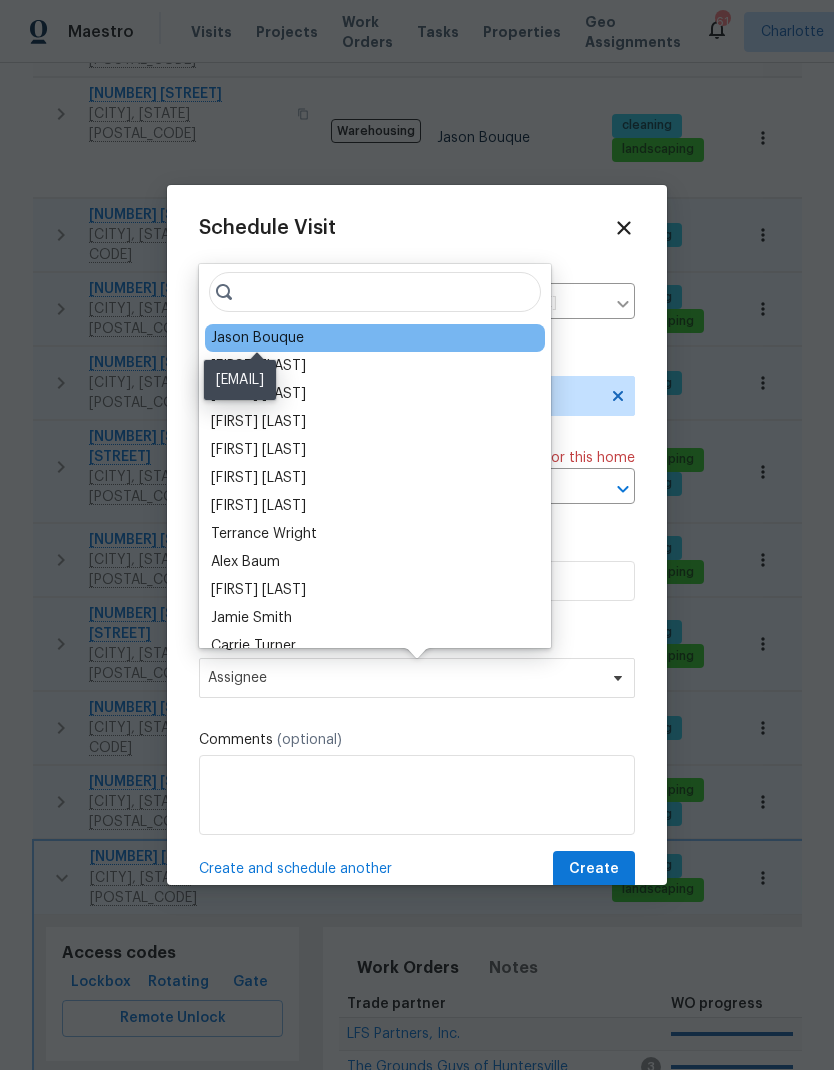 click on "Jason Bouque" at bounding box center [257, 338] 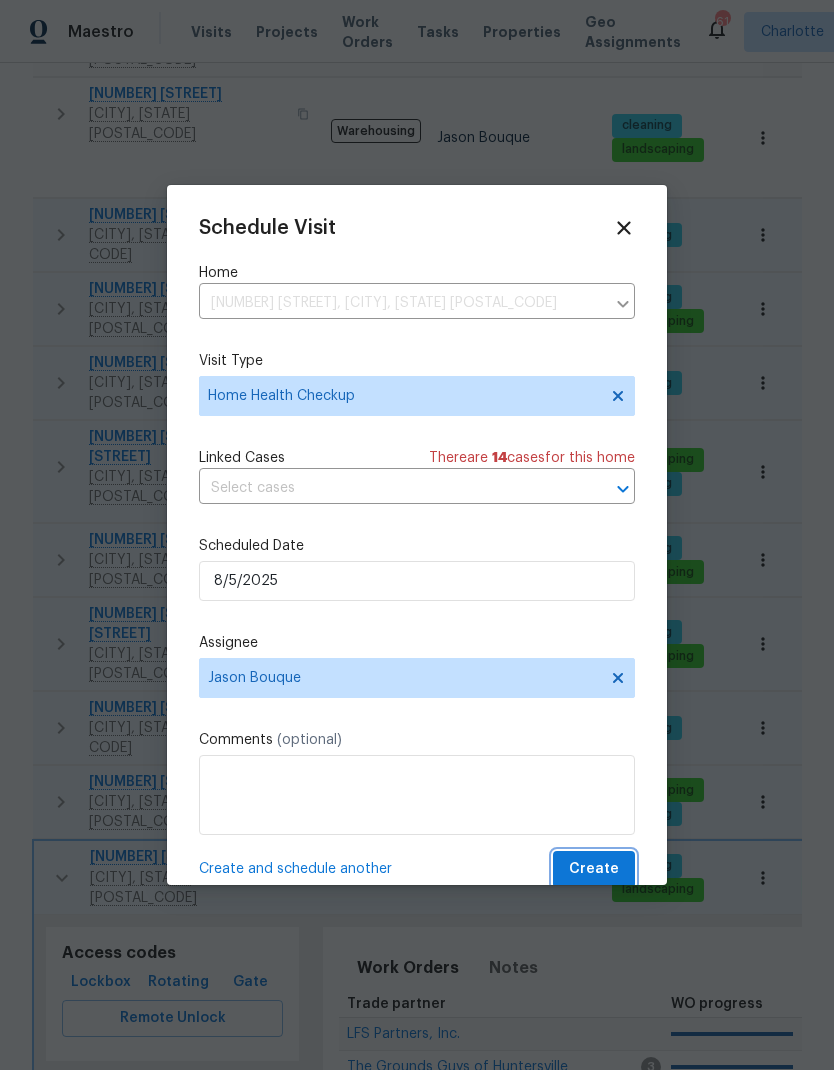 click on "Create" at bounding box center (594, 869) 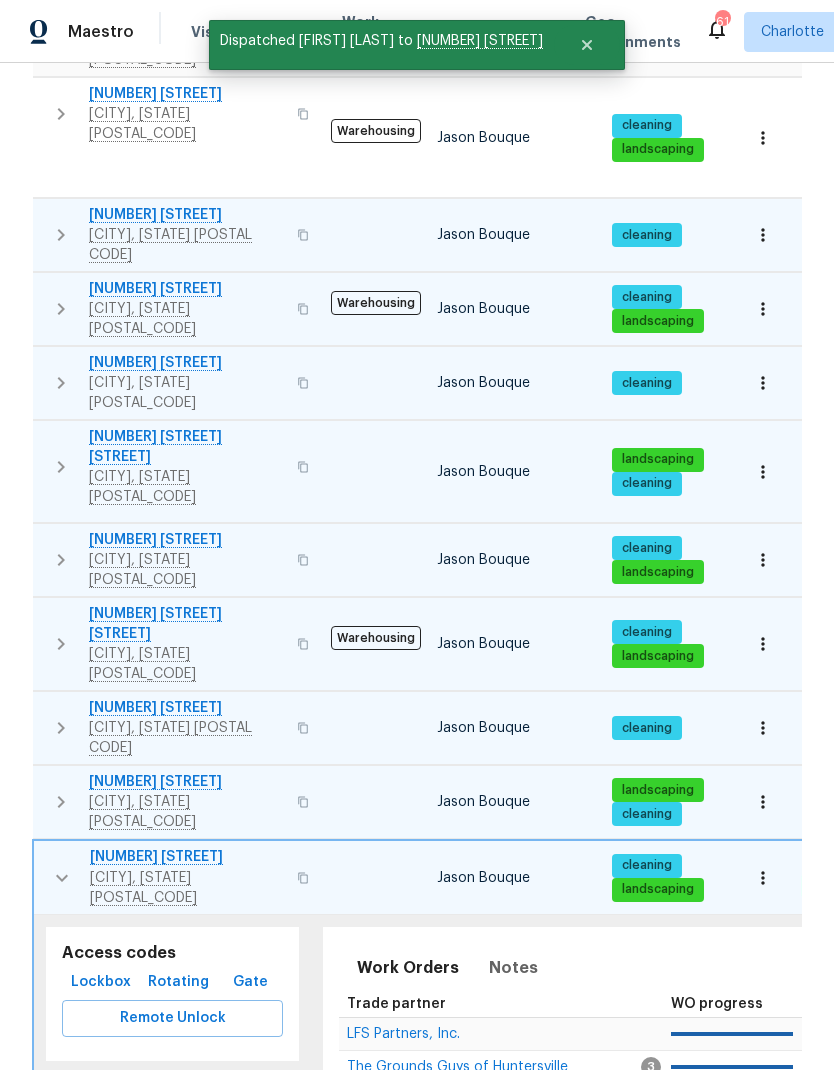 click 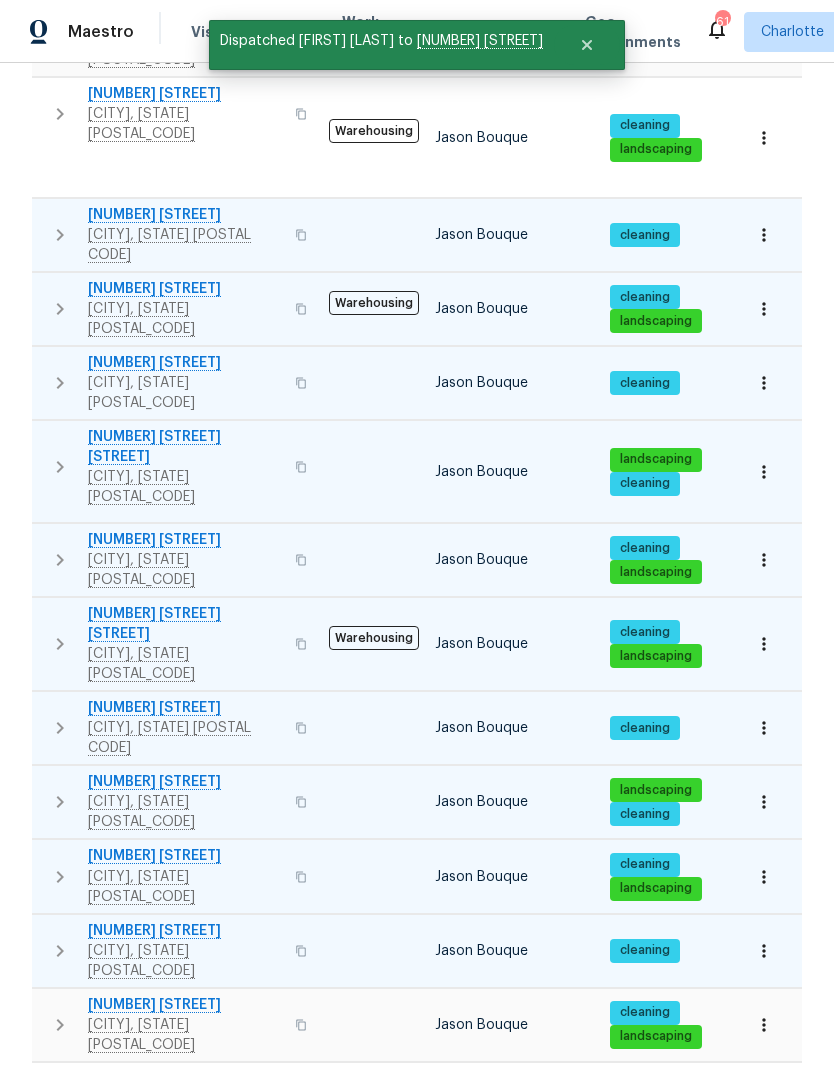click 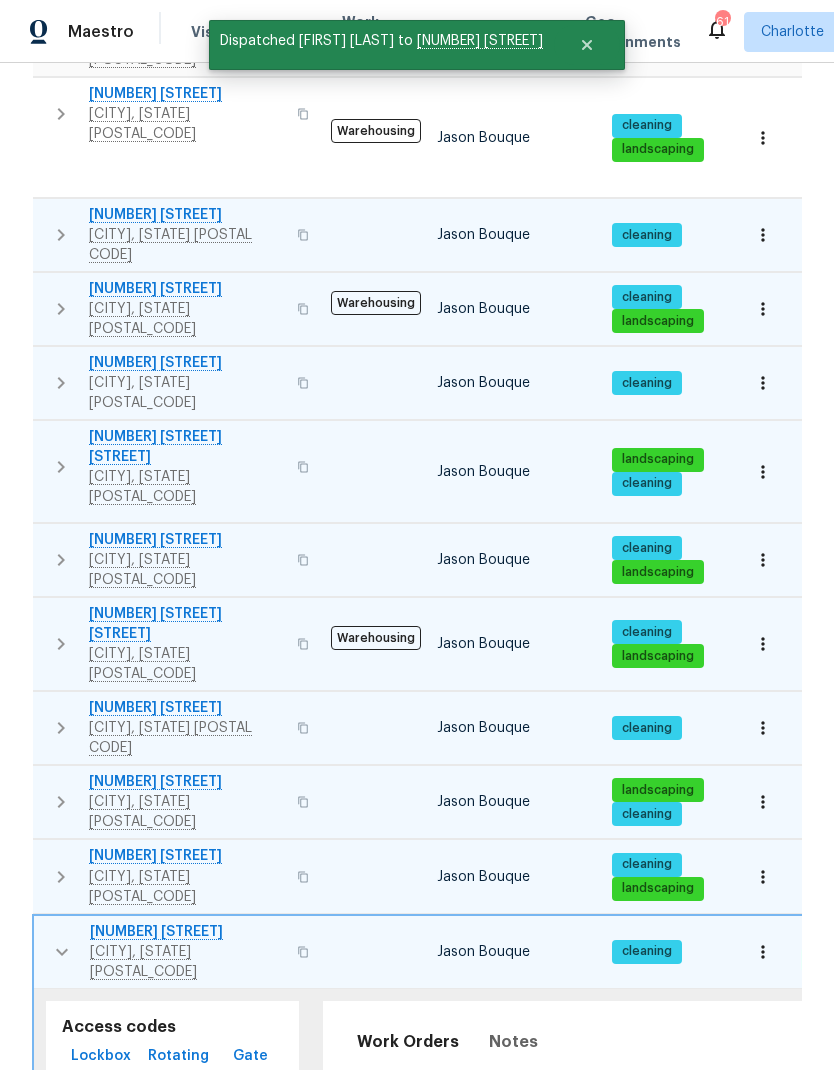click on "Completed" at bounding box center (228, 1229) 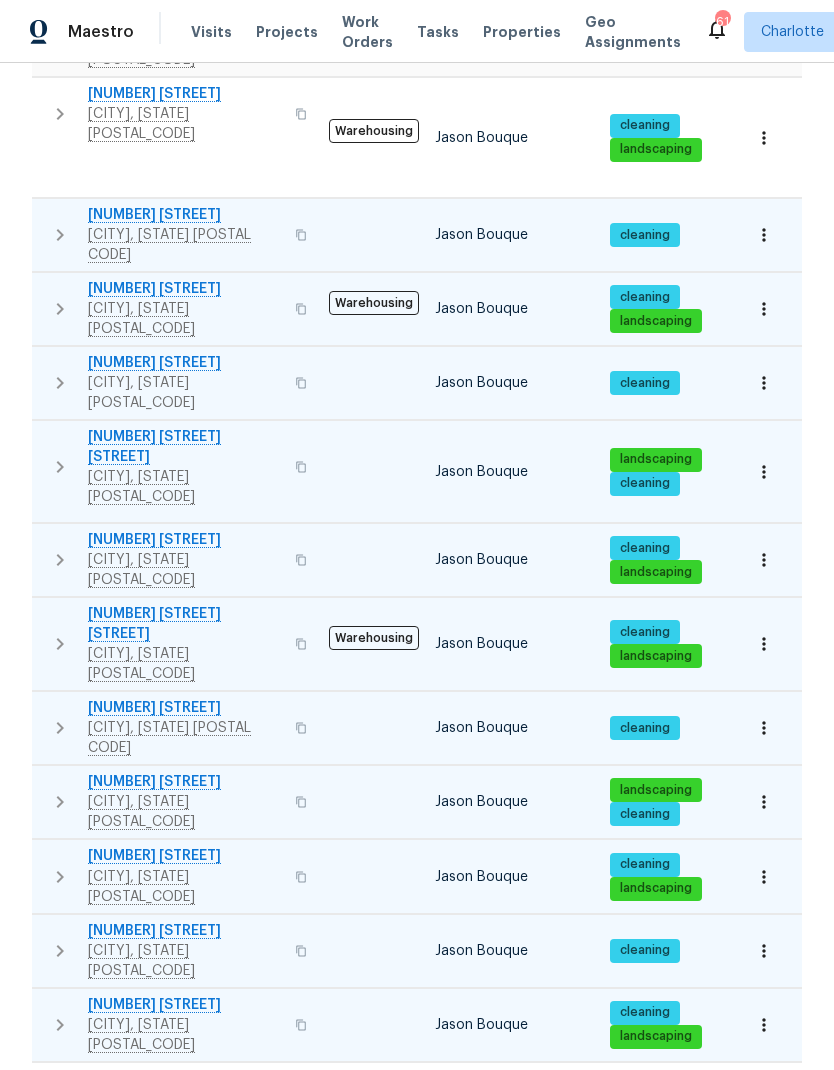 click 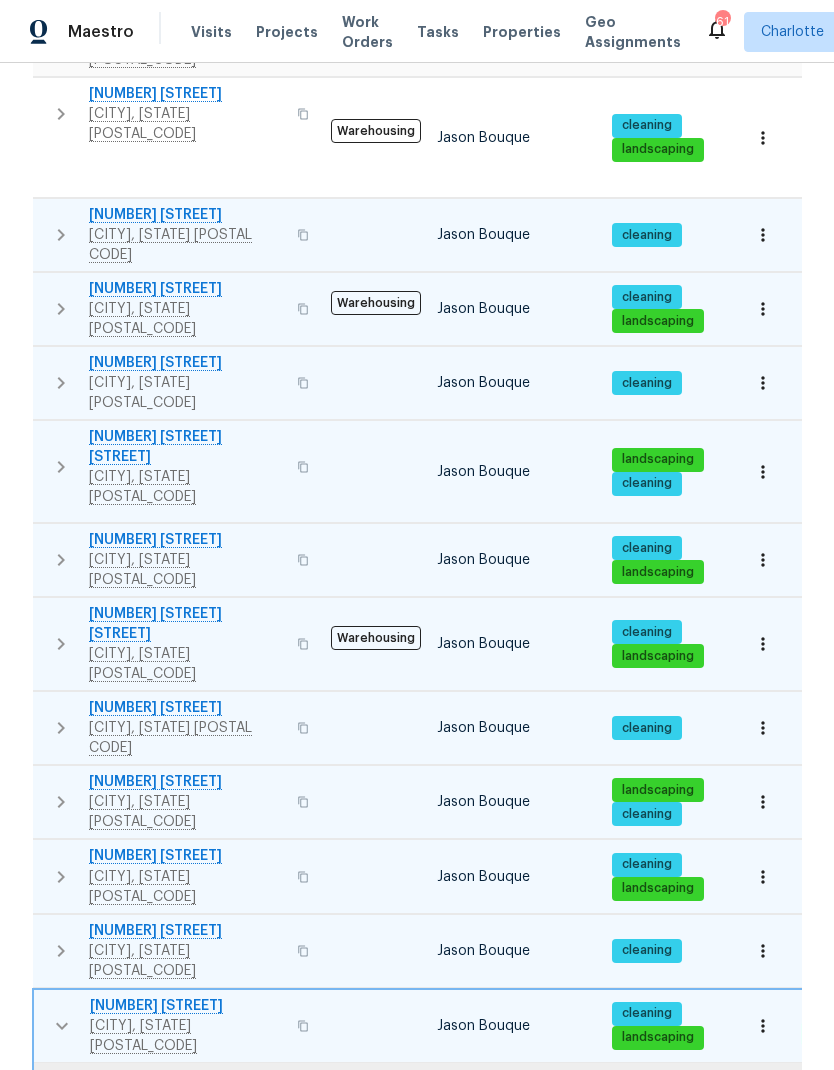 click on "Completed" at bounding box center [228, 1303] 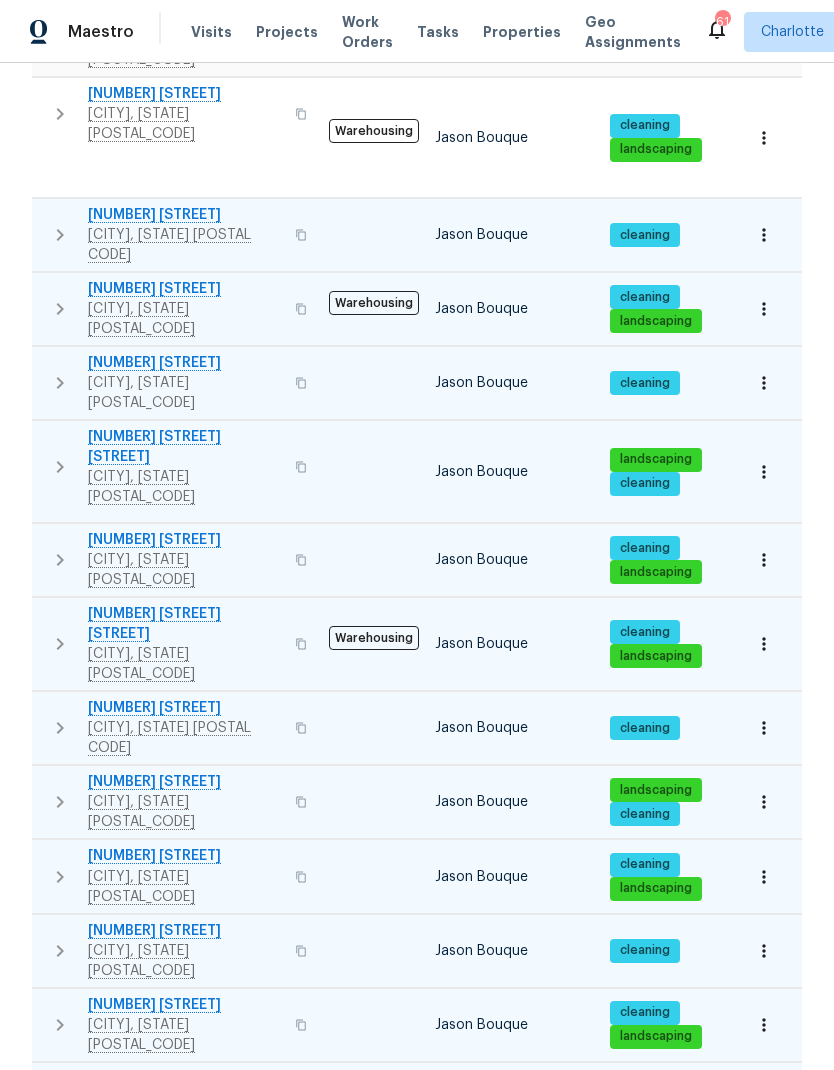 click 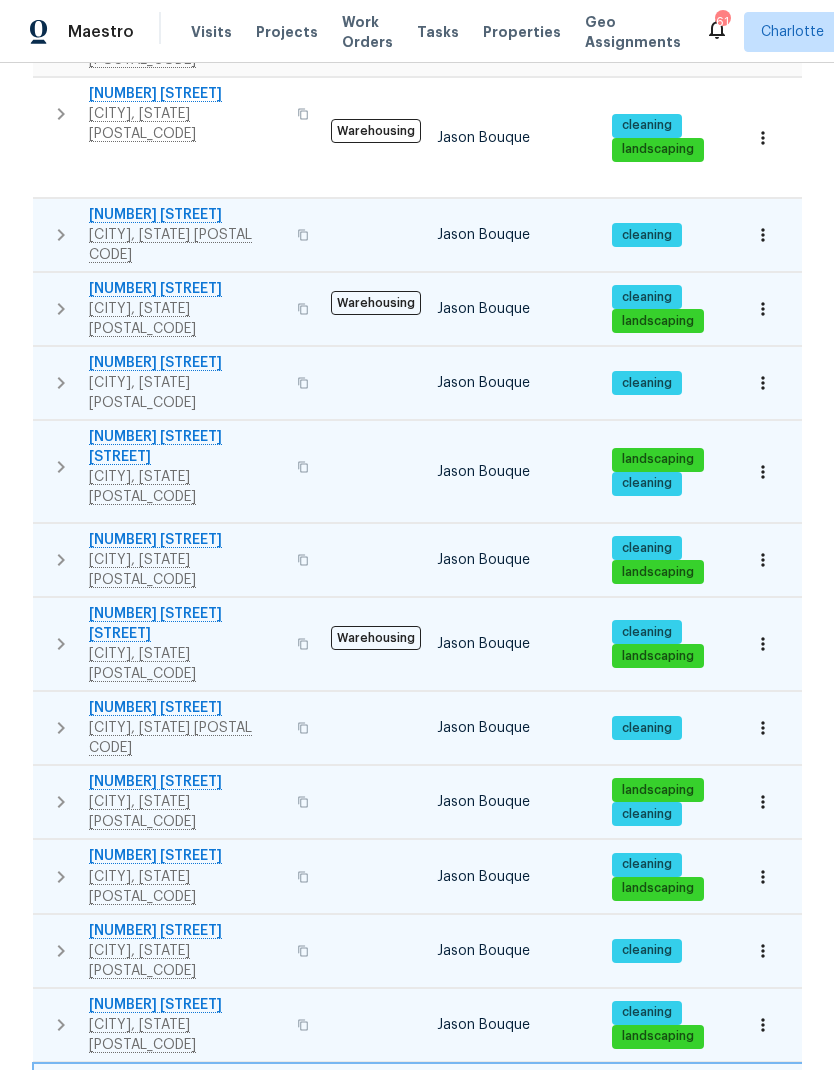 click on "Completed" at bounding box center (228, 1377) 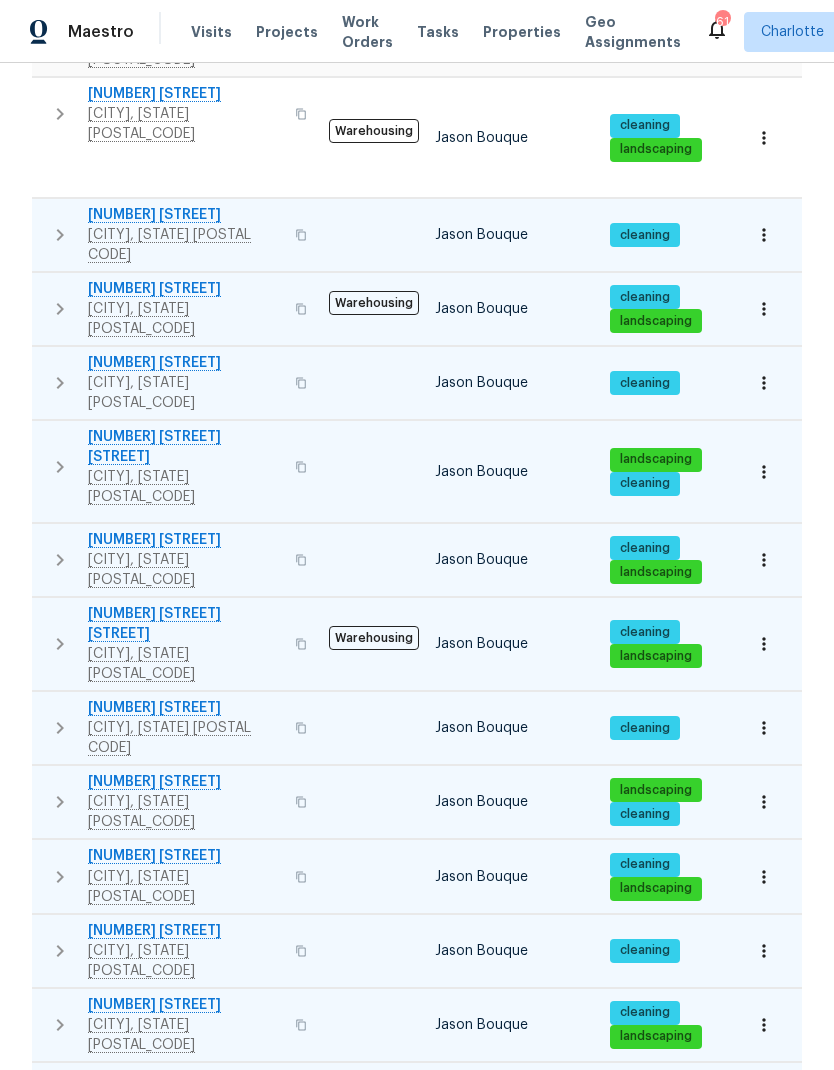 click 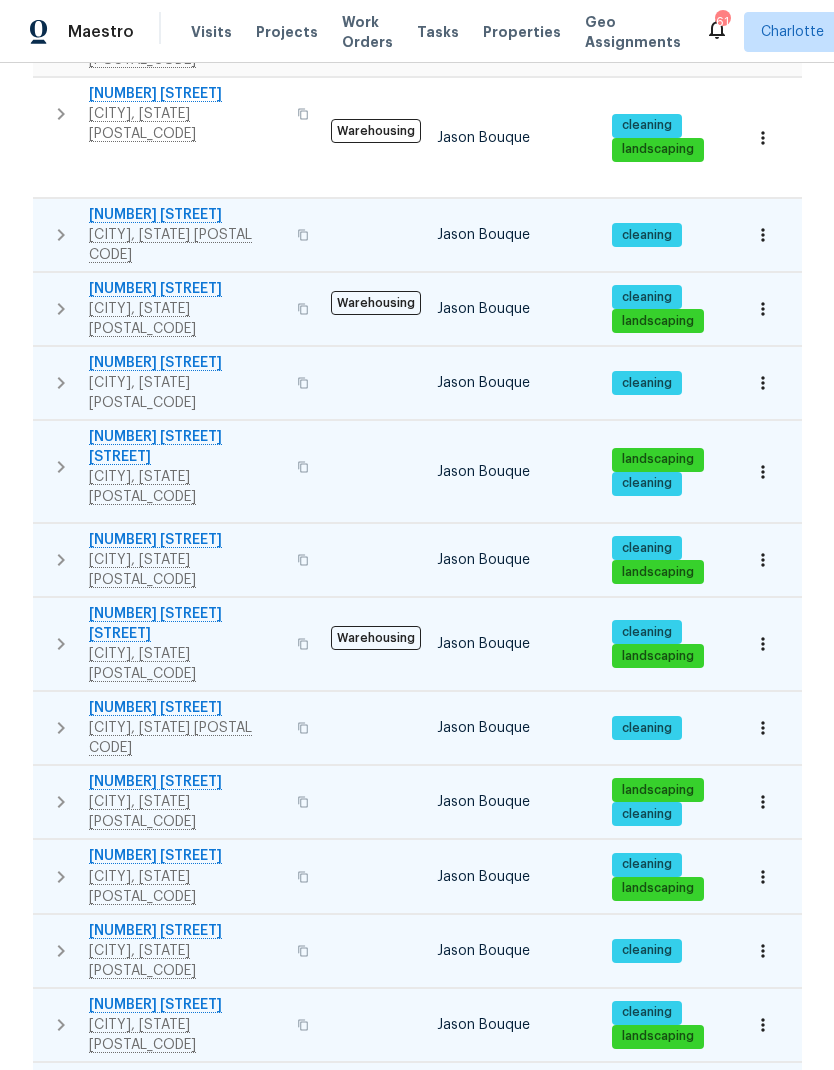 click on "Completed" at bounding box center [228, 1451] 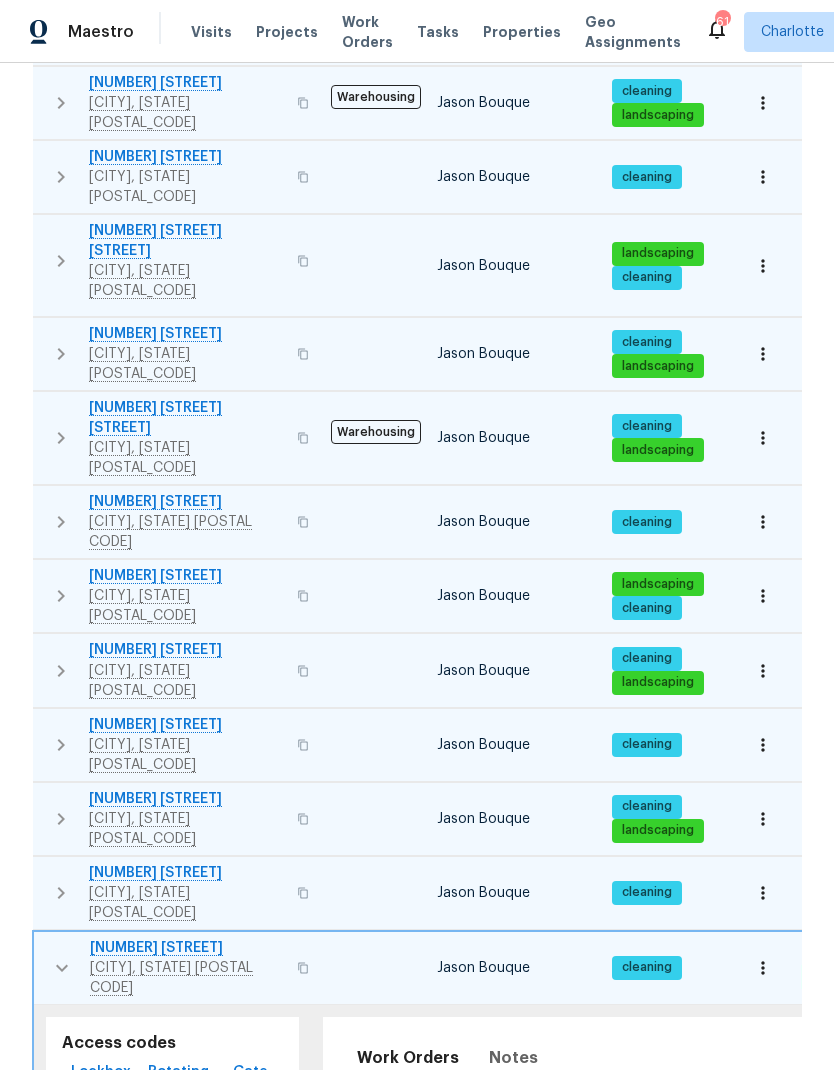 scroll, scrollTop: 1234, scrollLeft: 0, axis: vertical 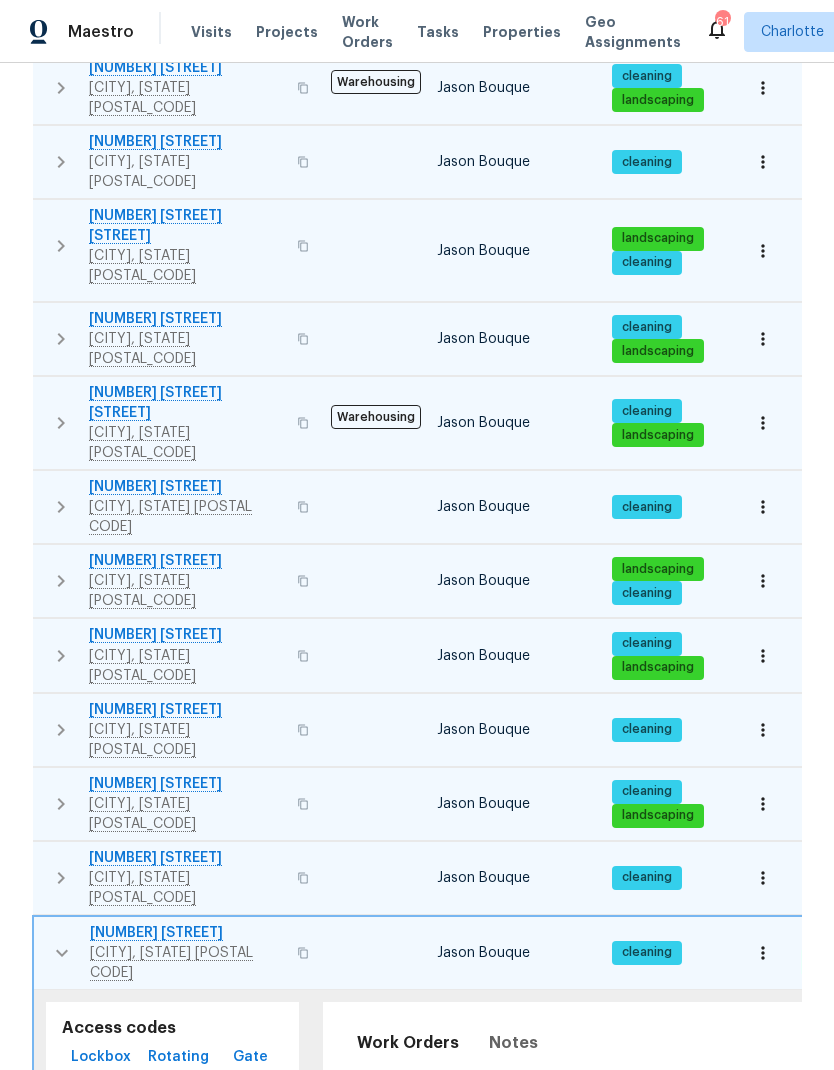 click on "Schedule a visit" at bounding box center (211, 1182) 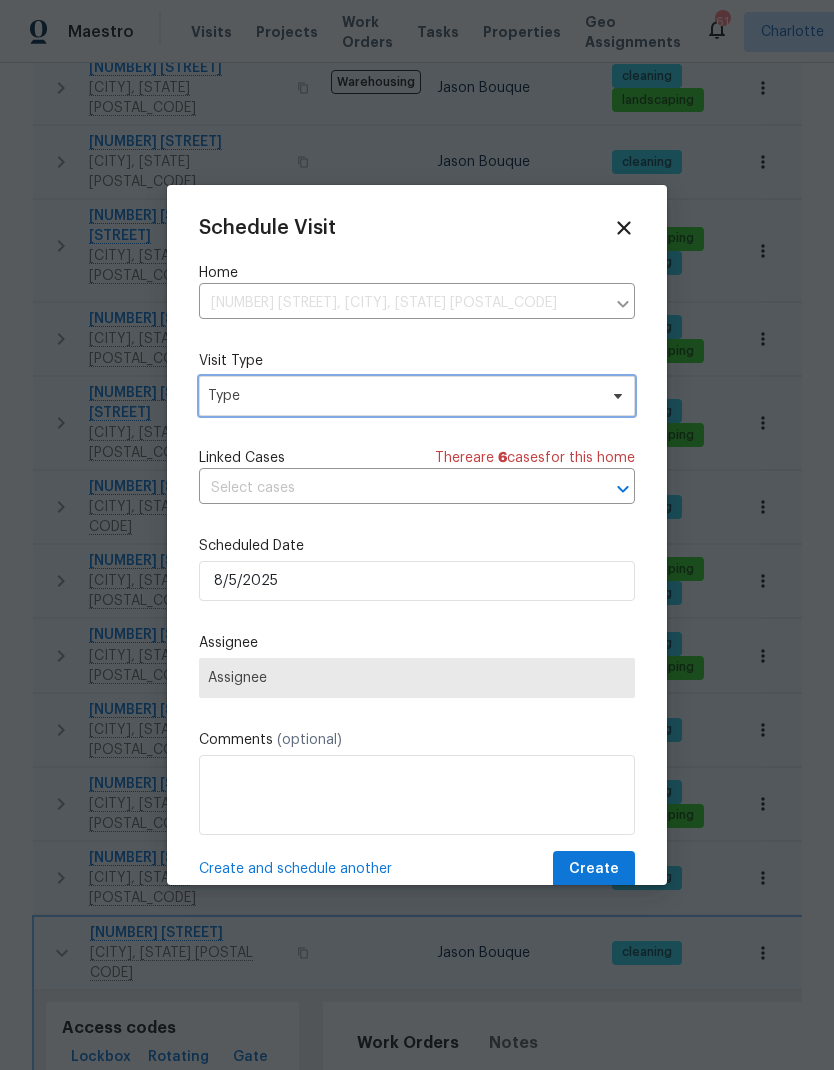 click on "Type" at bounding box center (402, 396) 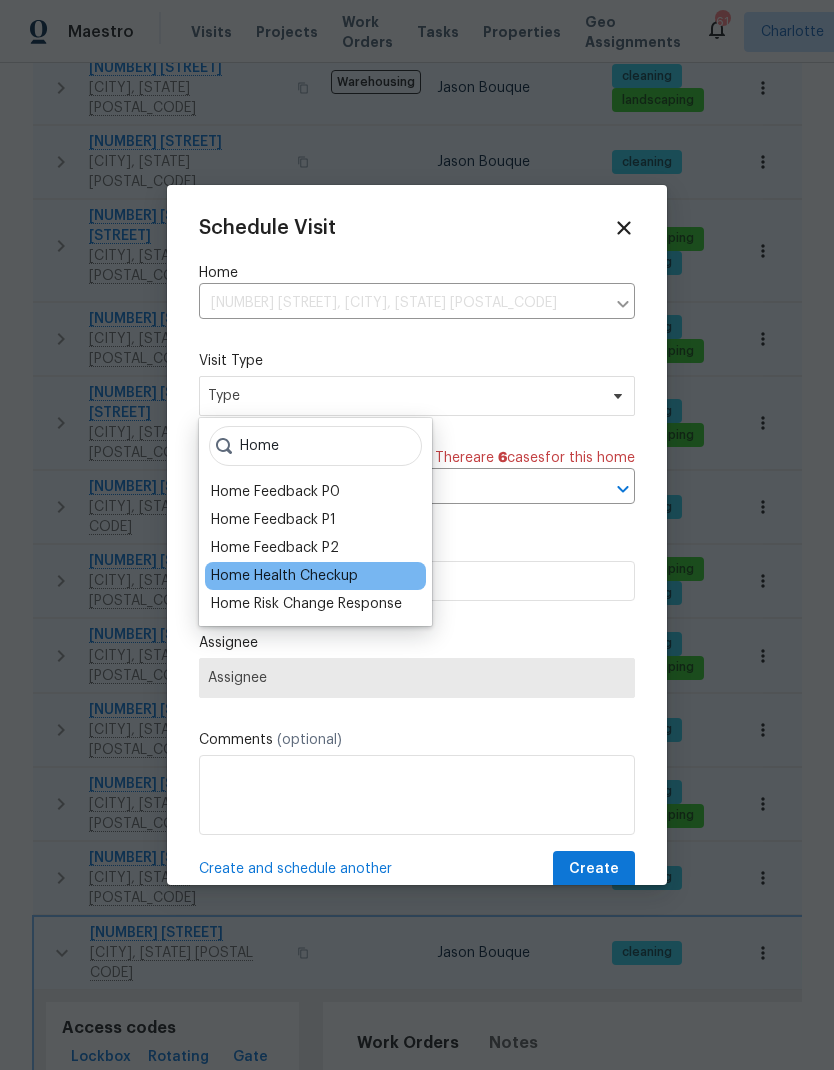 type on "Home" 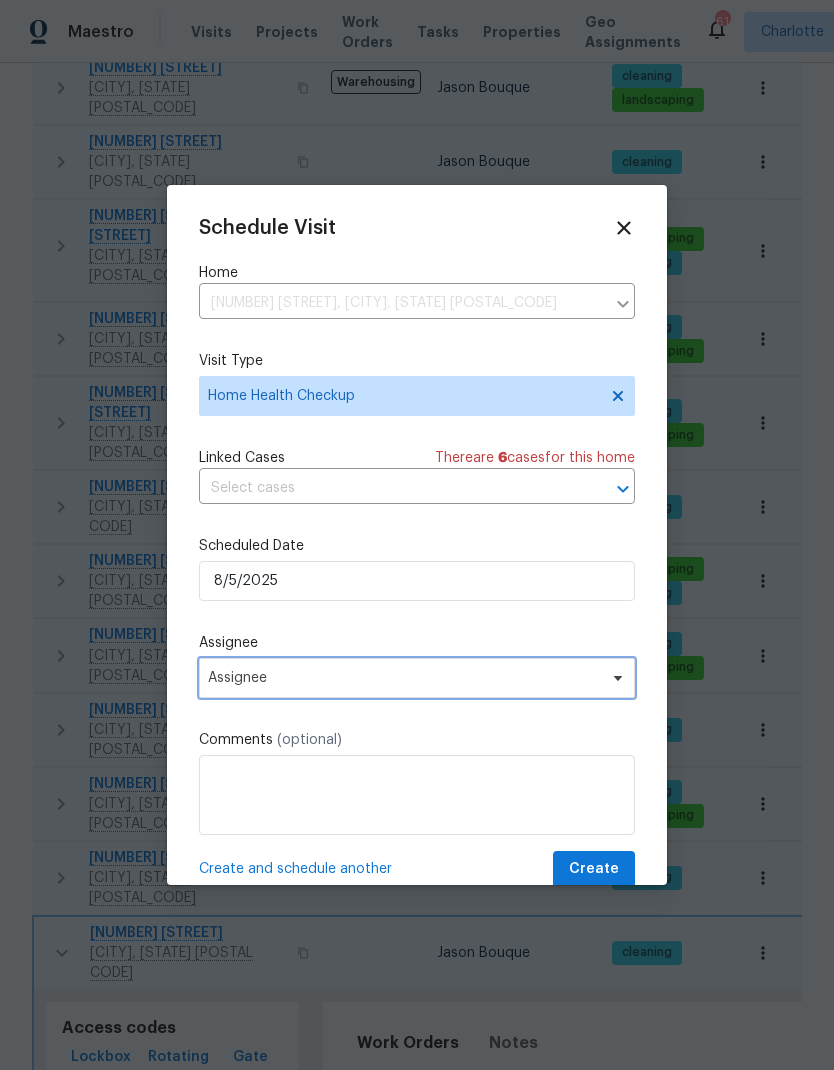 click on "Assignee" at bounding box center [417, 678] 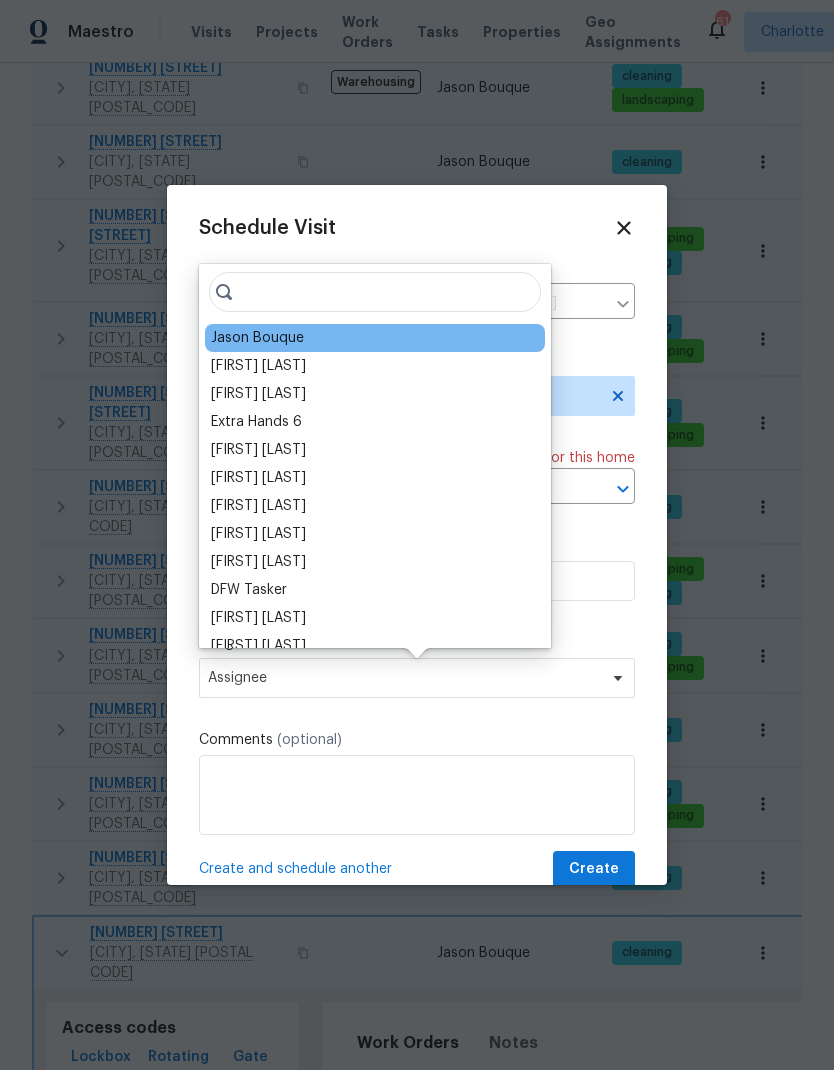 click on "Jason Bouque" at bounding box center [257, 338] 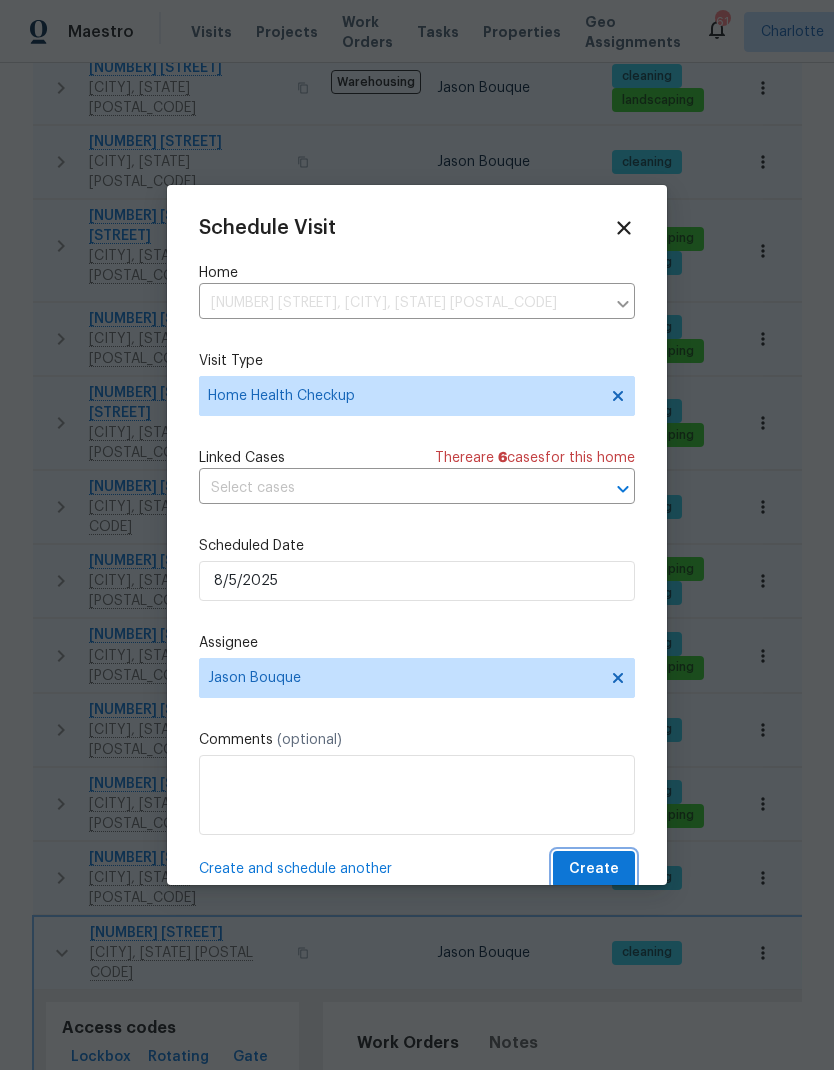 click on "Create" at bounding box center (594, 869) 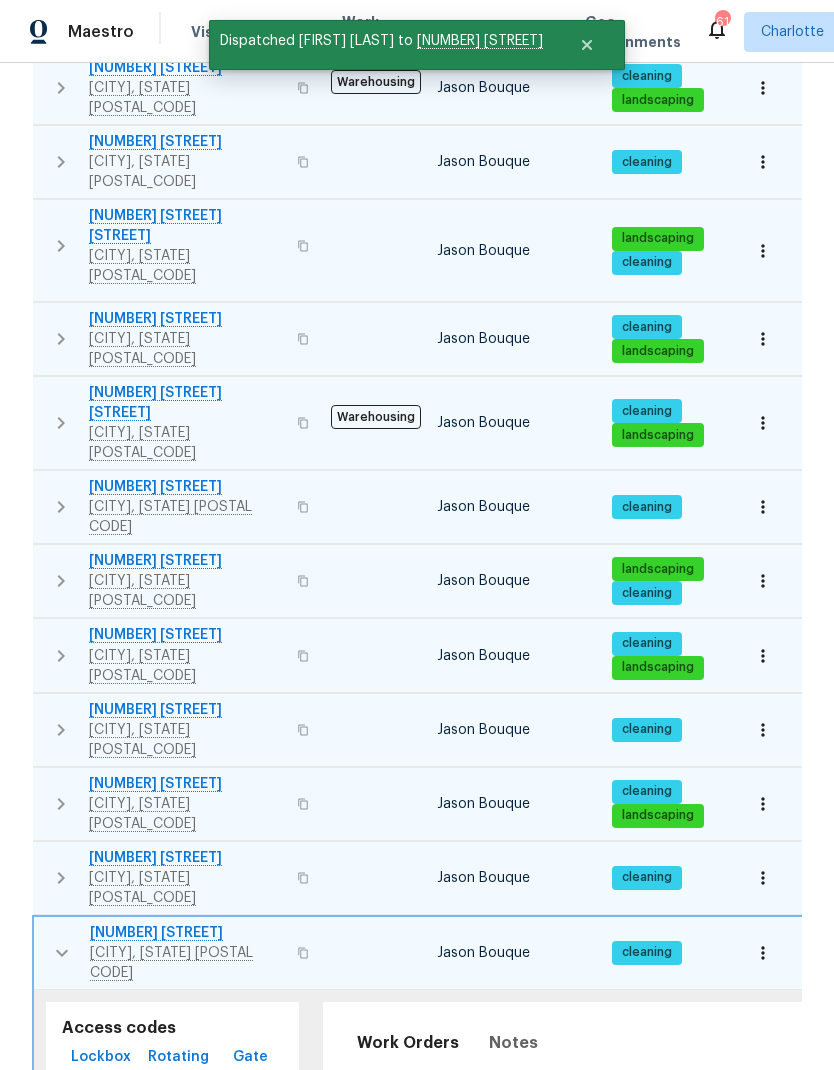 click 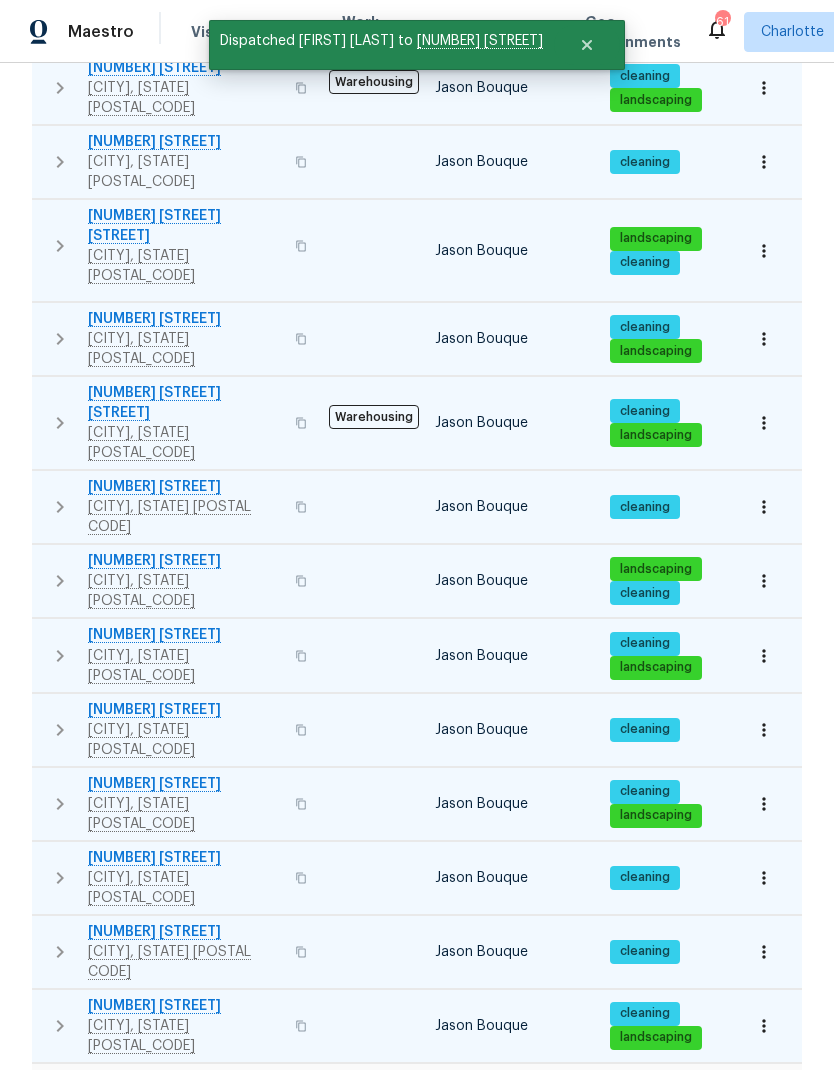 click at bounding box center (60, 1026) 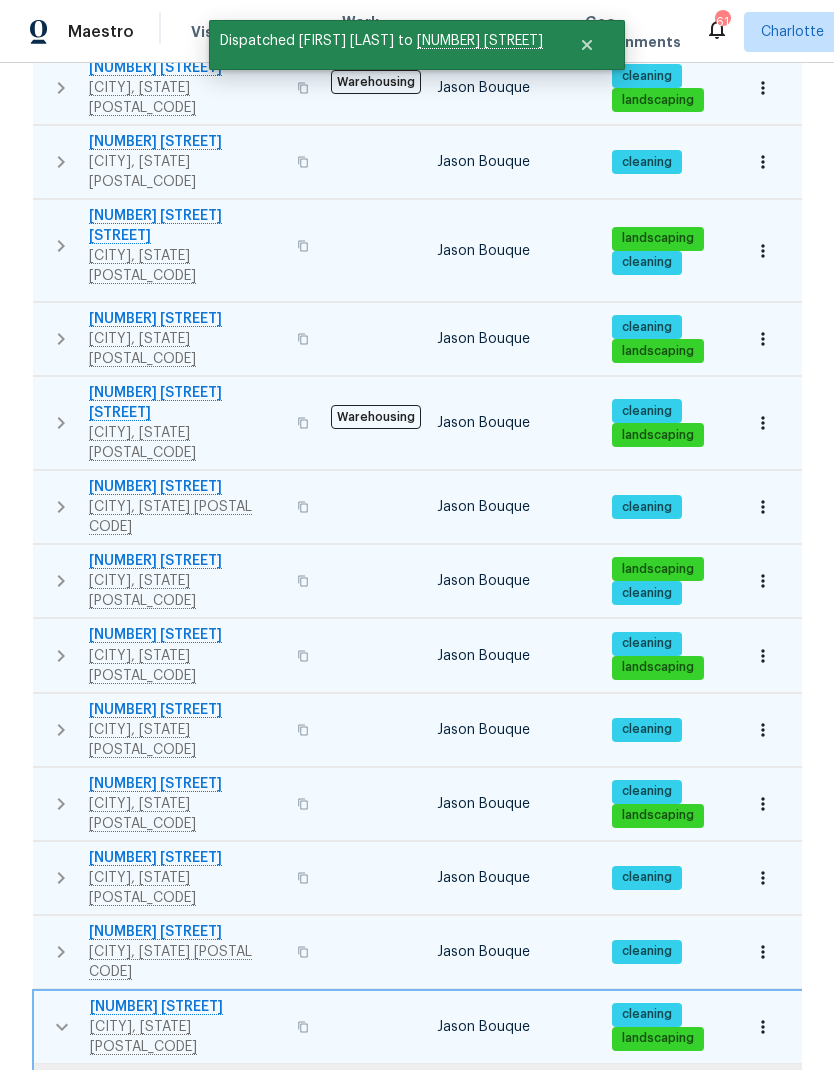 click on "Completed" at bounding box center (228, 1304) 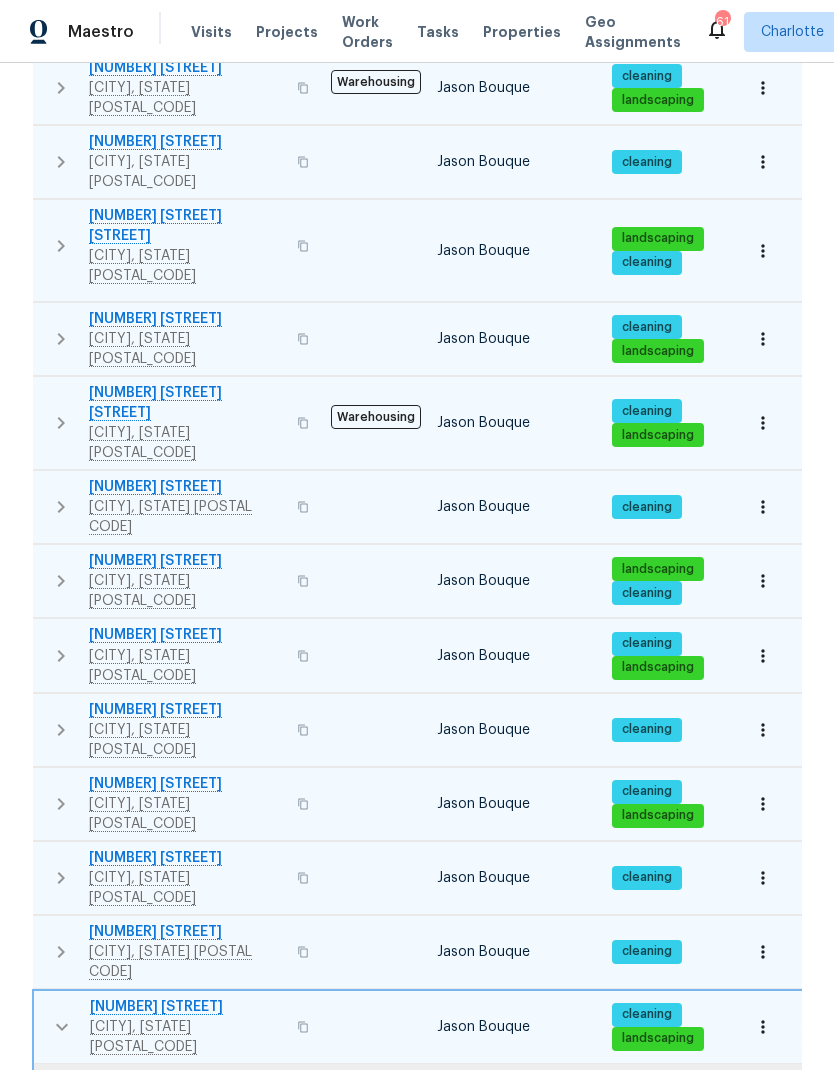 click 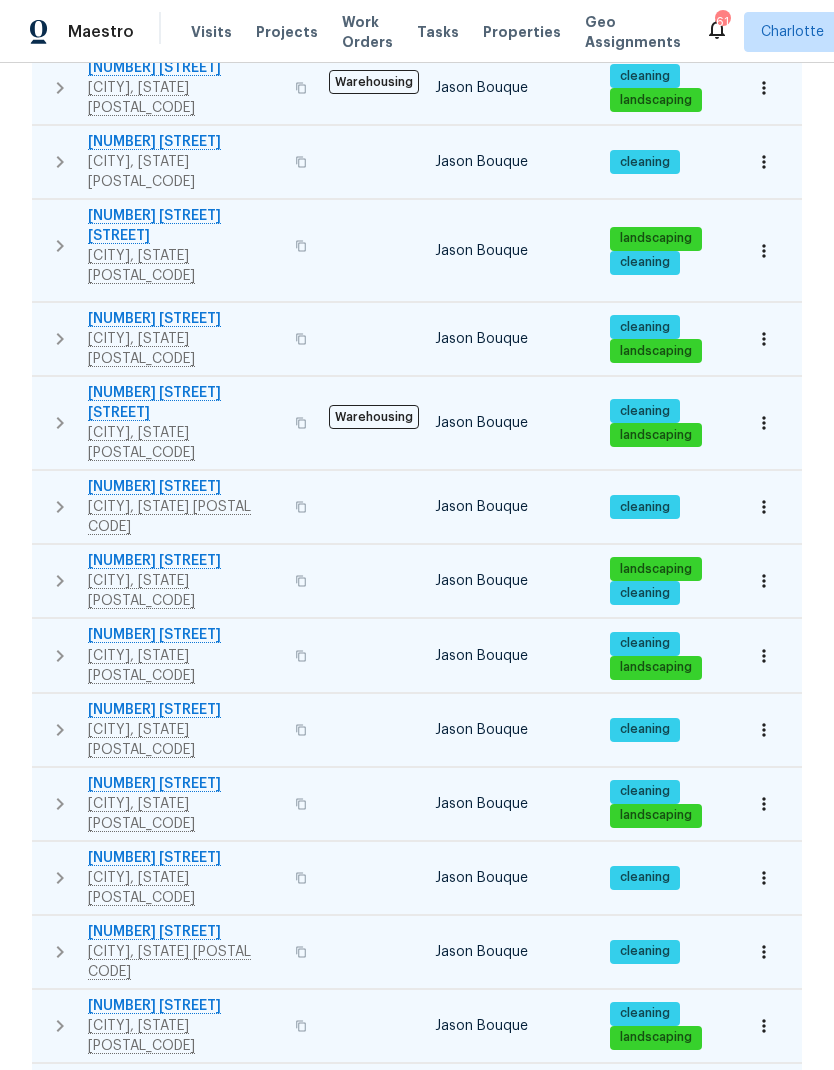 click 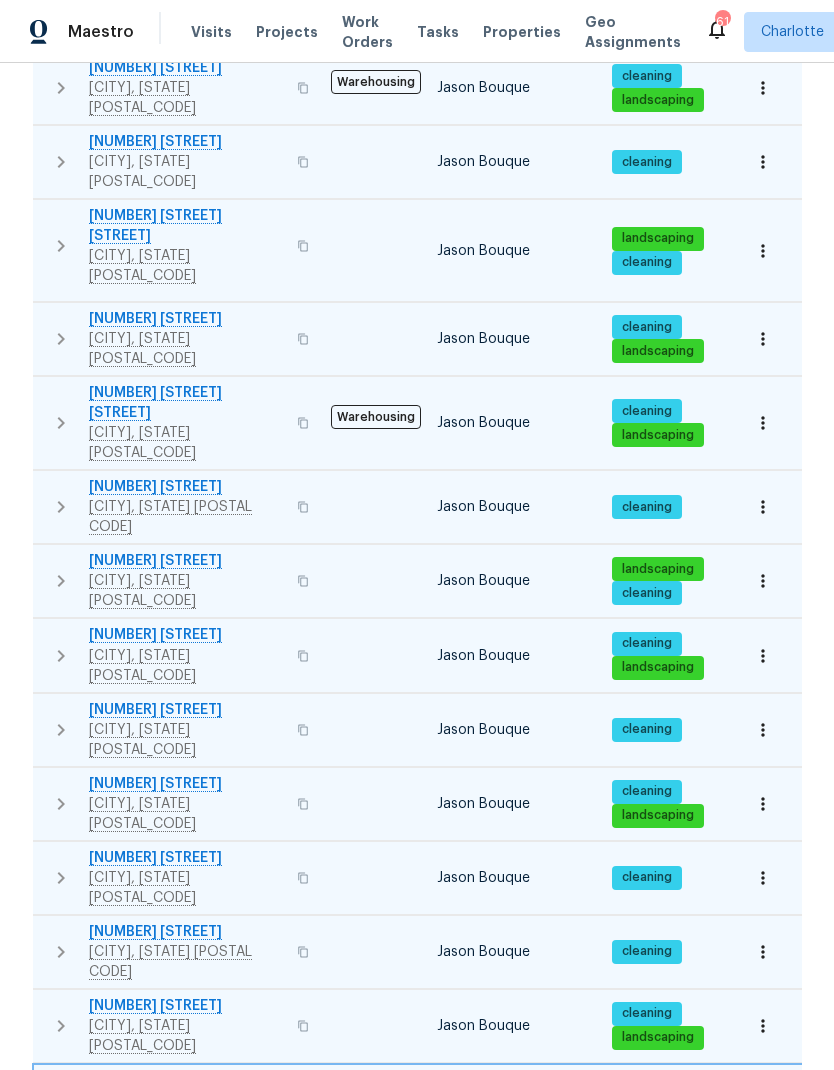 click on "Completed" at bounding box center (228, 1378) 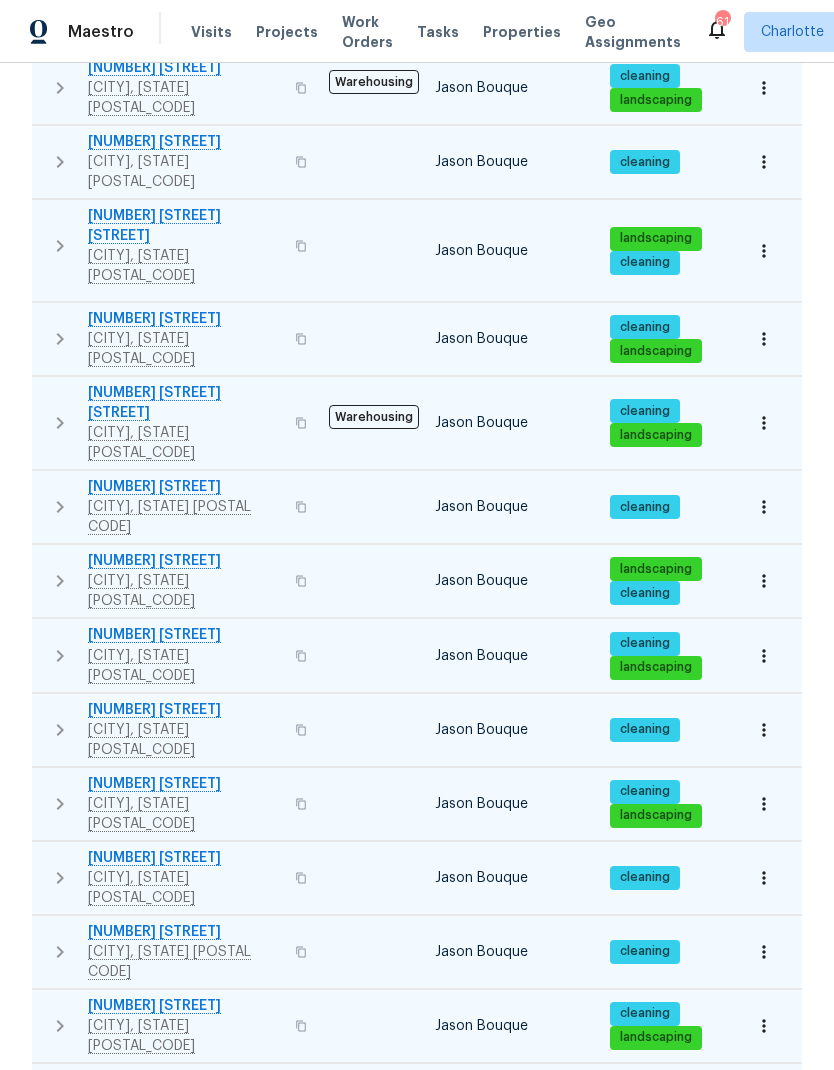 click 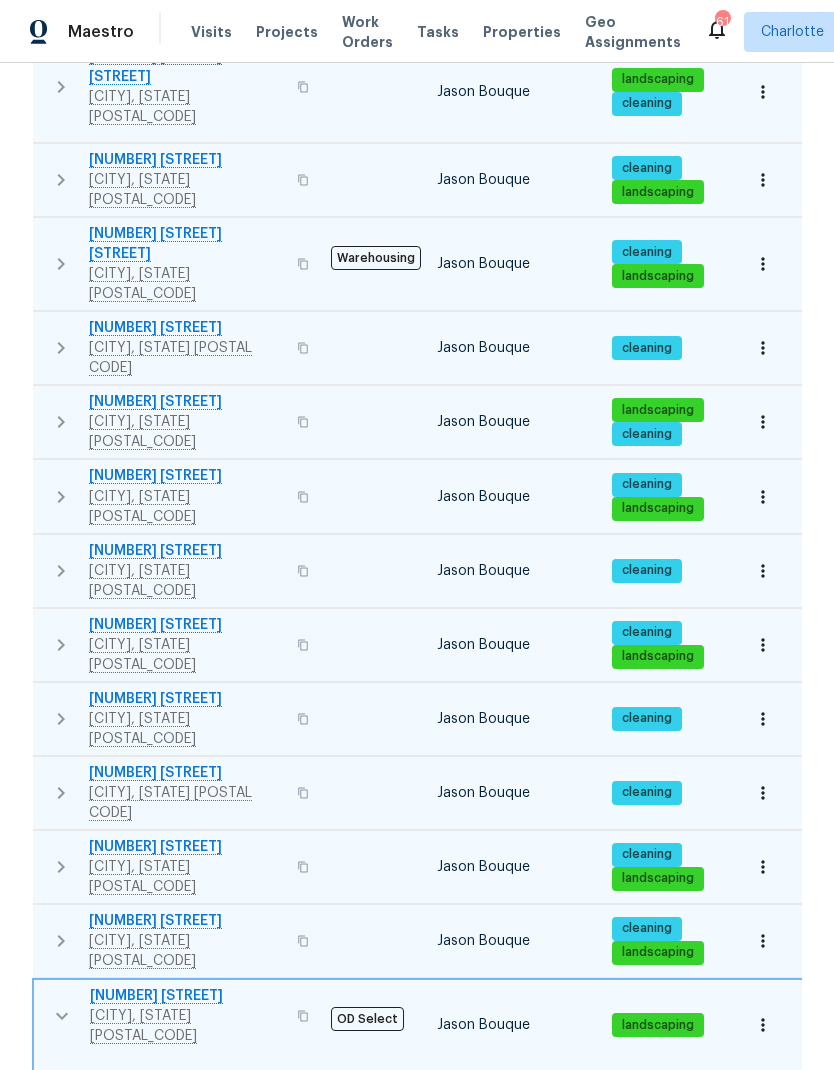 scroll, scrollTop: 1396, scrollLeft: 0, axis: vertical 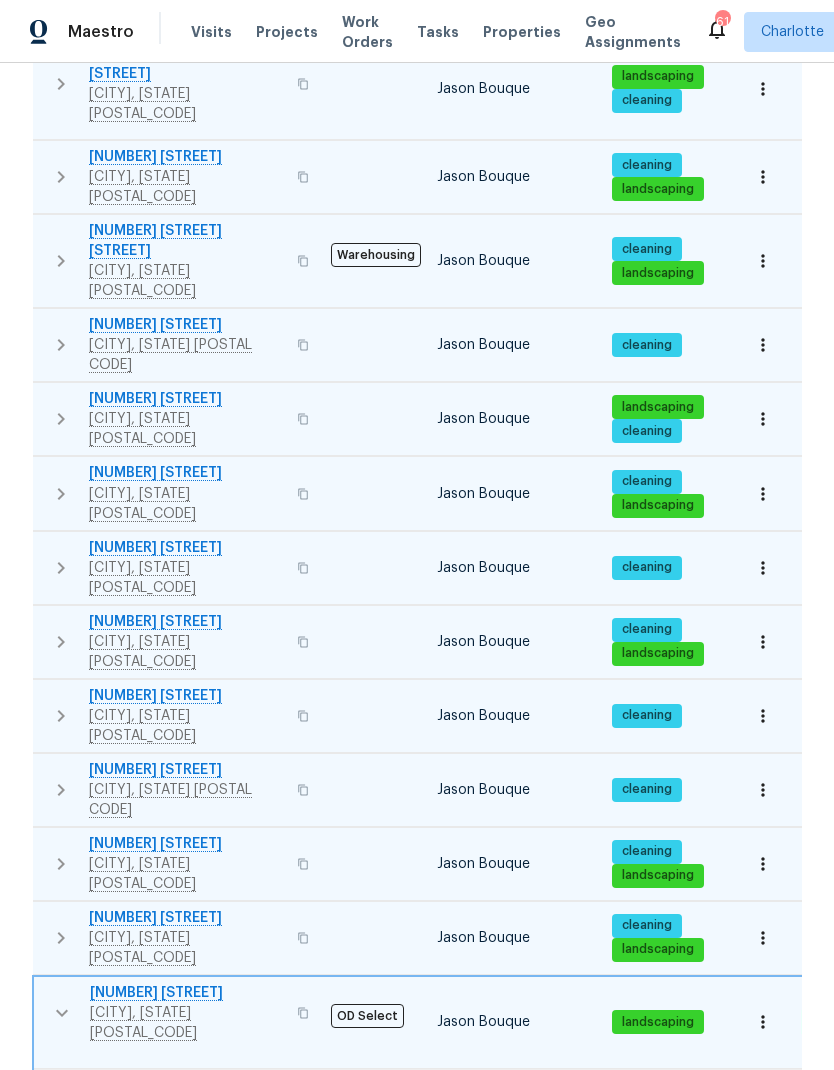 click on "Completed" at bounding box center (228, 1309) 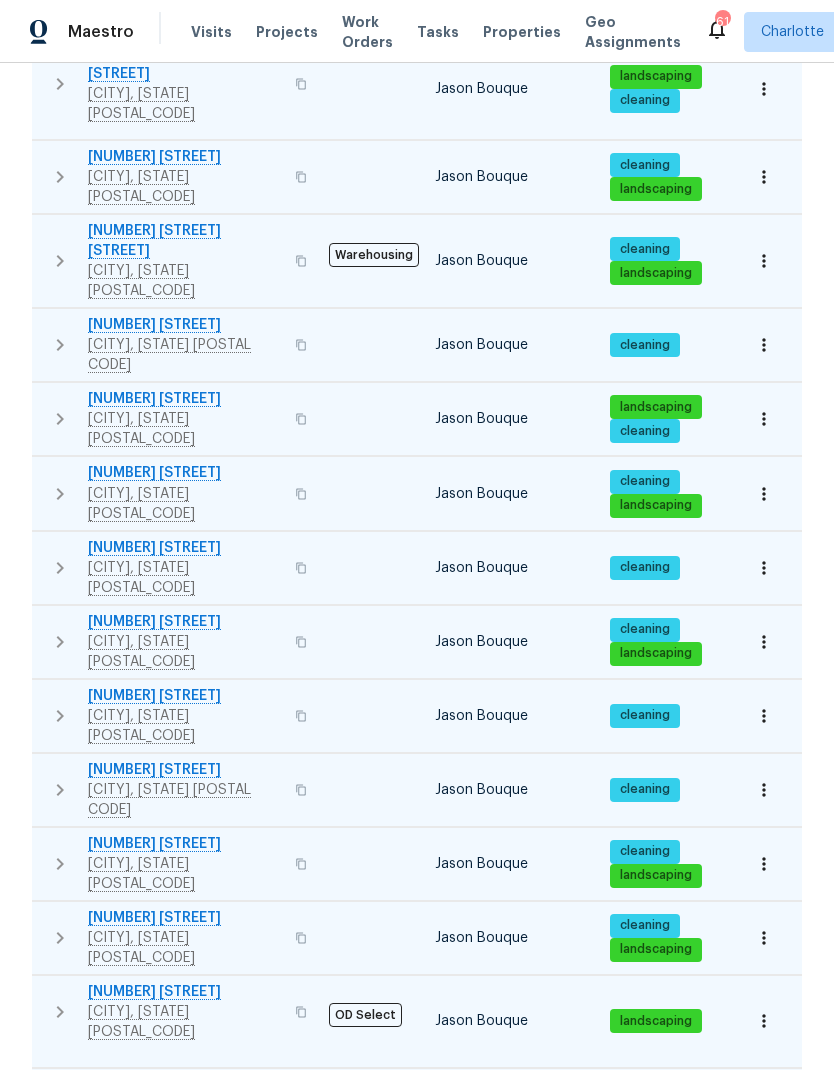 click 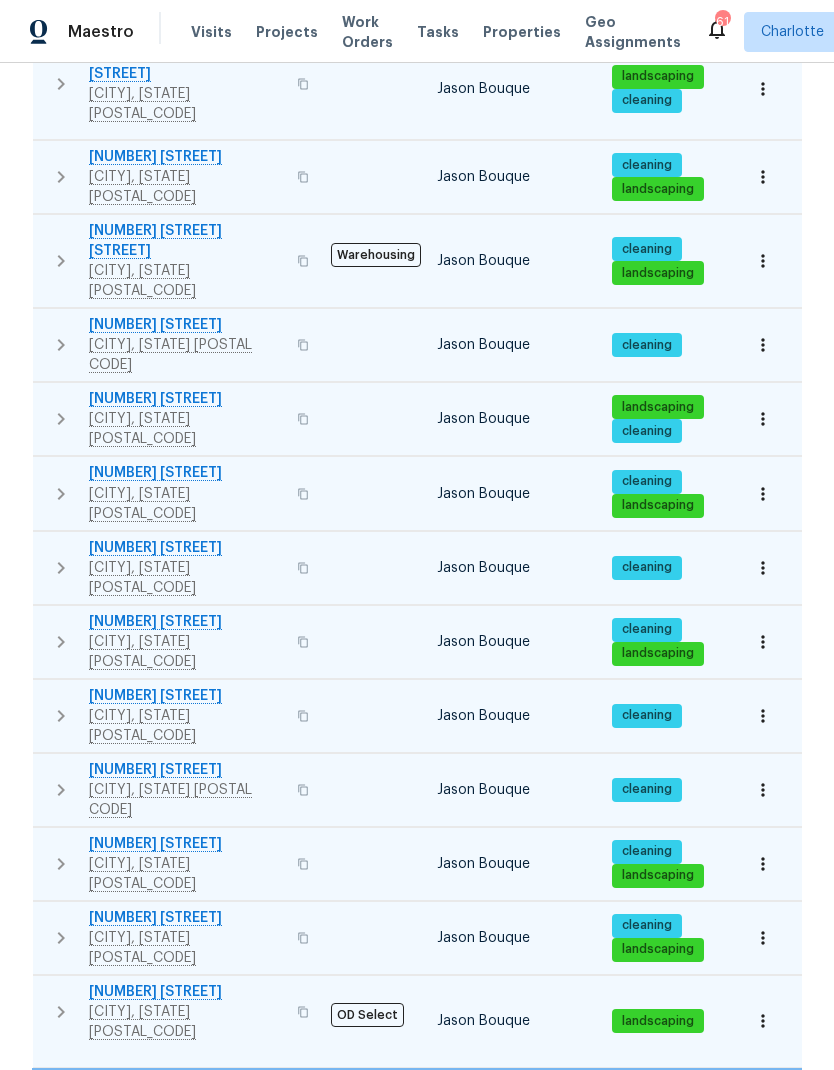 click on "Completed" at bounding box center (228, 1403) 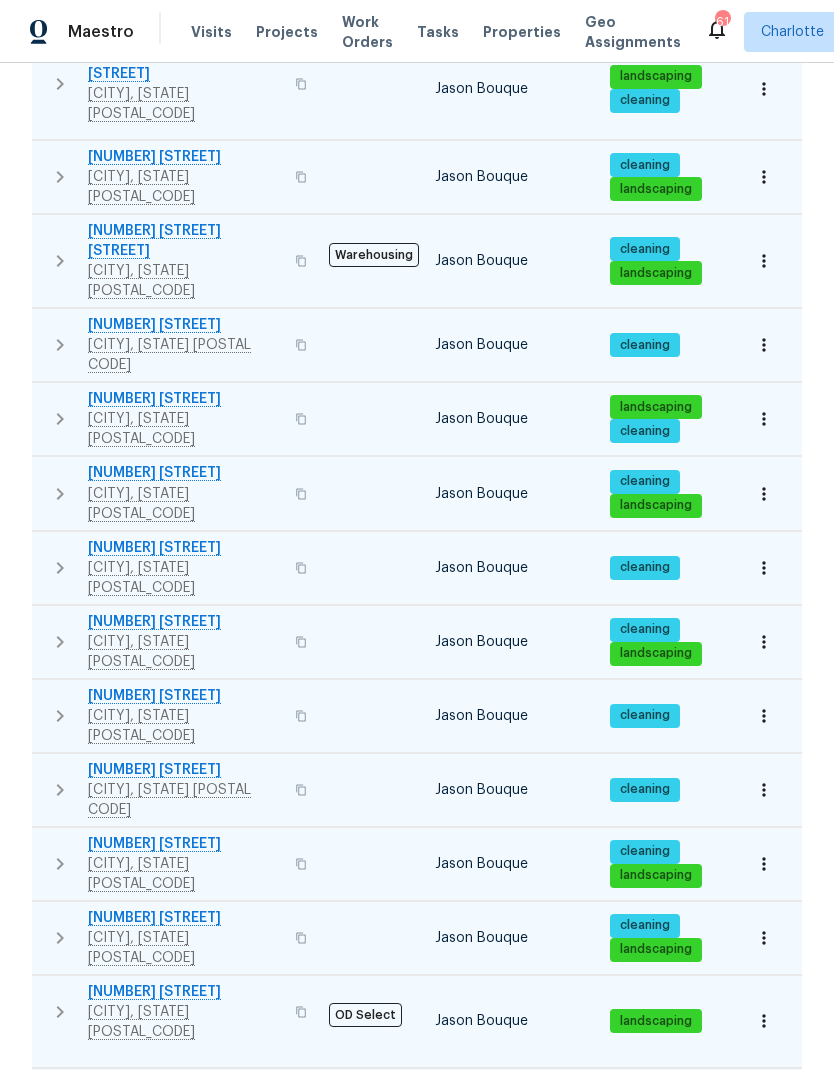 click 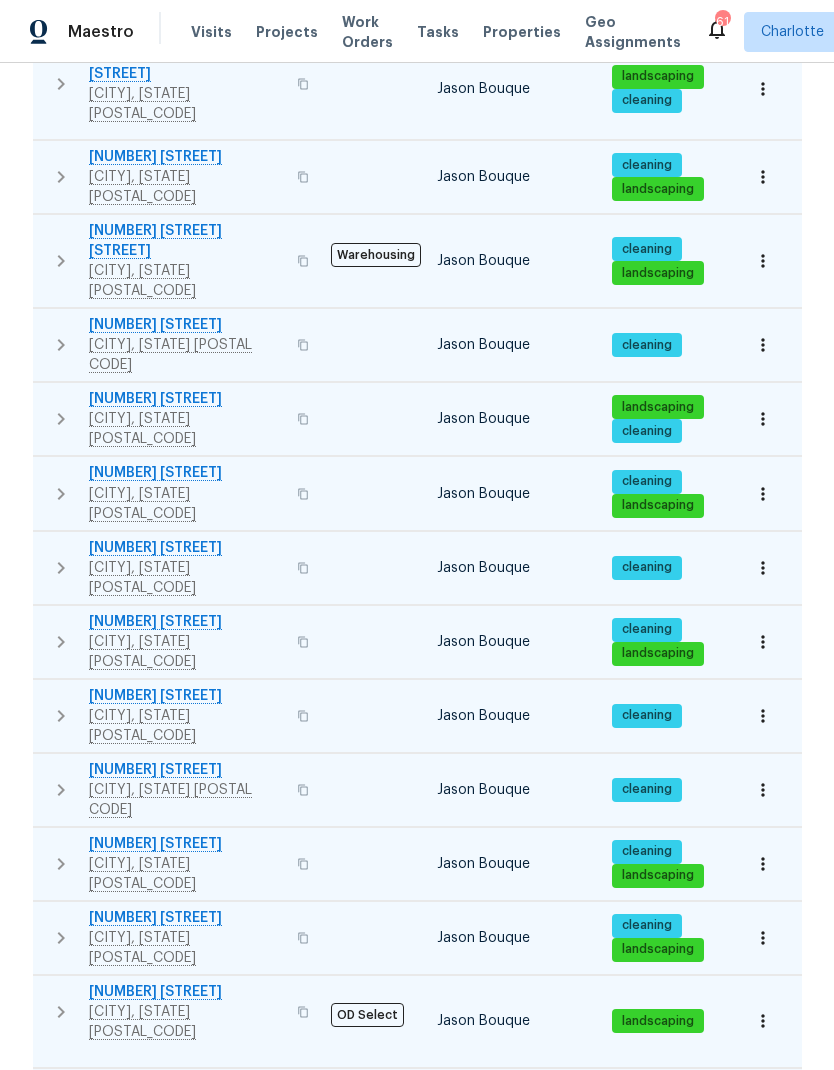 click on "Completed" at bounding box center (228, 1570) 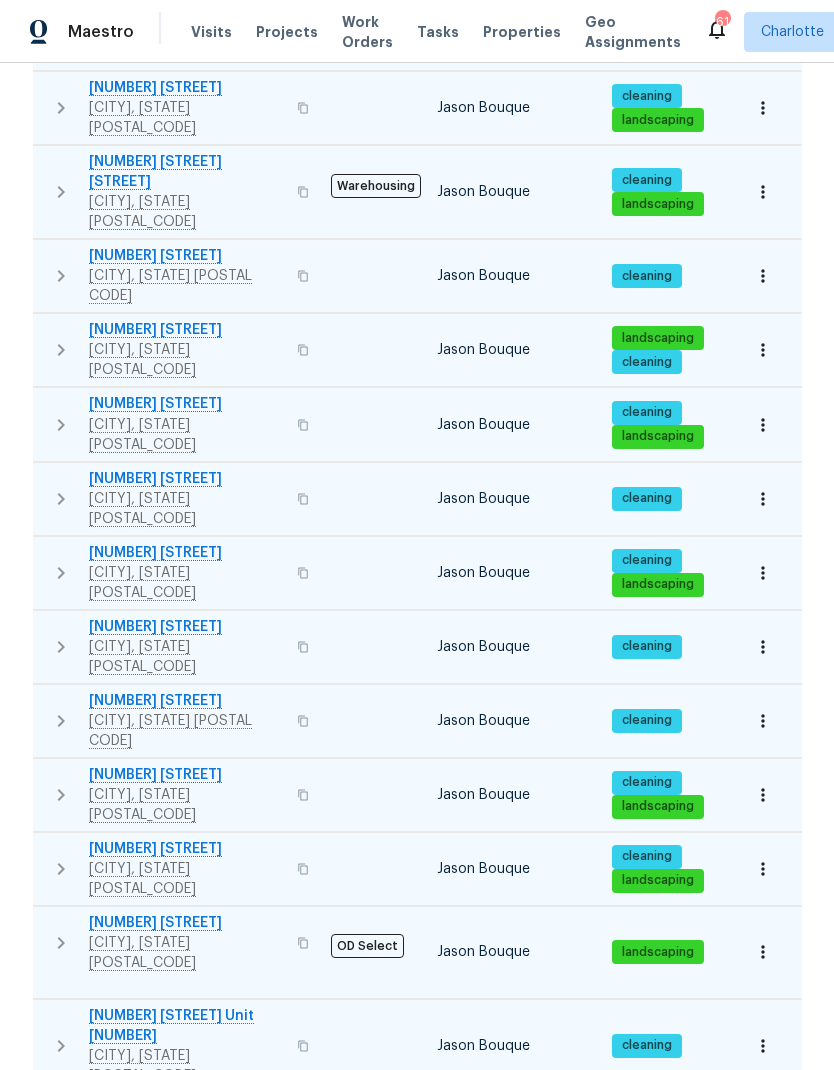 scroll, scrollTop: 1481, scrollLeft: 0, axis: vertical 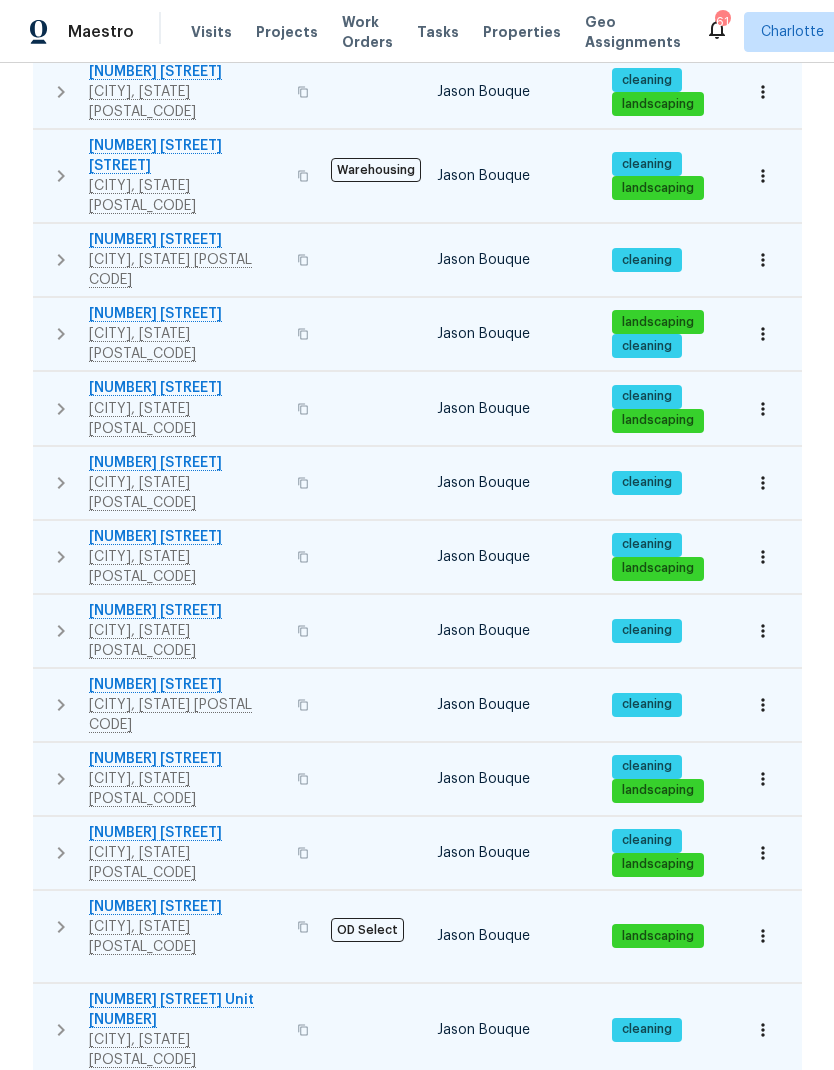 click 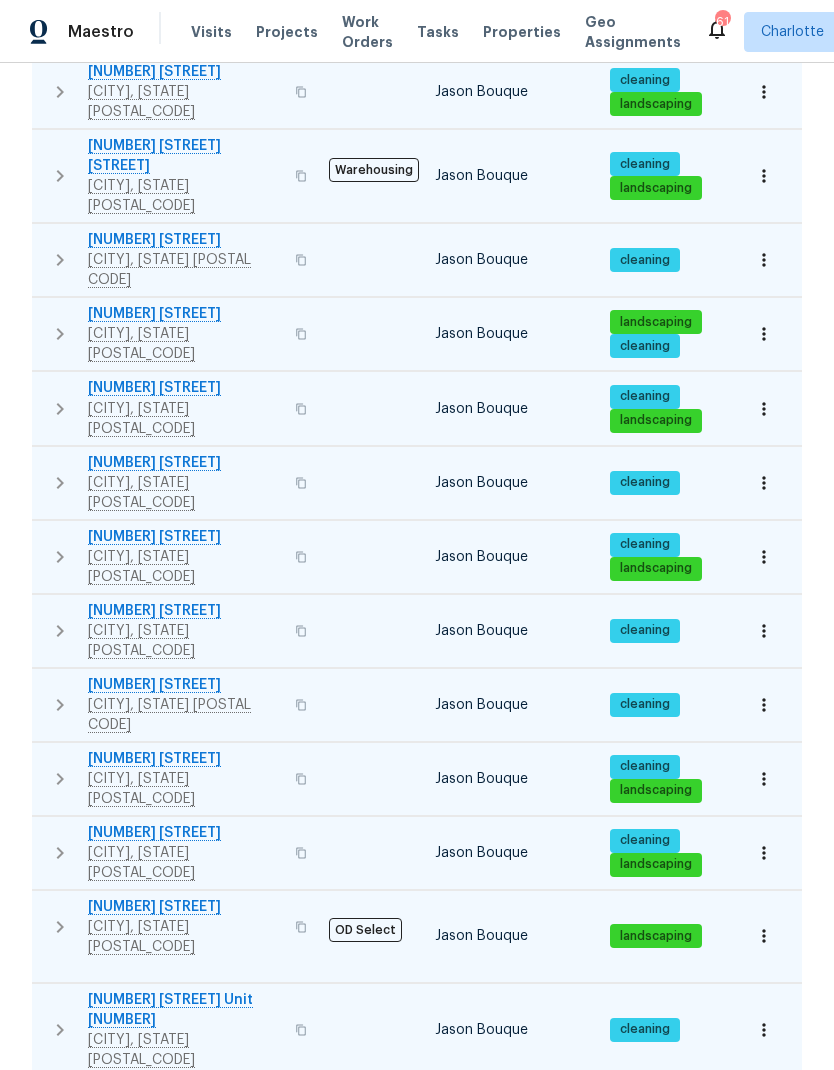 click 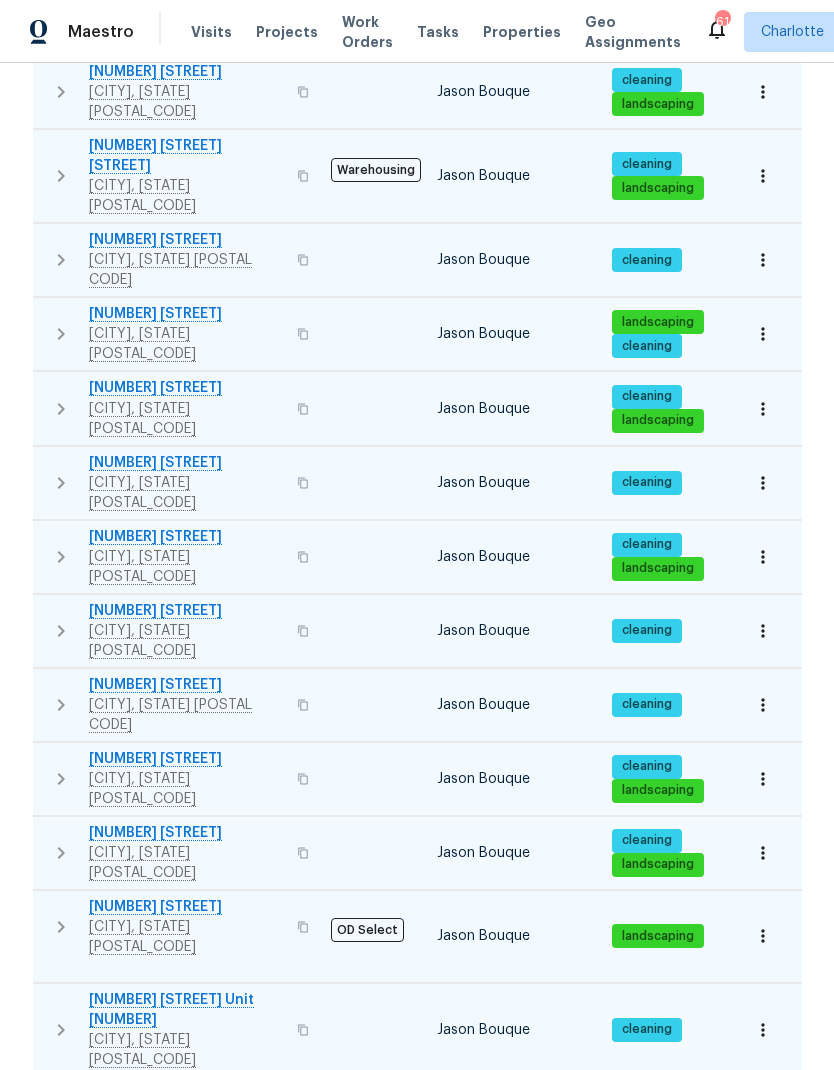 click on "Completed" at bounding box center [228, 1485] 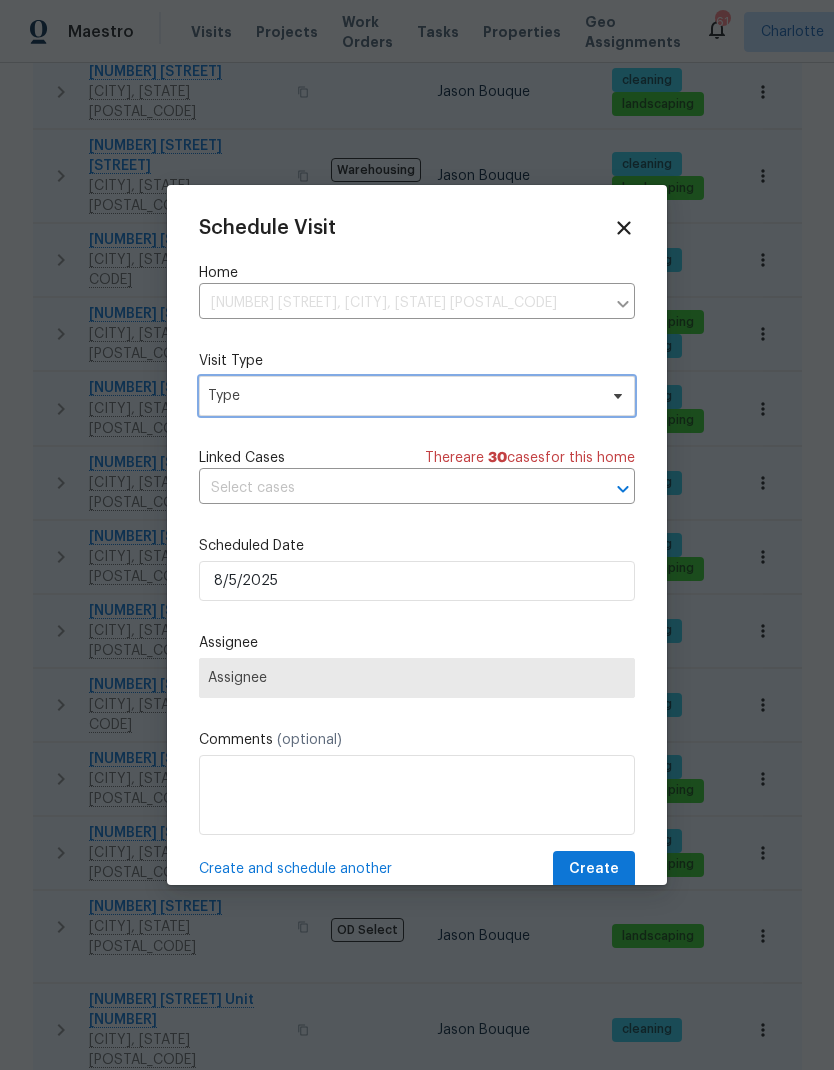 click on "Type" at bounding box center (402, 396) 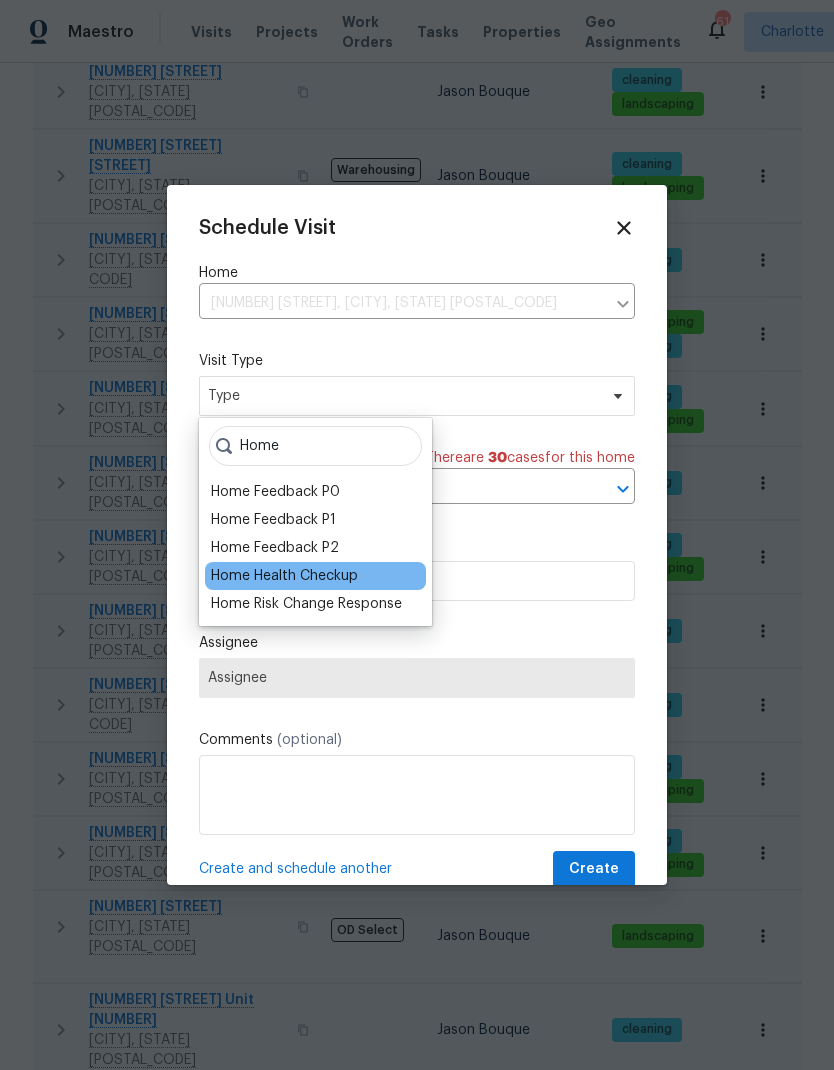 type on "Home" 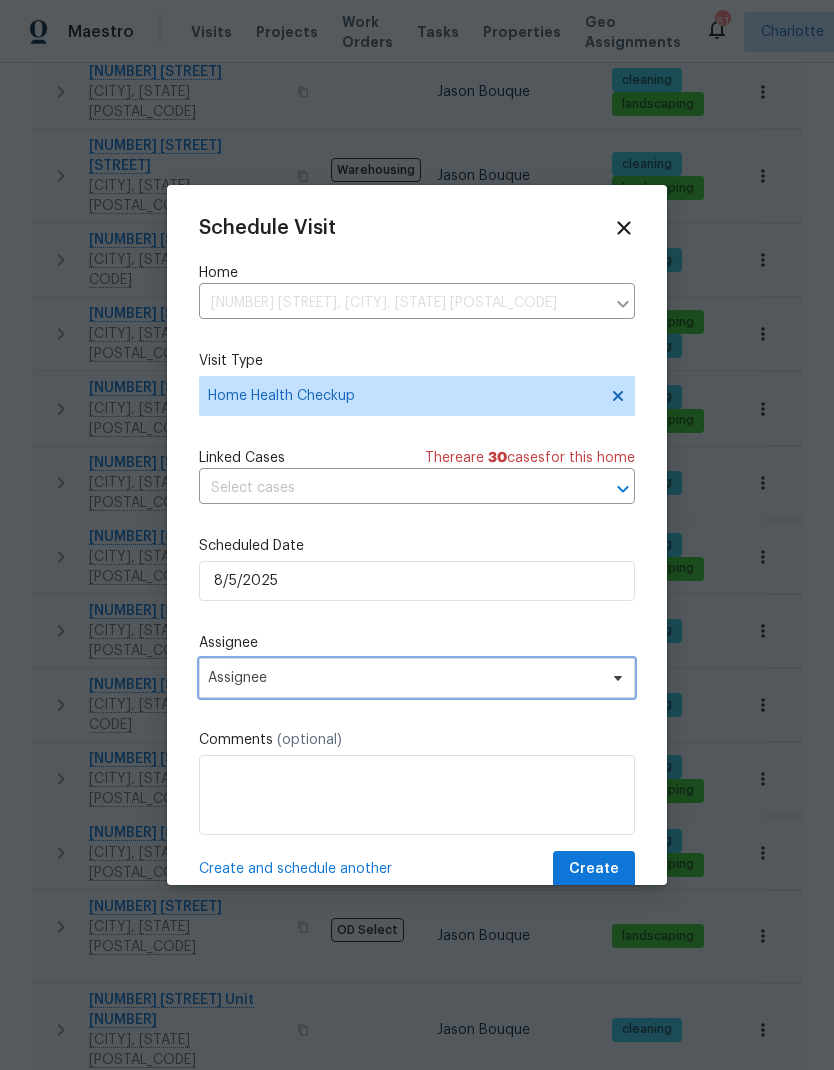 click on "Assignee" at bounding box center (404, 678) 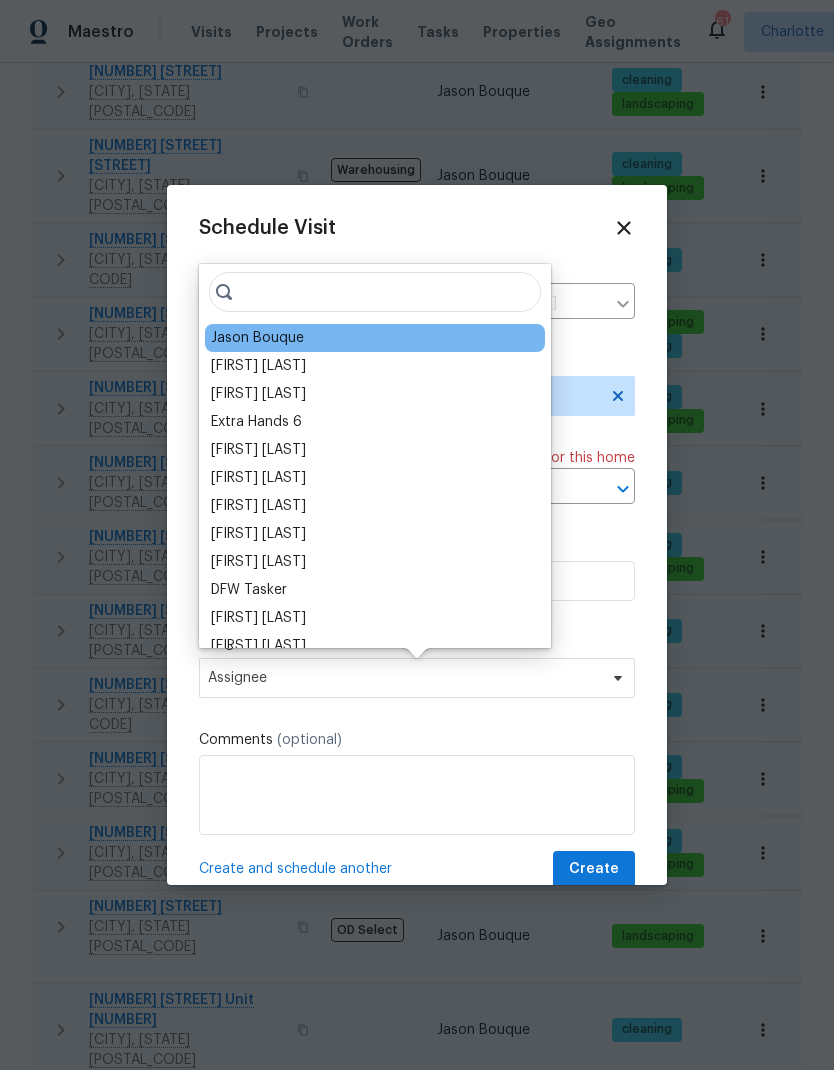 click on "Jason Bouque" at bounding box center (257, 338) 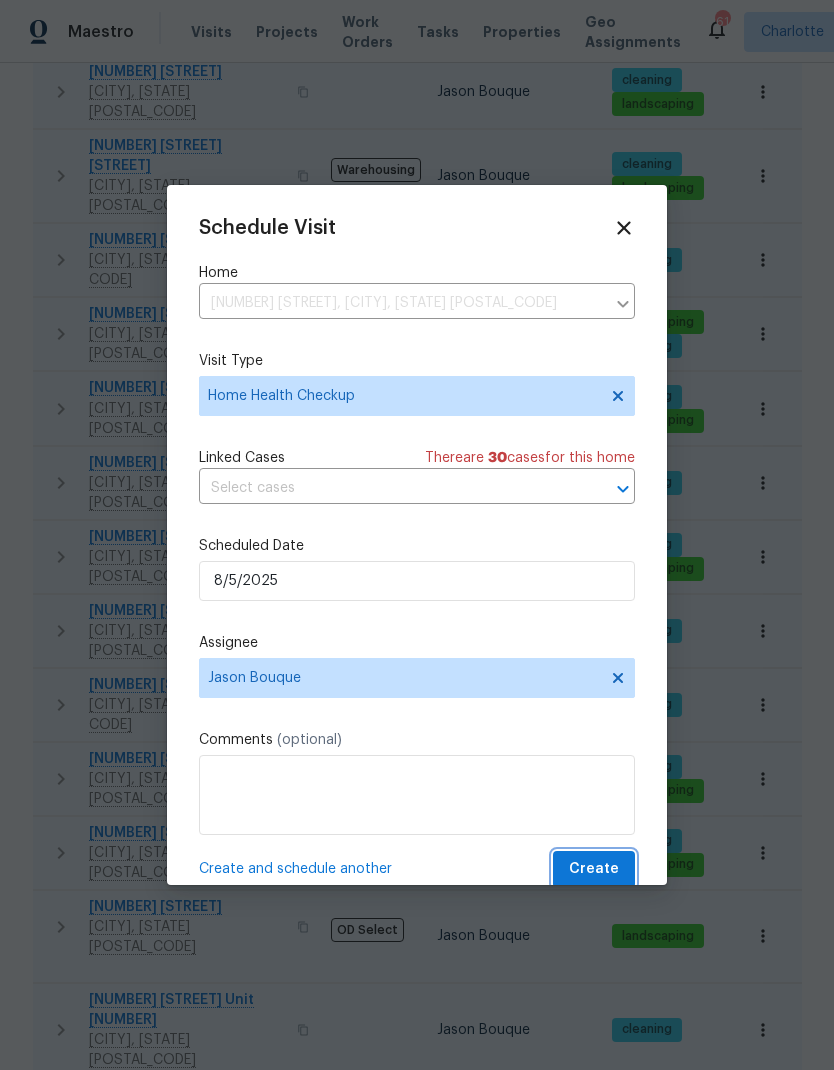 click on "Create" at bounding box center [594, 869] 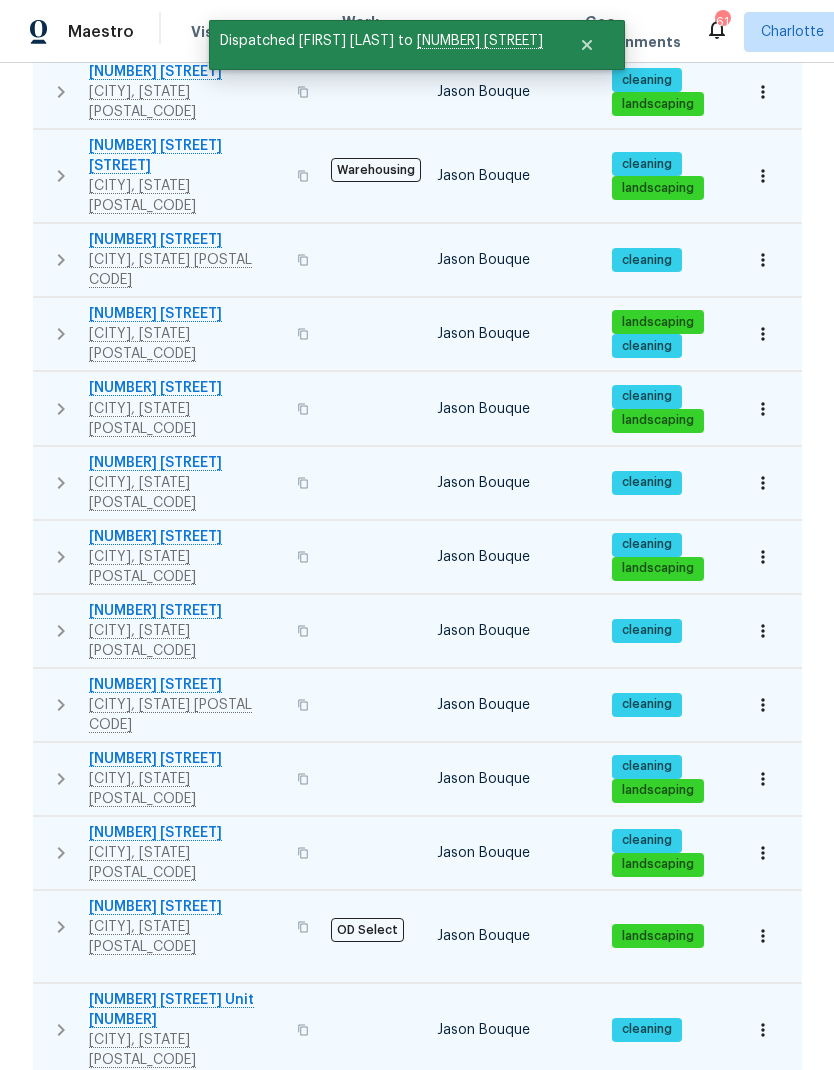 click 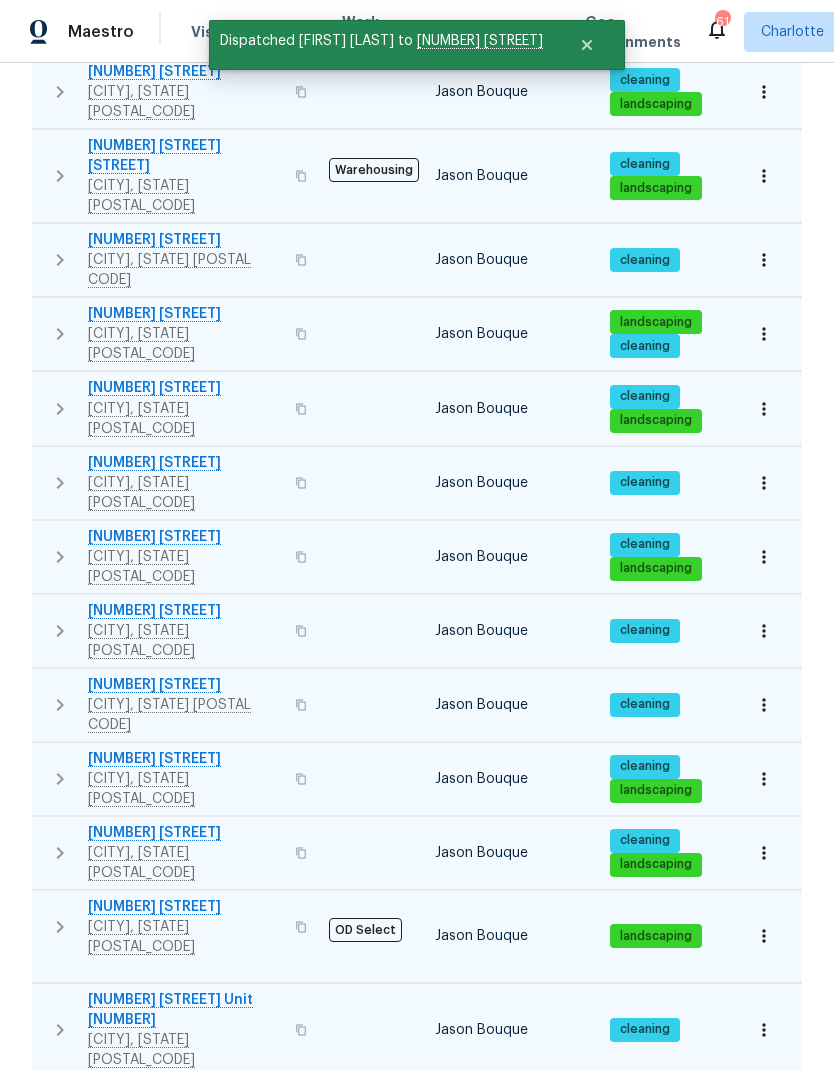 click 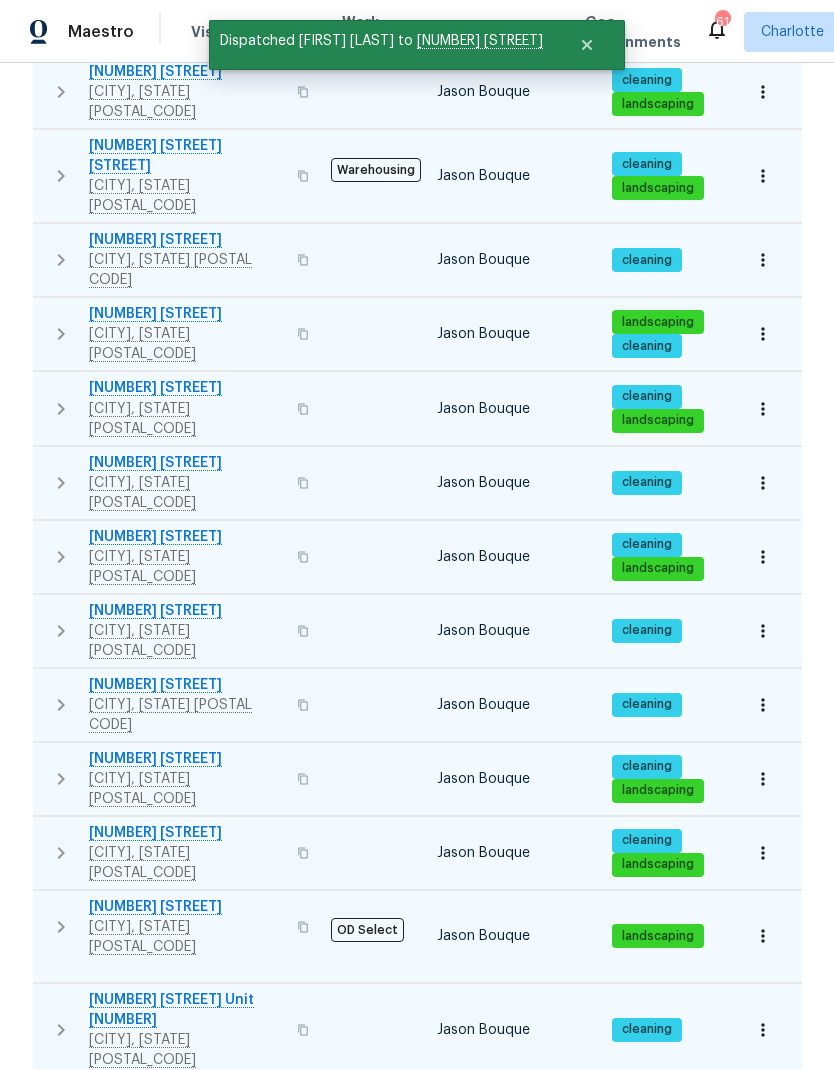 click on "Completed" at bounding box center [228, 1559] 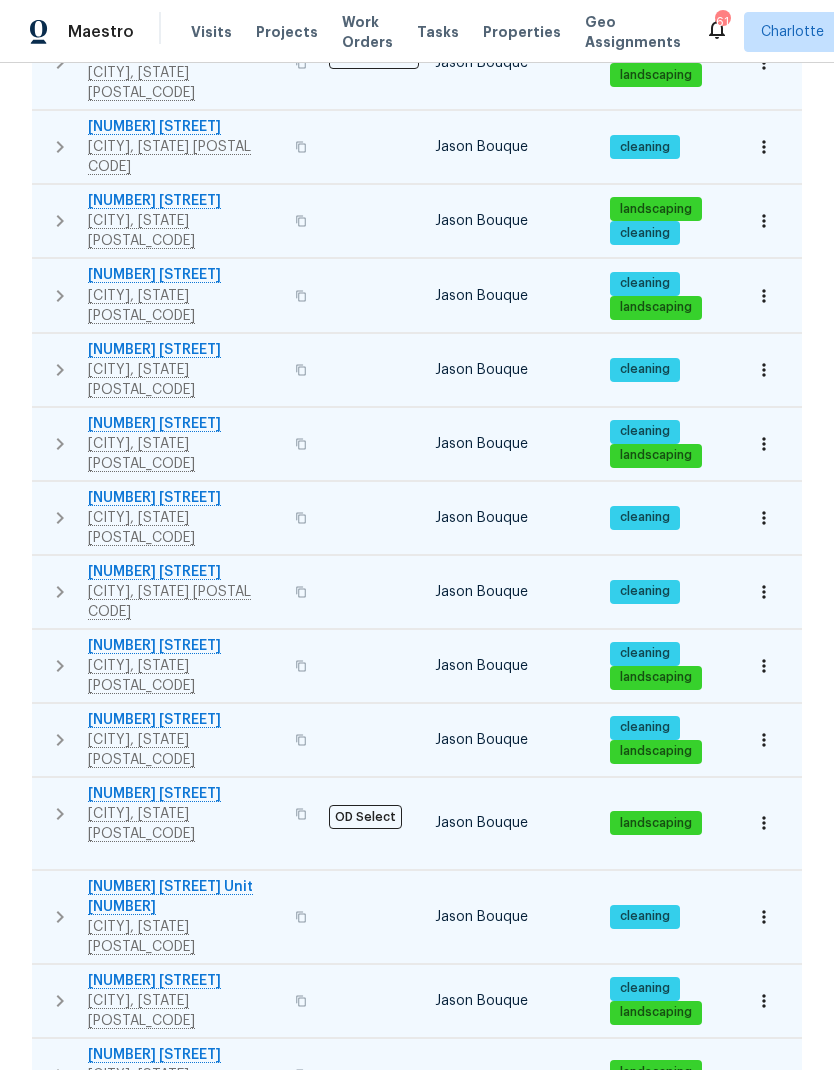 scroll, scrollTop: 1593, scrollLeft: 0, axis: vertical 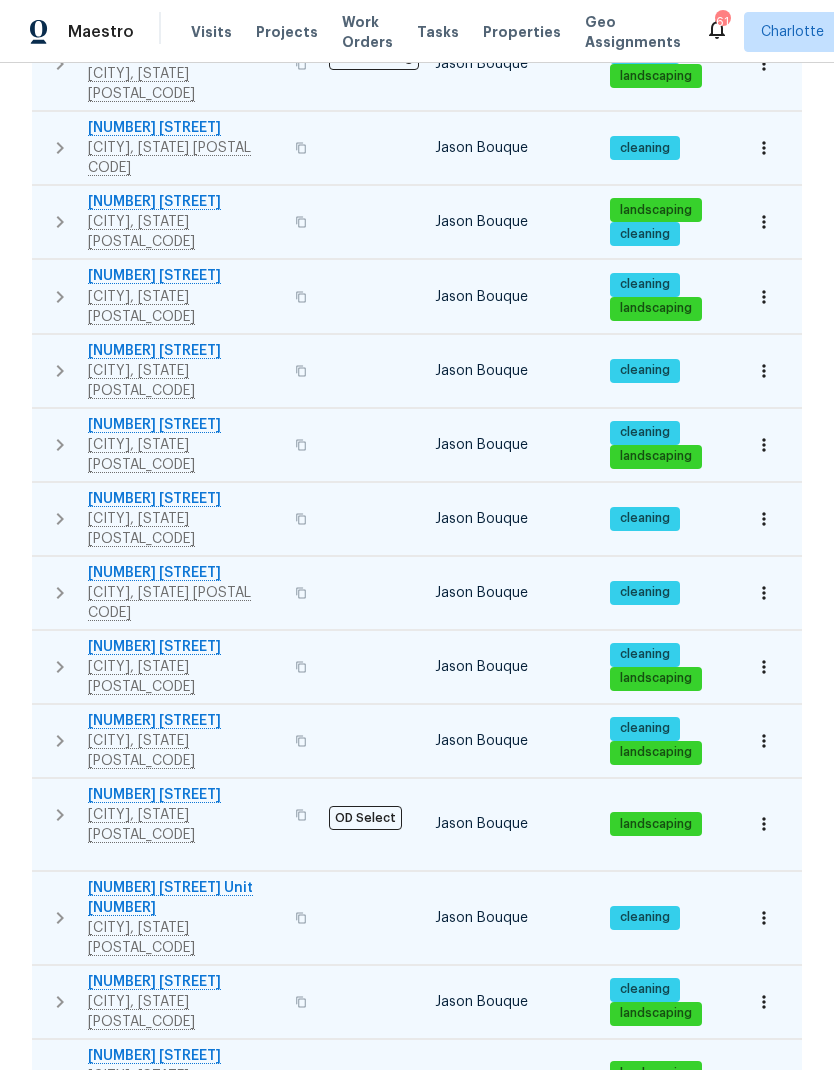 click 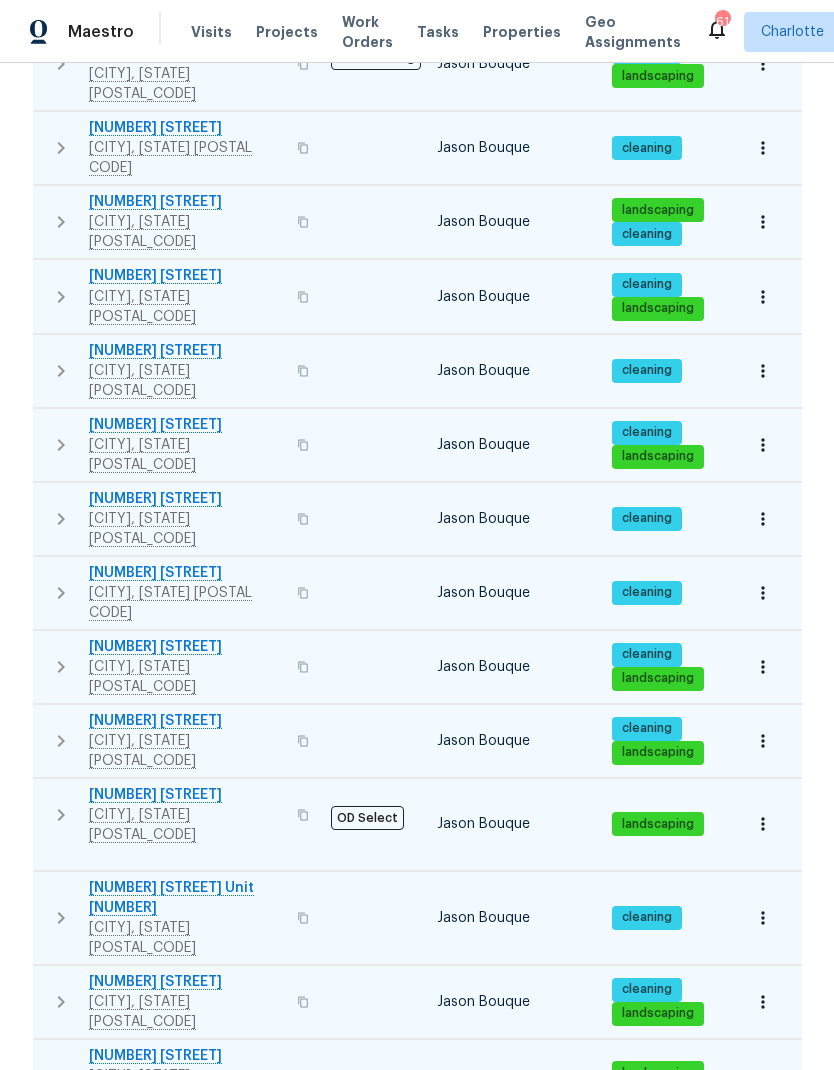 click on "Completed" at bounding box center [228, 1521] 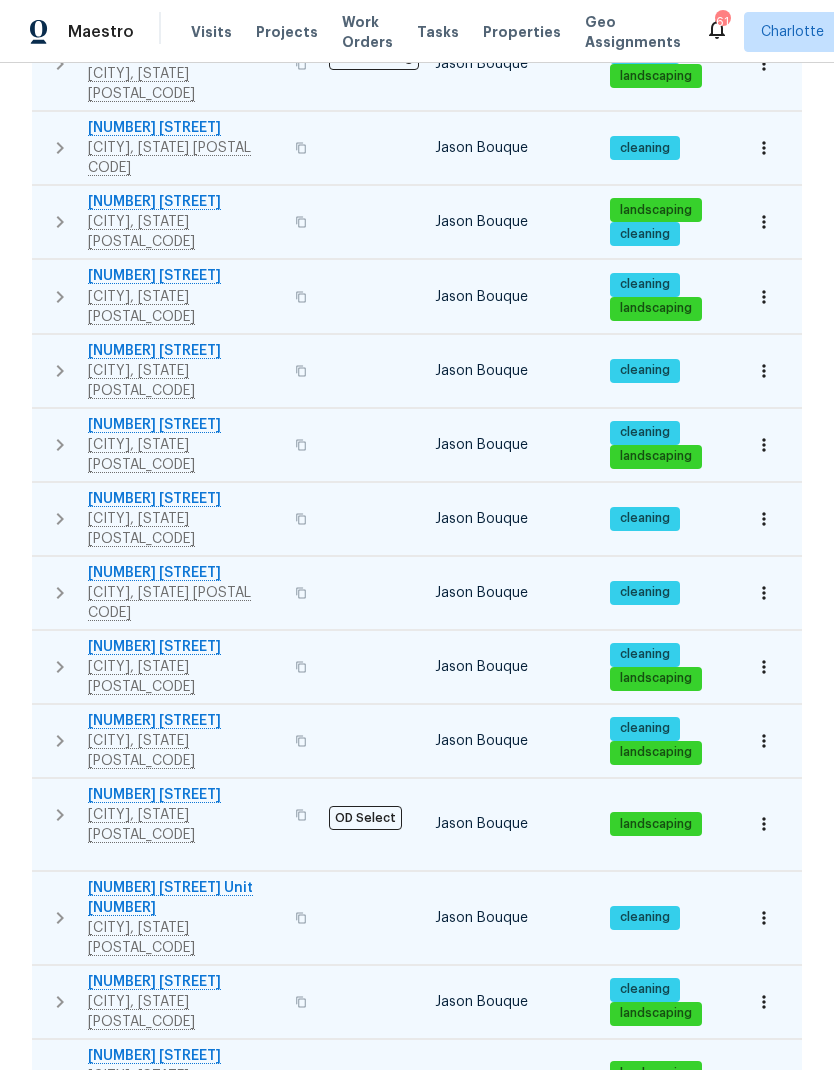click 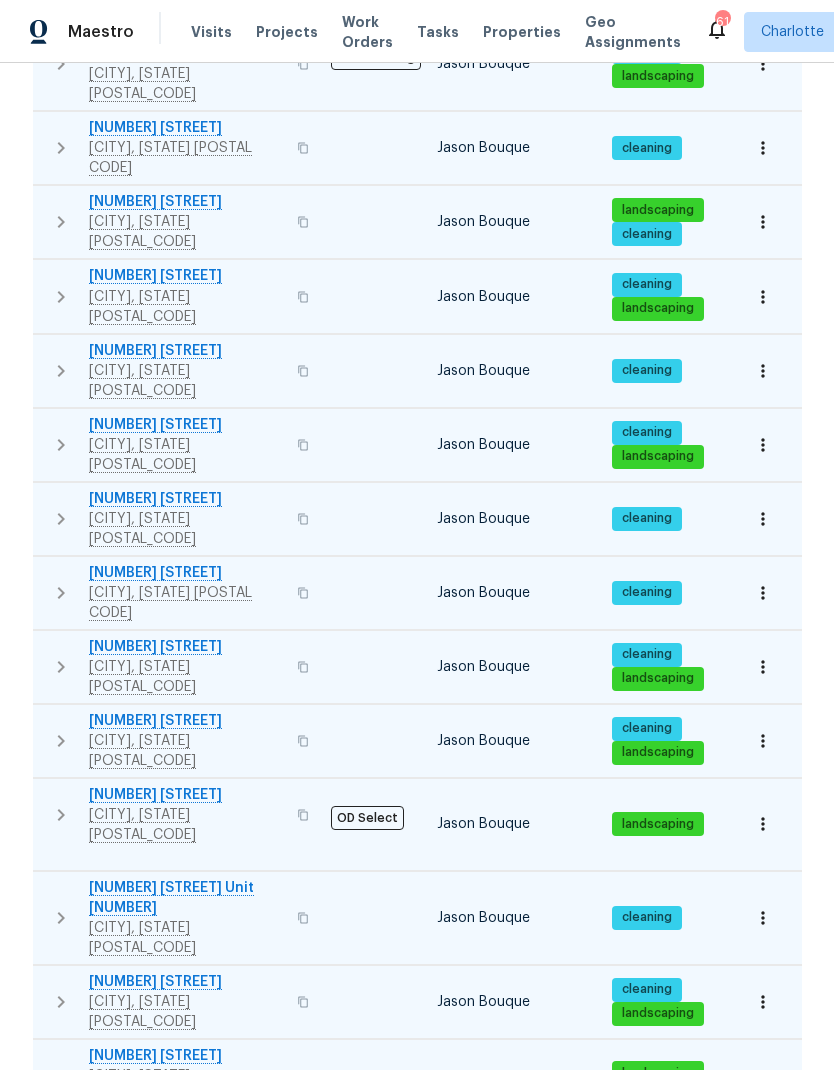 click on "Completed" at bounding box center [228, 1615] 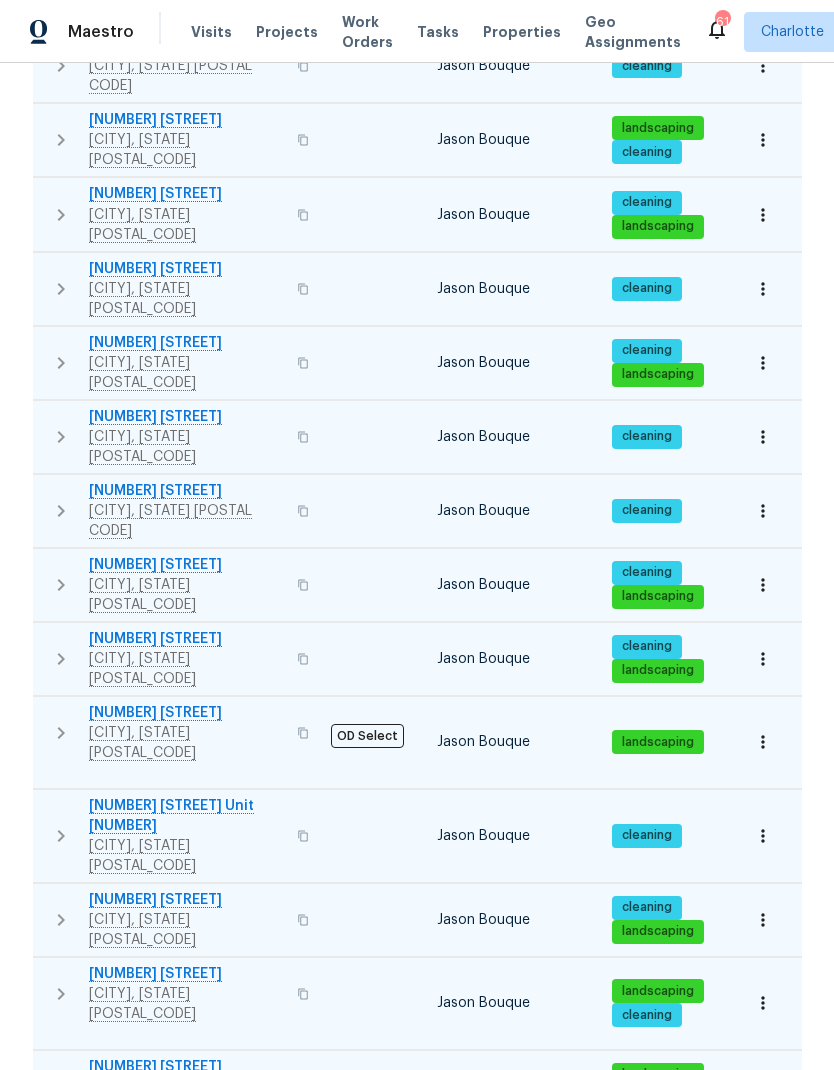 scroll, scrollTop: 1756, scrollLeft: 0, axis: vertical 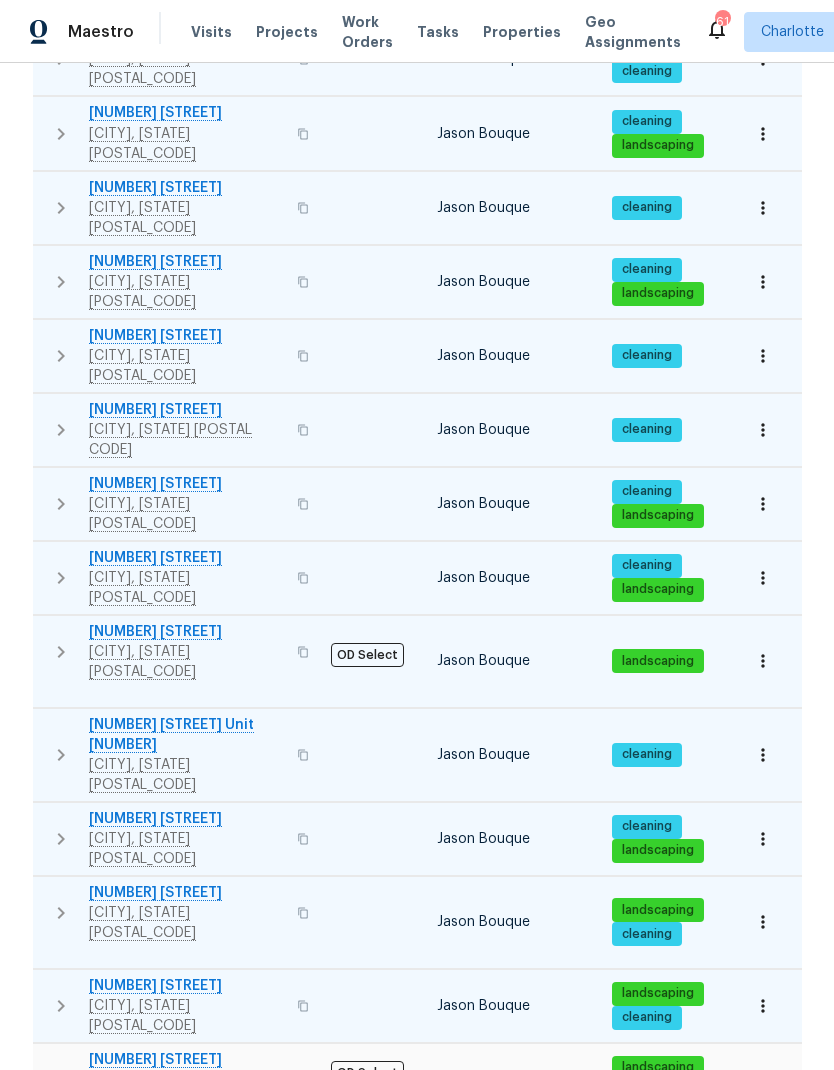 click at bounding box center [62, 1165] 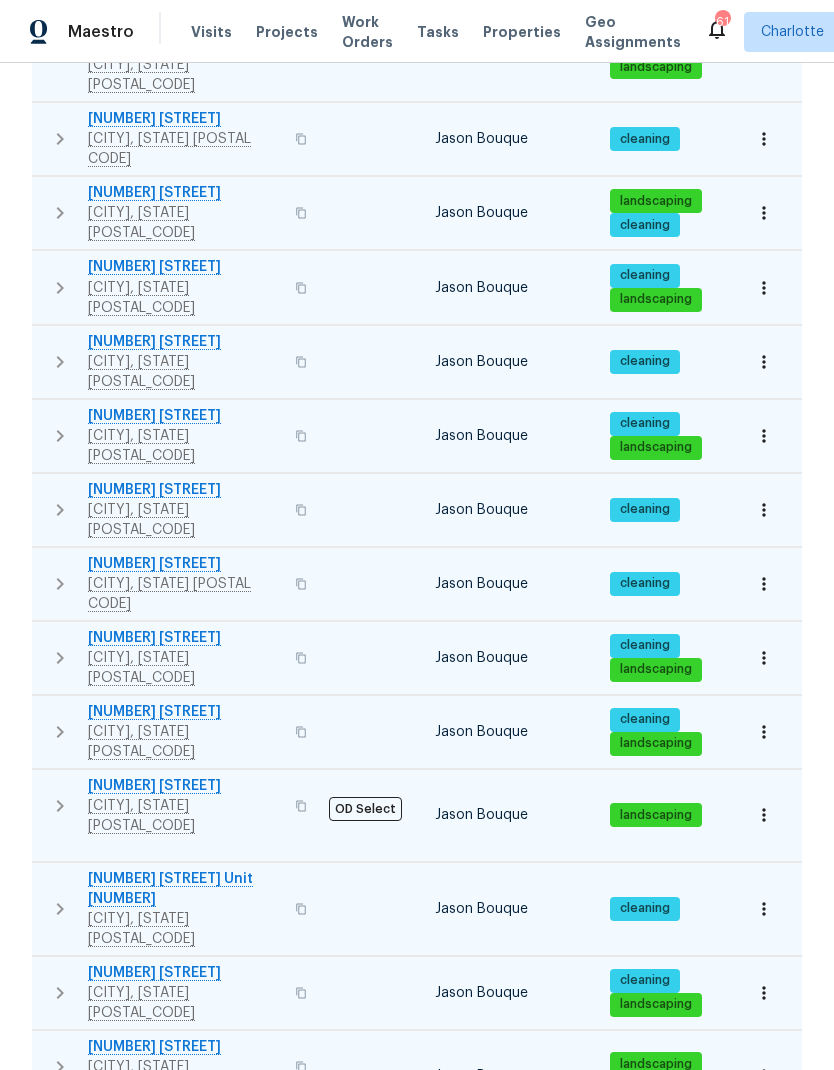 scroll, scrollTop: 1593, scrollLeft: 0, axis: vertical 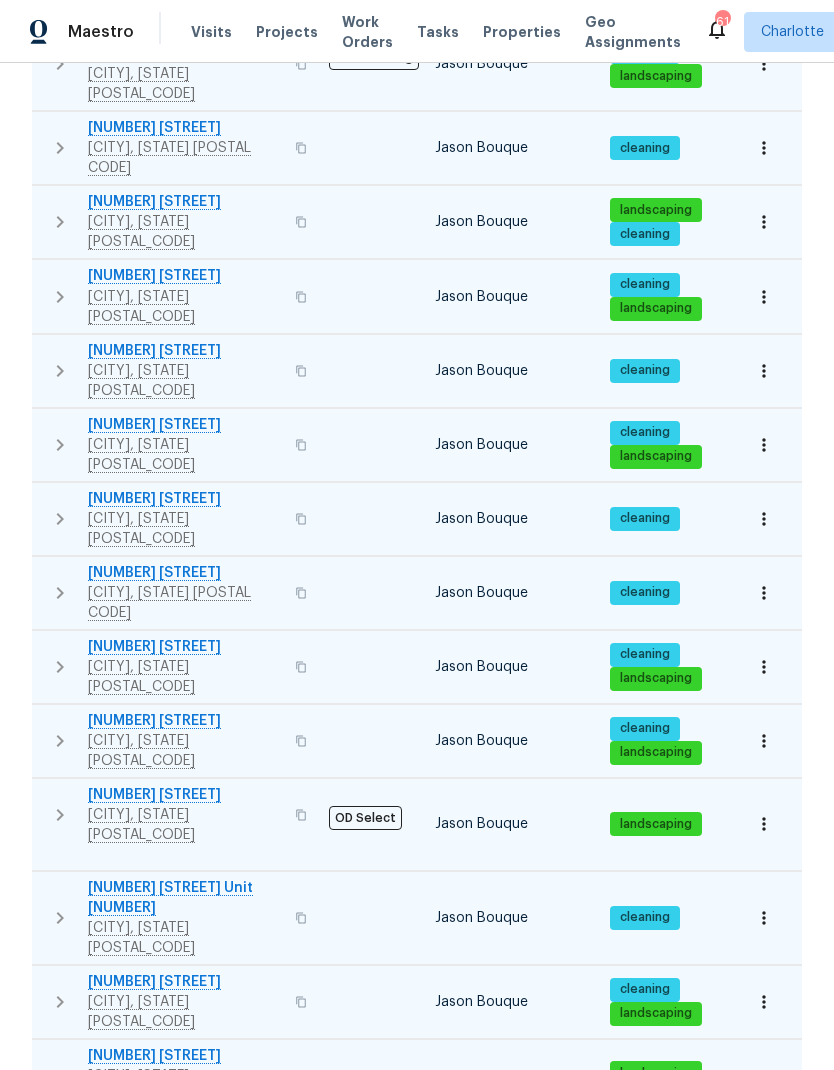 click 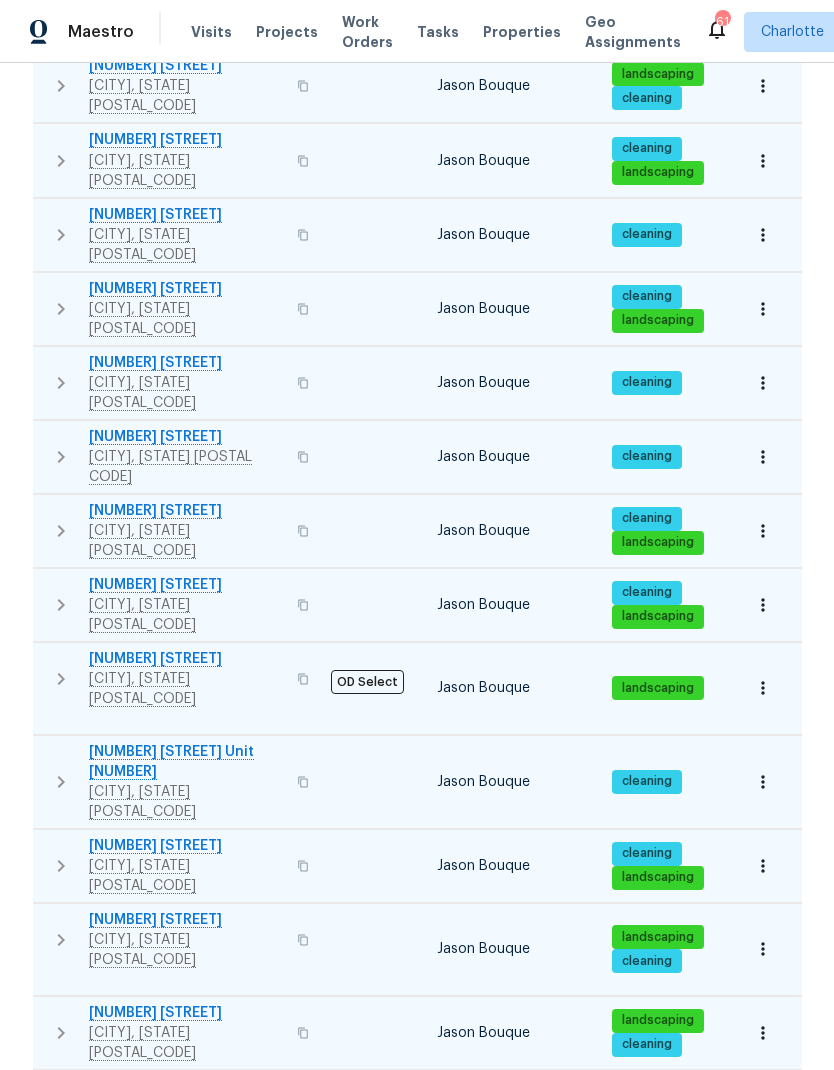 scroll, scrollTop: 1760, scrollLeft: 0, axis: vertical 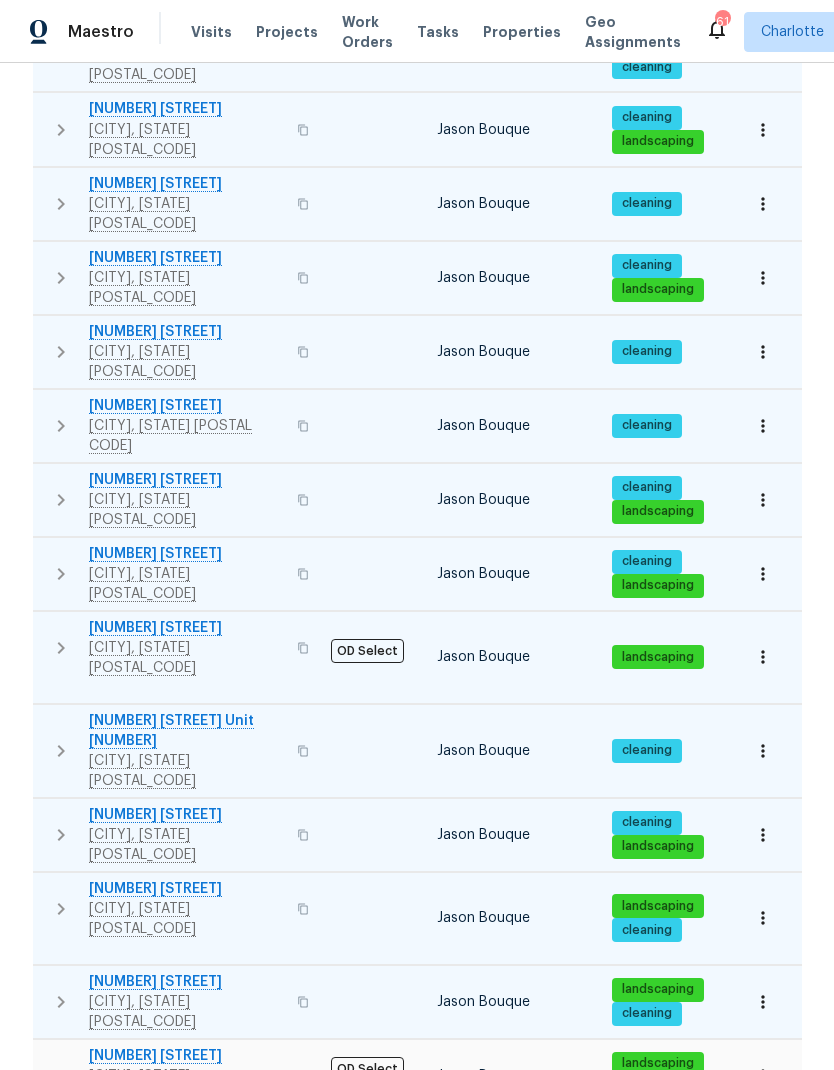 click on "Completed" at bounding box center (228, 1522) 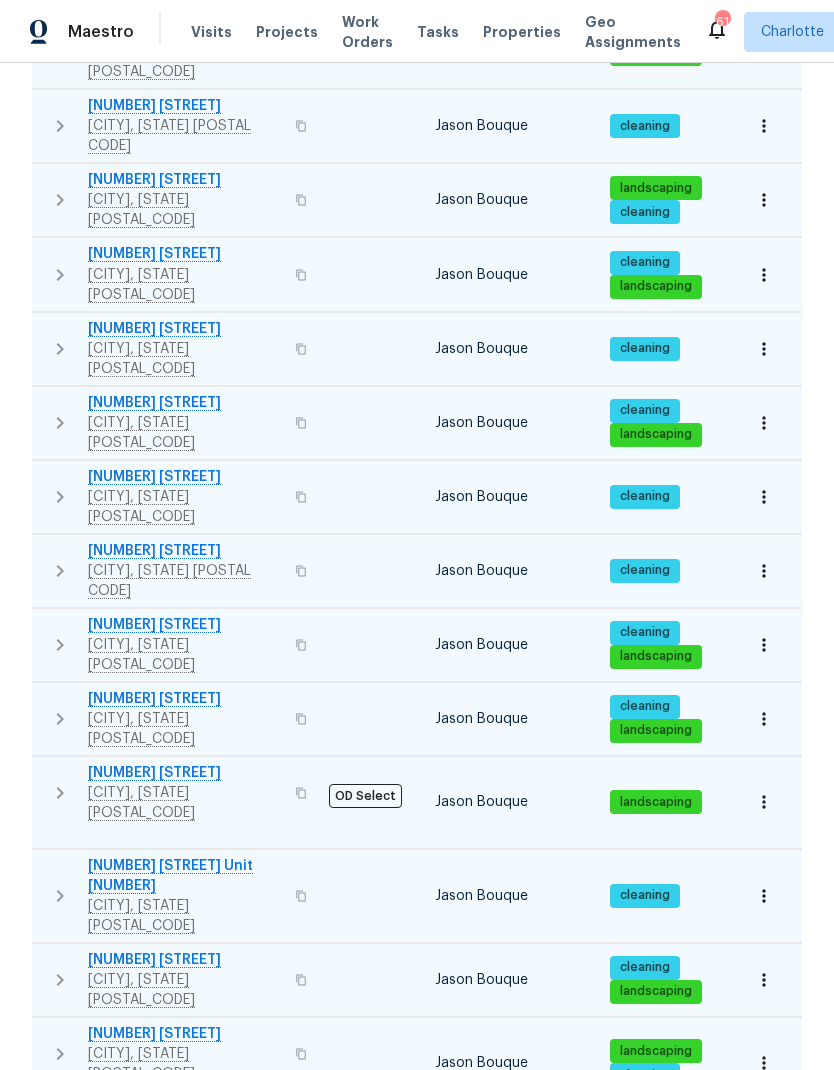 scroll, scrollTop: 1593, scrollLeft: 0, axis: vertical 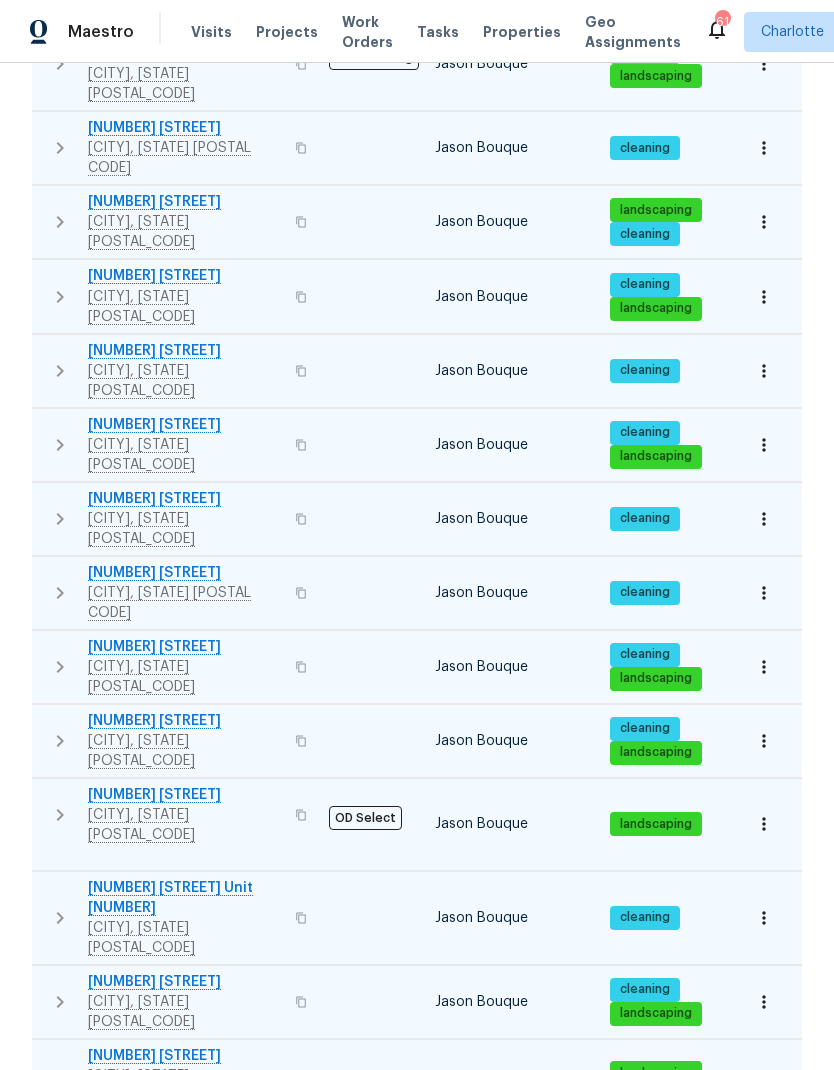 click 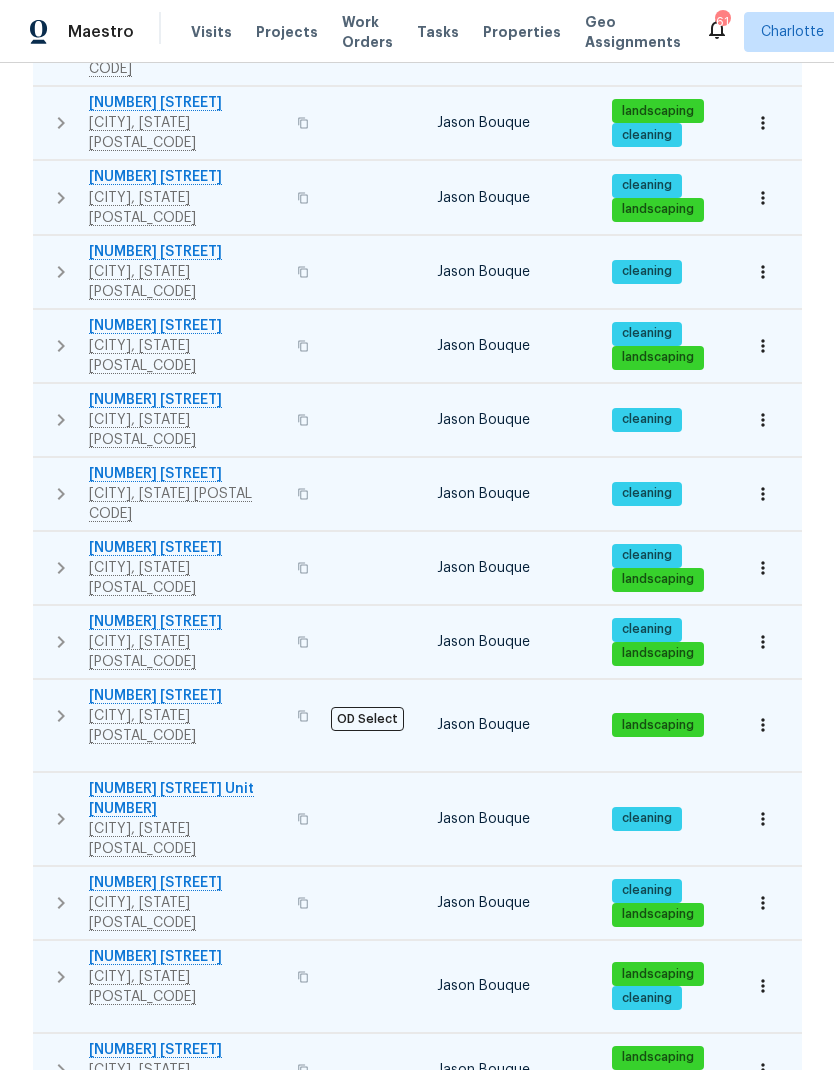 scroll, scrollTop: 1758, scrollLeft: 0, axis: vertical 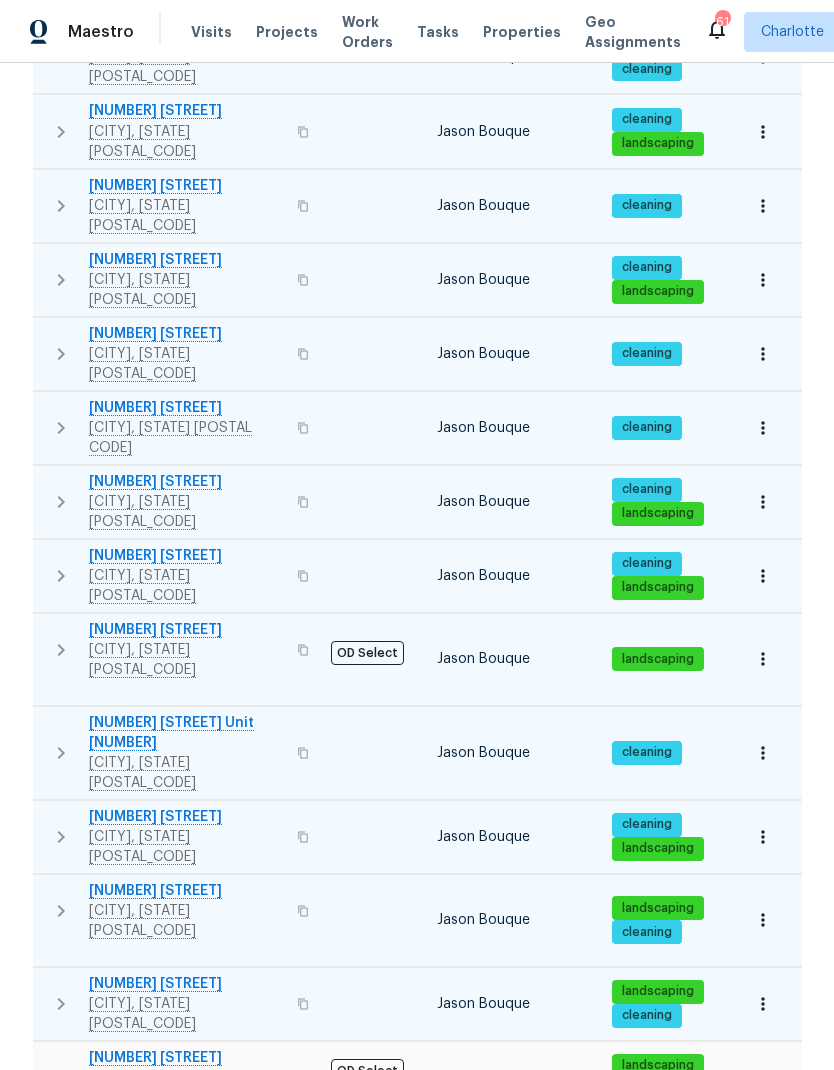 click on "Completed" at bounding box center [228, 1619] 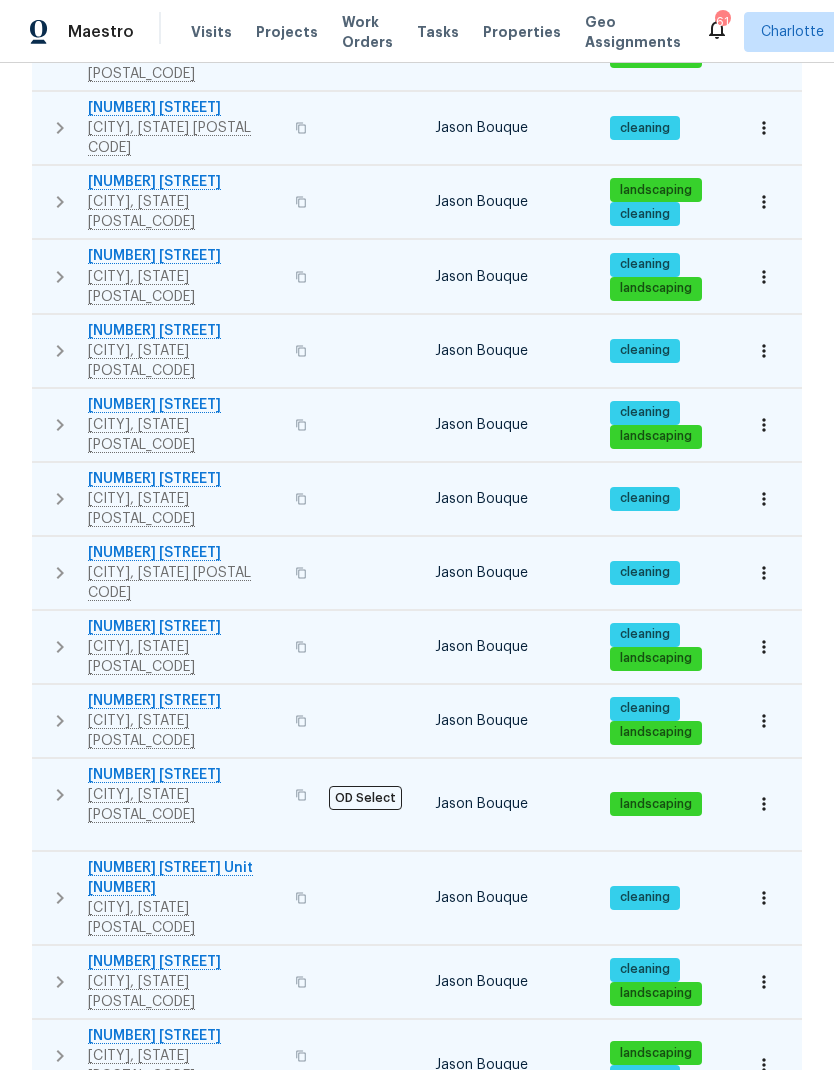 scroll, scrollTop: 1593, scrollLeft: 0, axis: vertical 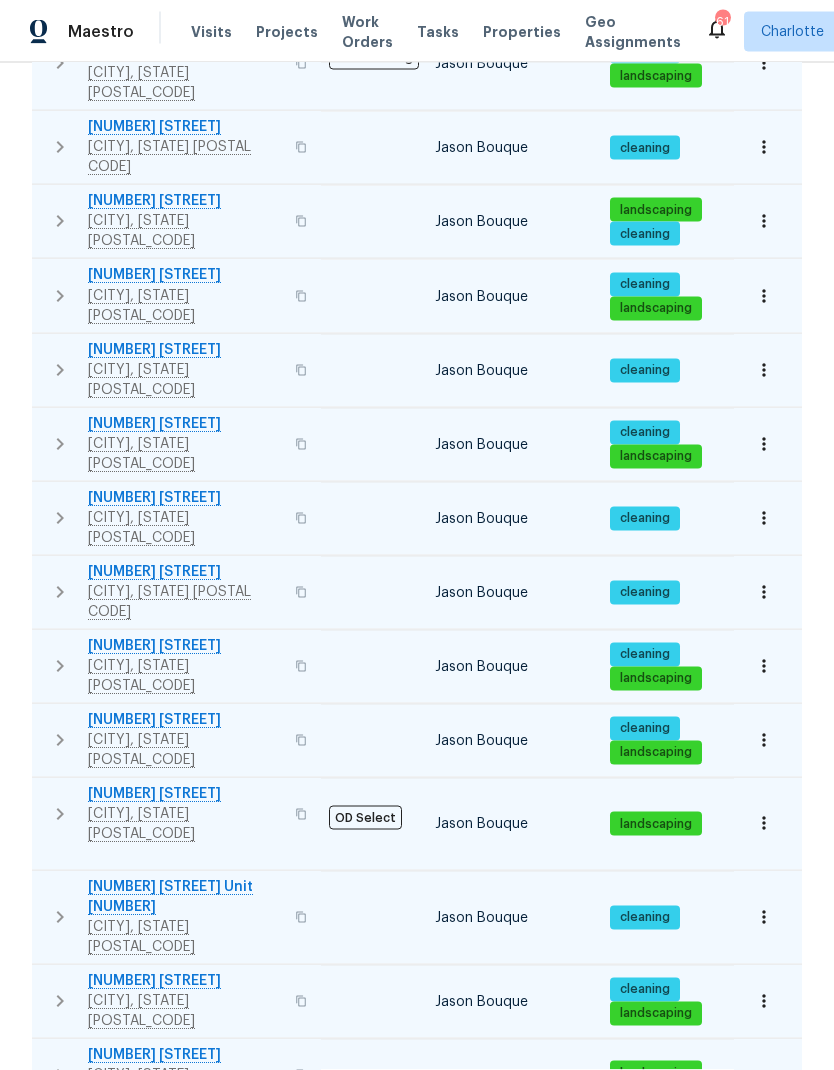 click 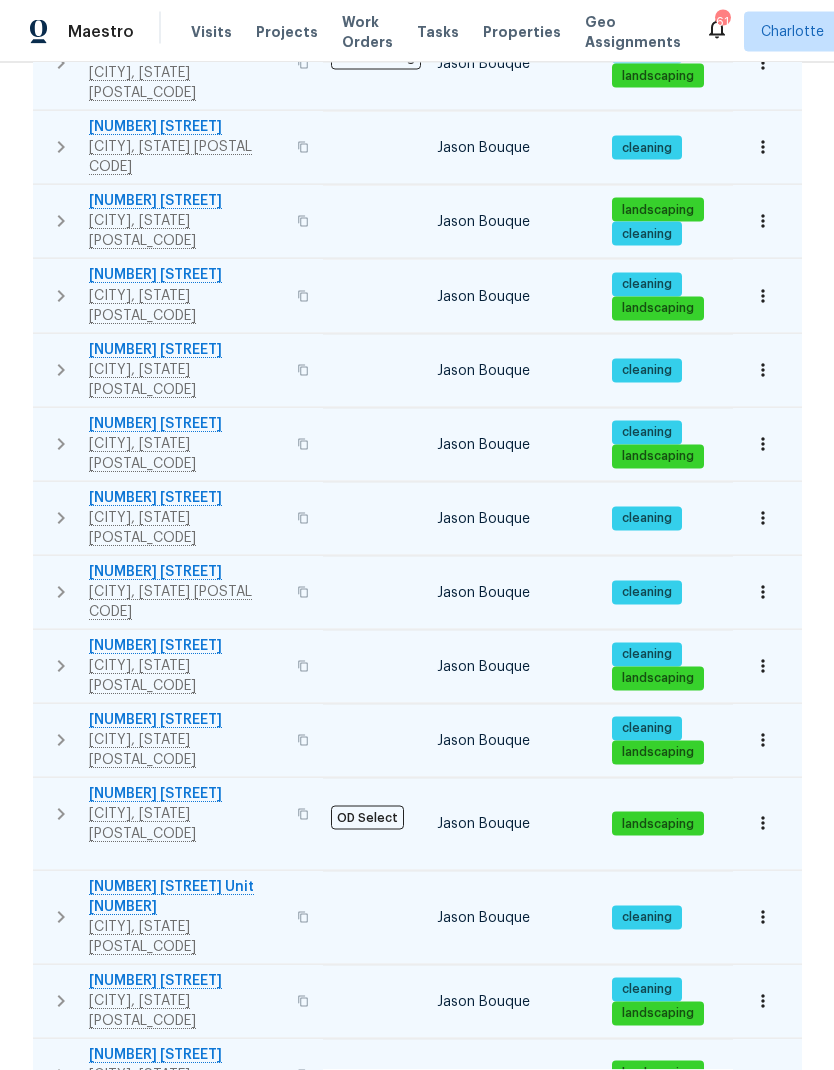 scroll, scrollTop: 39, scrollLeft: 0, axis: vertical 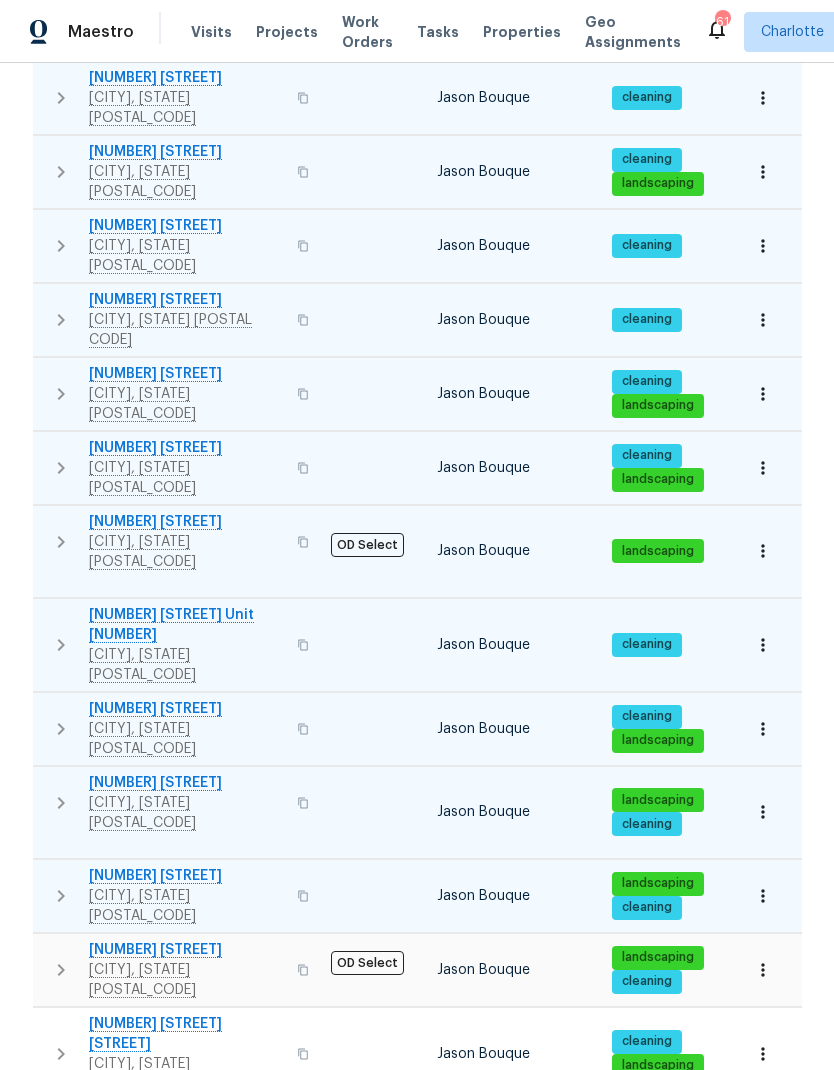 click on "Completed" at bounding box center [228, 1585] 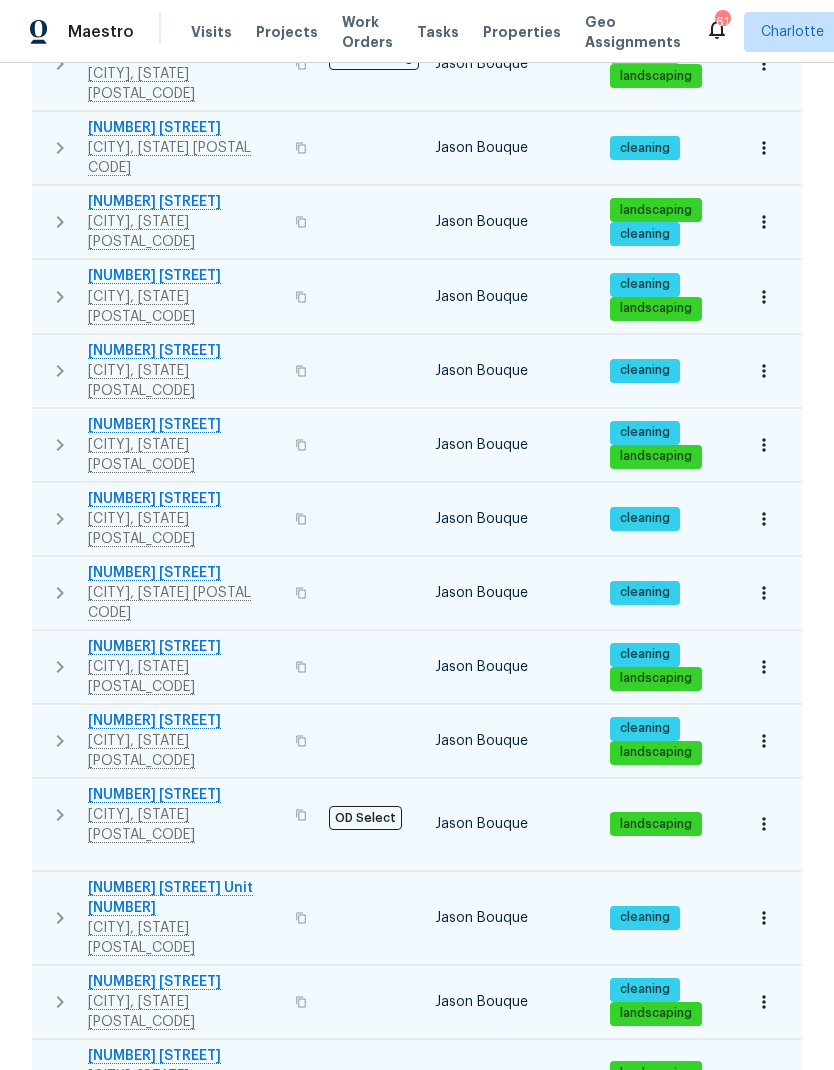 scroll, scrollTop: 1593, scrollLeft: 0, axis: vertical 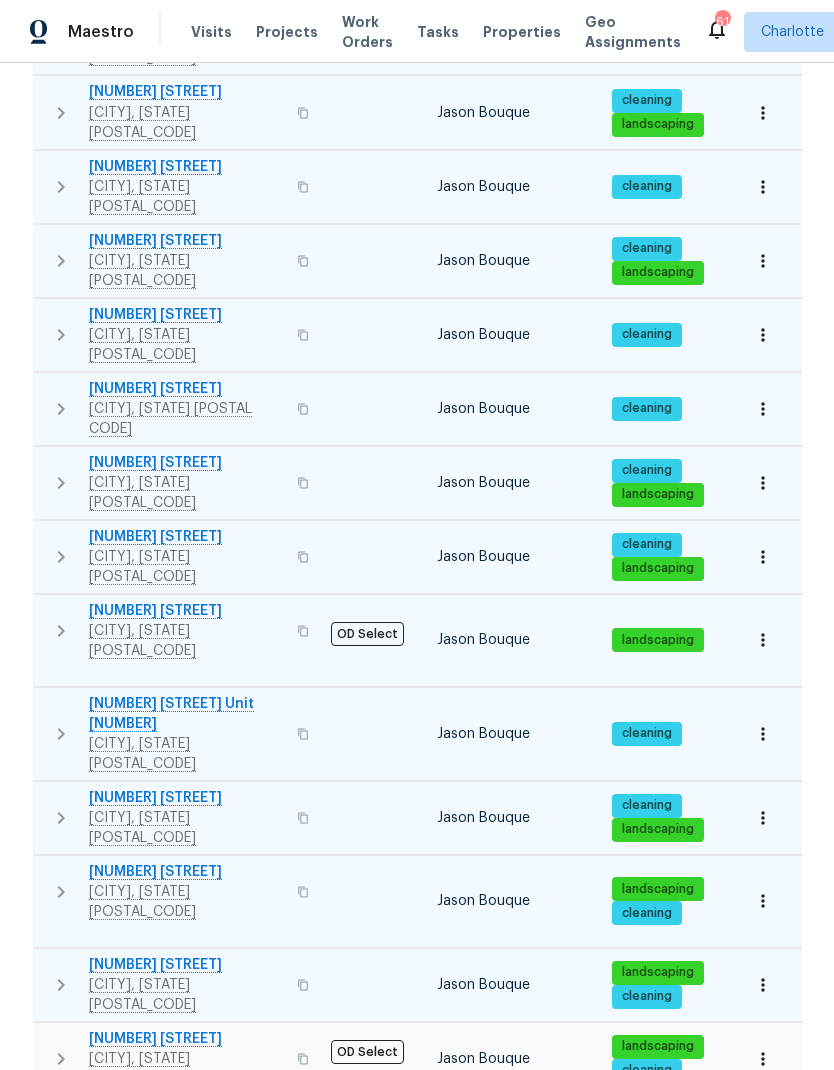 click on "Completed" at bounding box center (228, 1748) 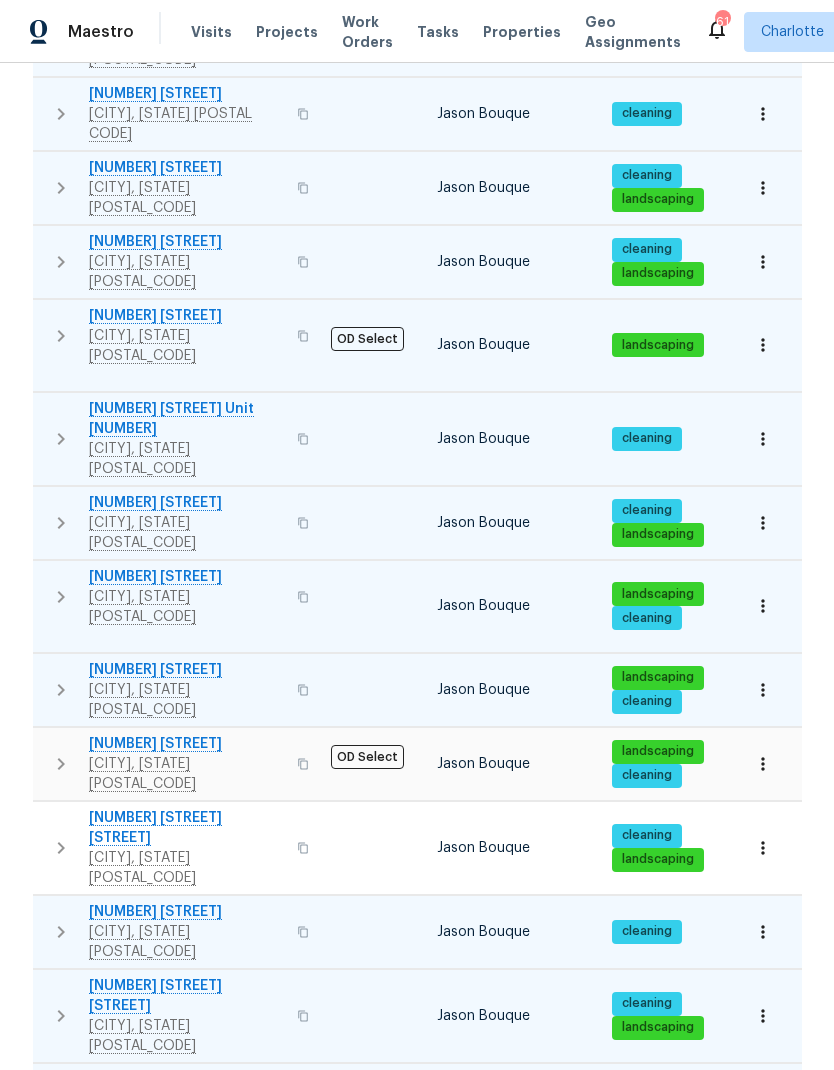 scroll, scrollTop: 2071, scrollLeft: 0, axis: vertical 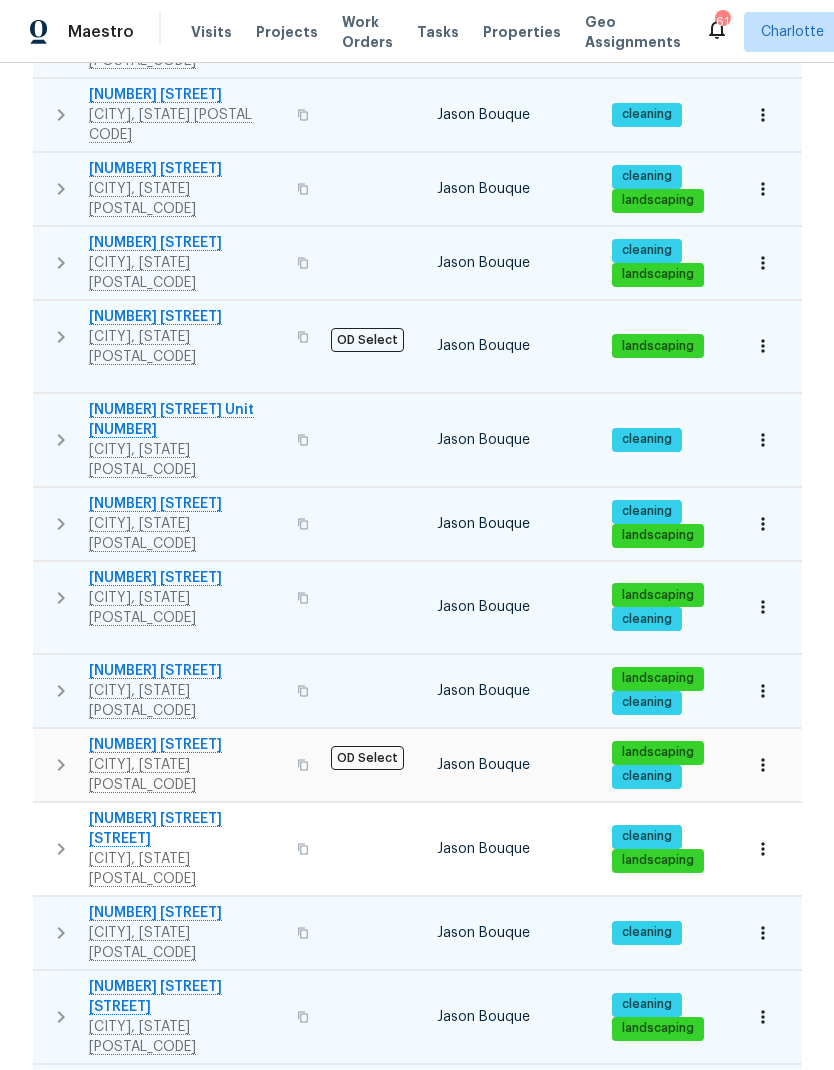 click 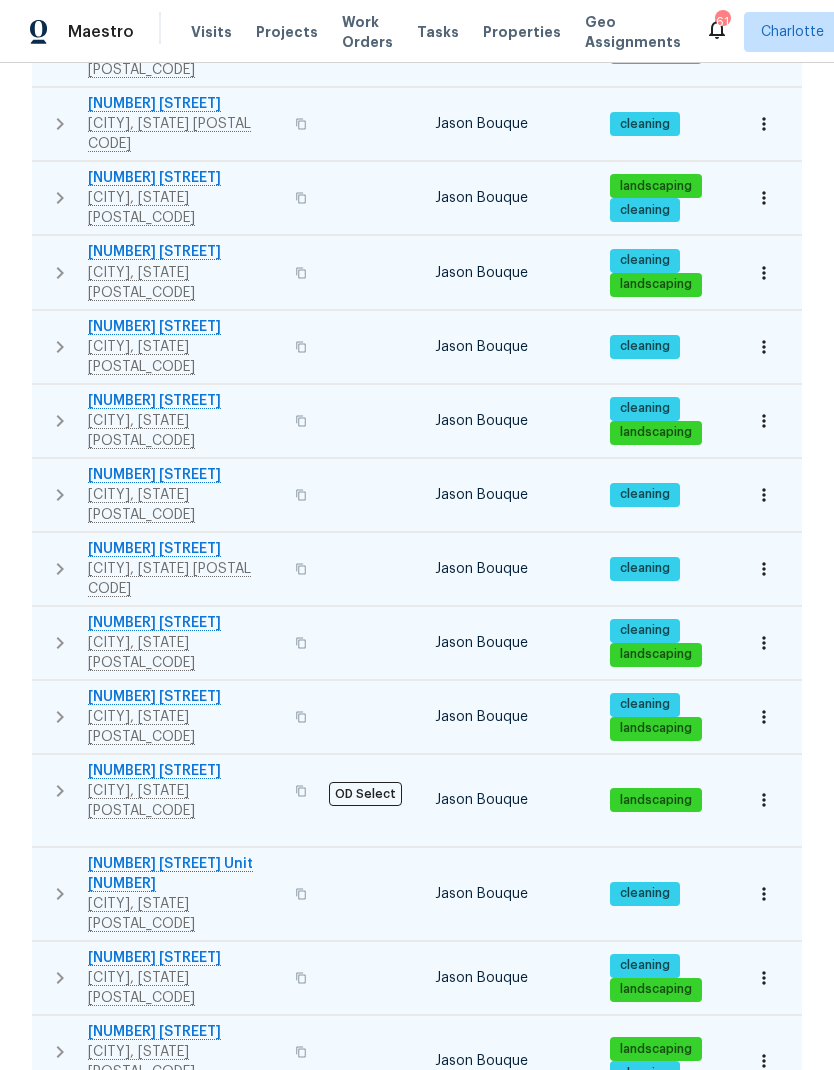 scroll, scrollTop: 1593, scrollLeft: 0, axis: vertical 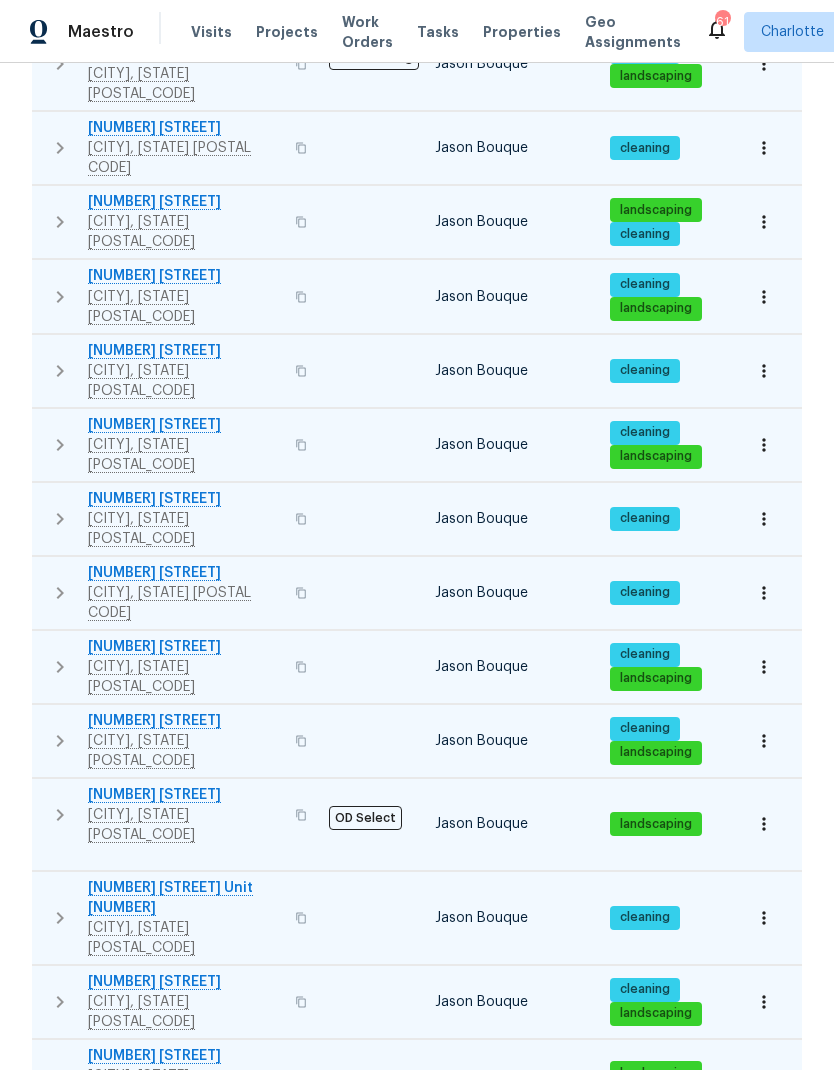 click at bounding box center [60, 1737] 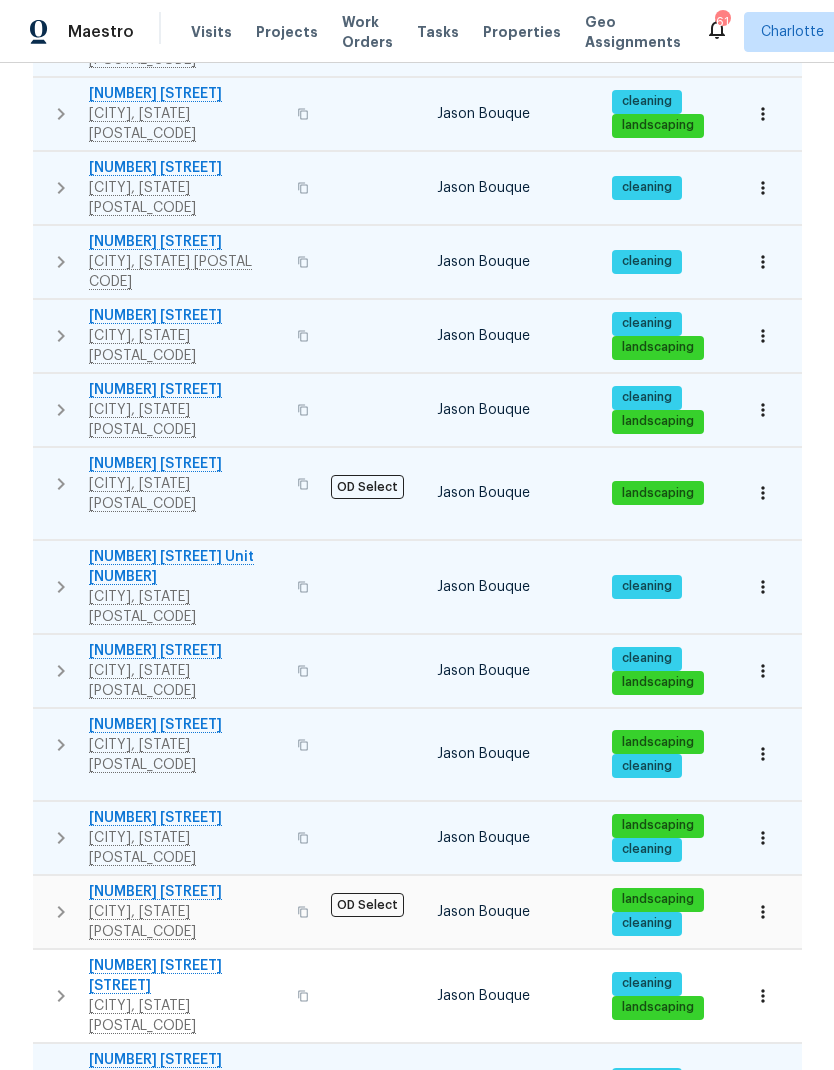 click on "Completed" at bounding box center [228, 1695] 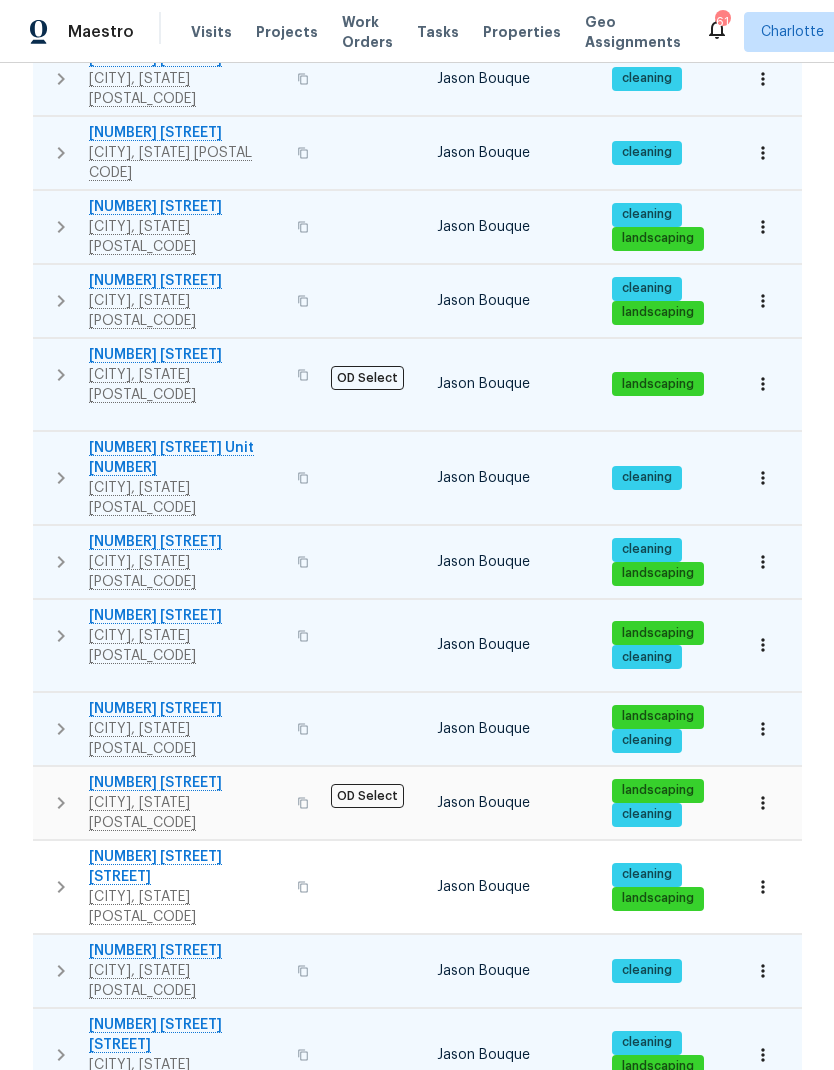 click 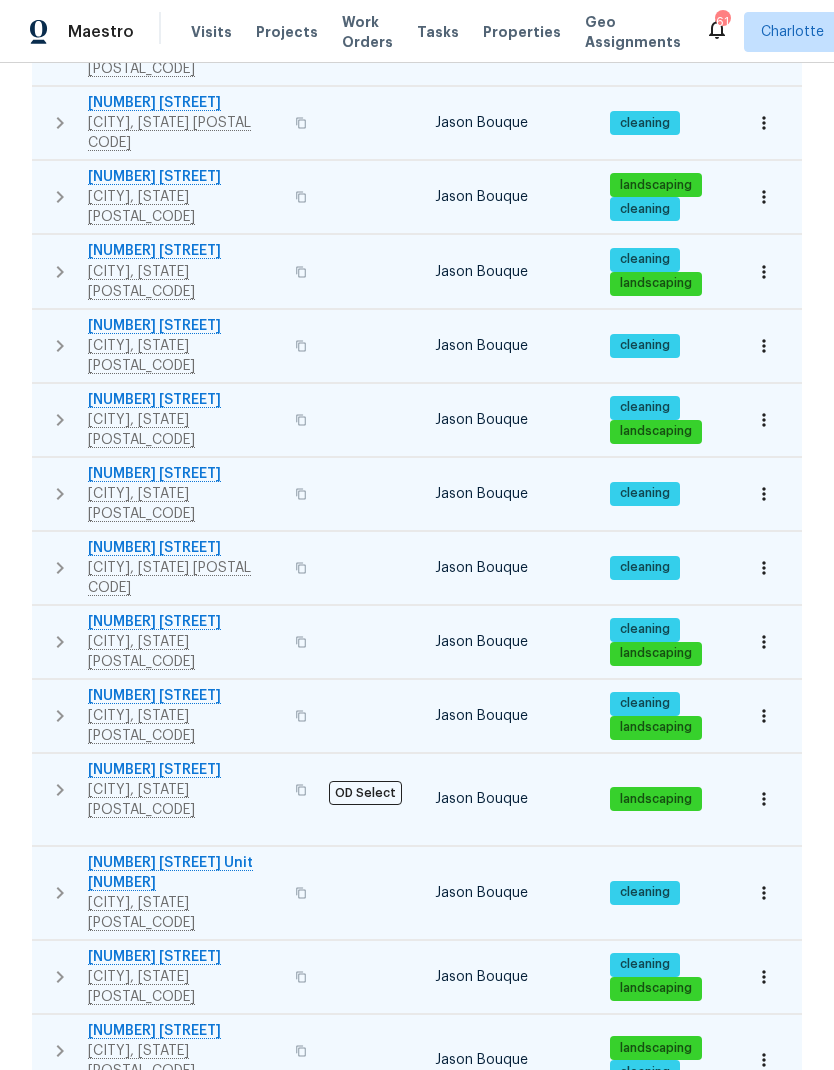 scroll, scrollTop: 1593, scrollLeft: 0, axis: vertical 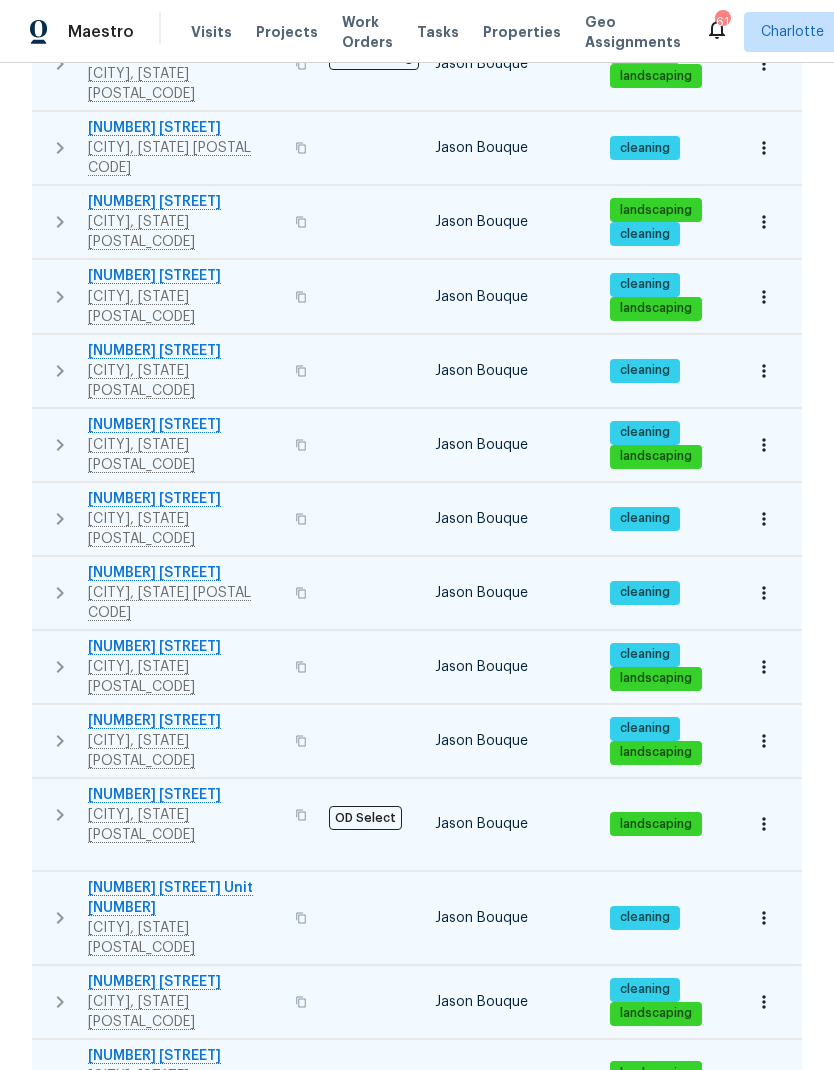 click on "Prev 1 Next Items Per Page 50 50 ​" at bounding box center (618, 1814) 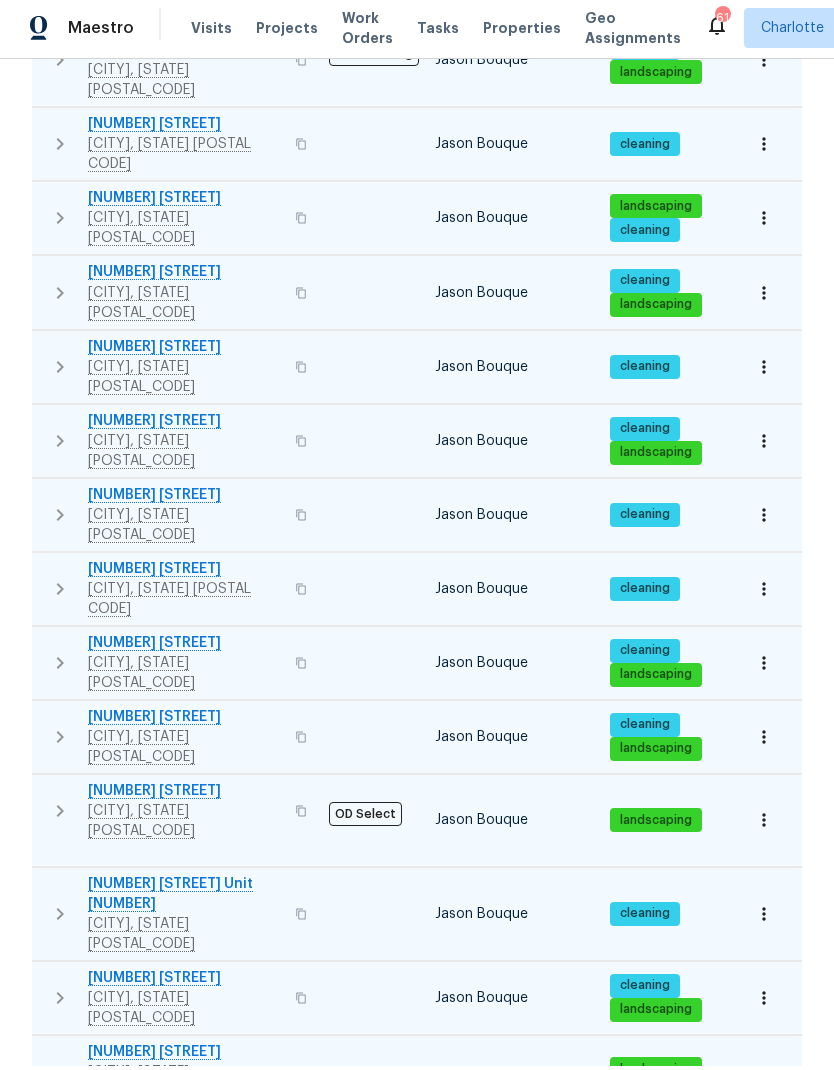 scroll, scrollTop: 0, scrollLeft: 0, axis: both 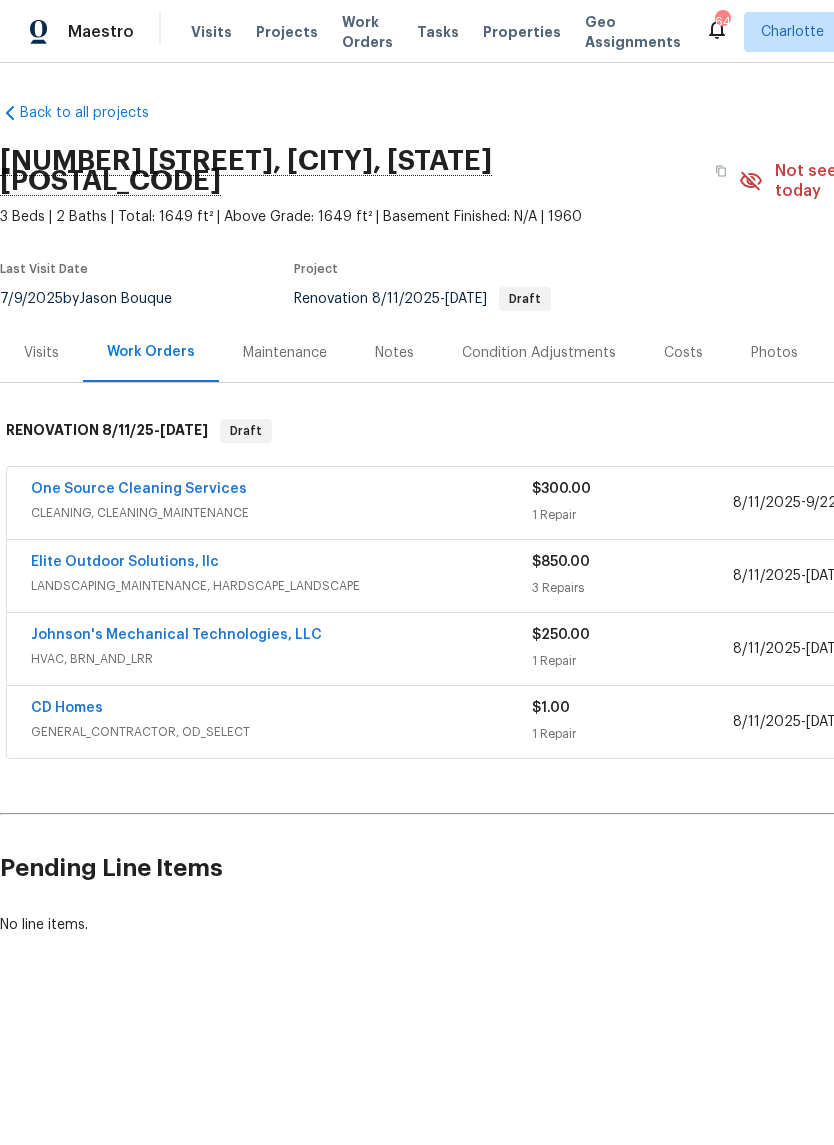 click on "Notes" at bounding box center [394, 353] 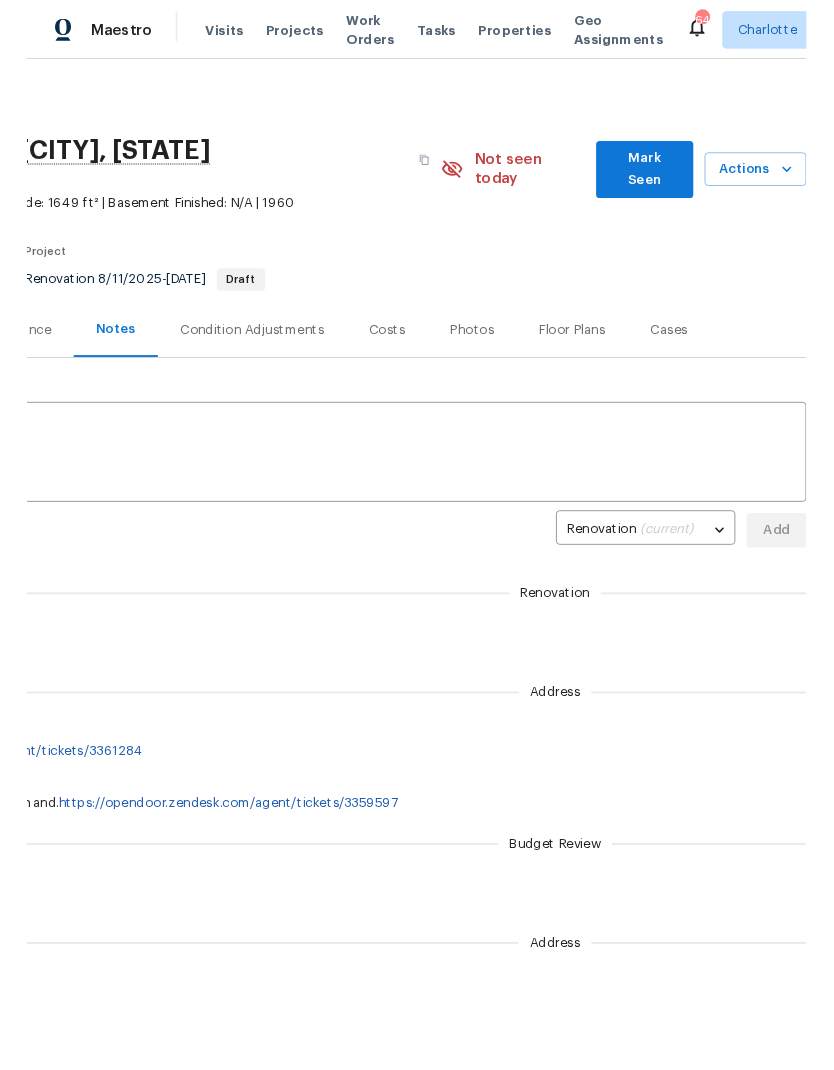 scroll, scrollTop: 0, scrollLeft: 296, axis: horizontal 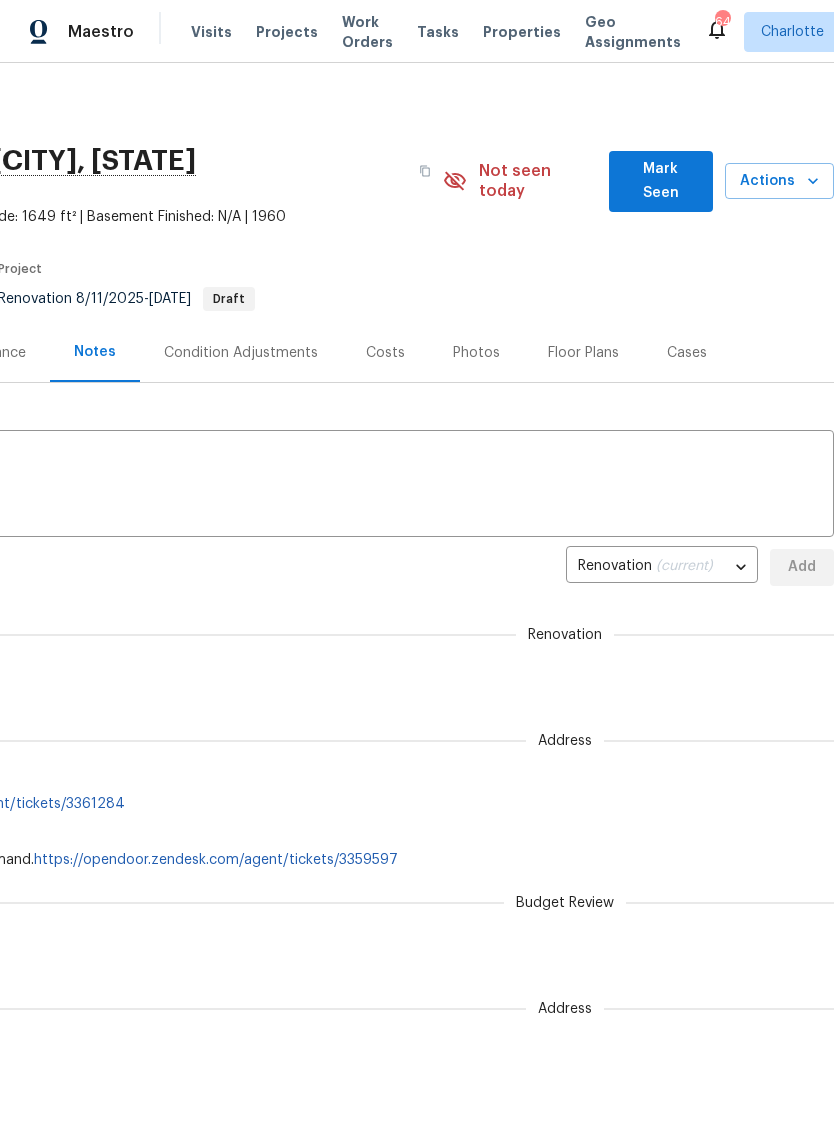 click on "Mark Seen" at bounding box center [661, 181] 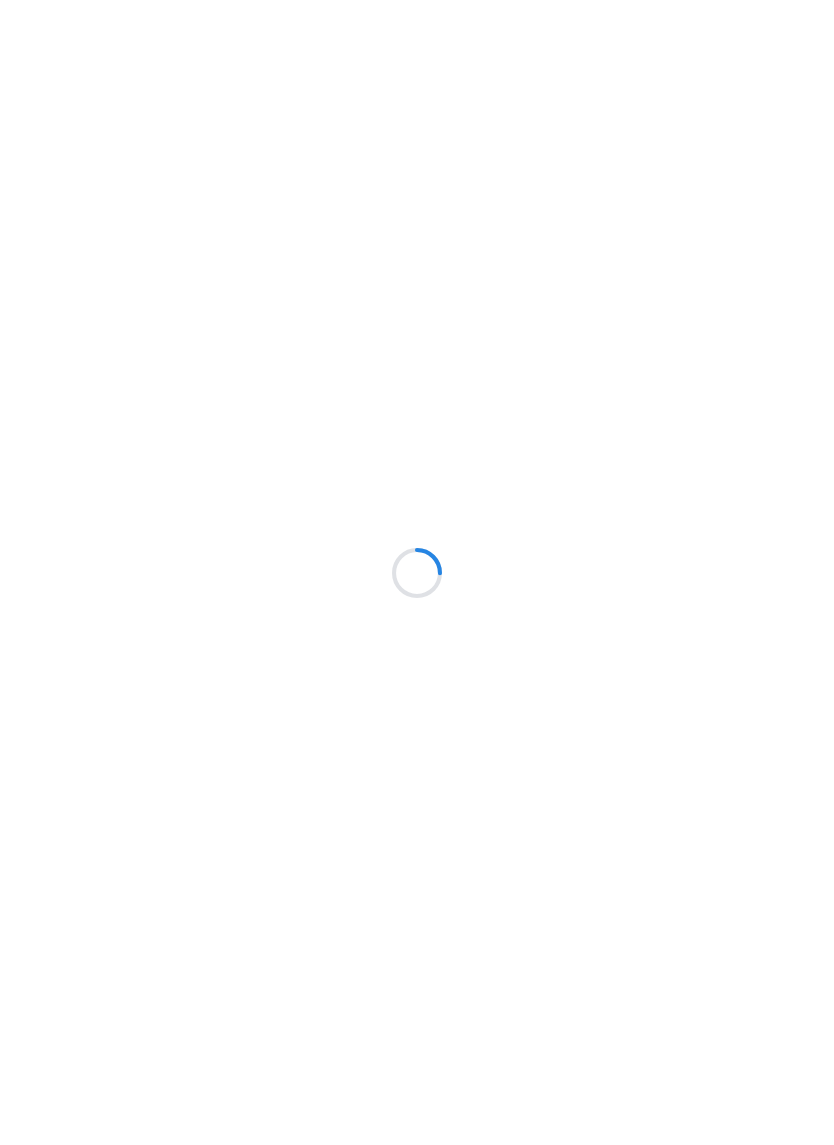 scroll, scrollTop: 0, scrollLeft: 0, axis: both 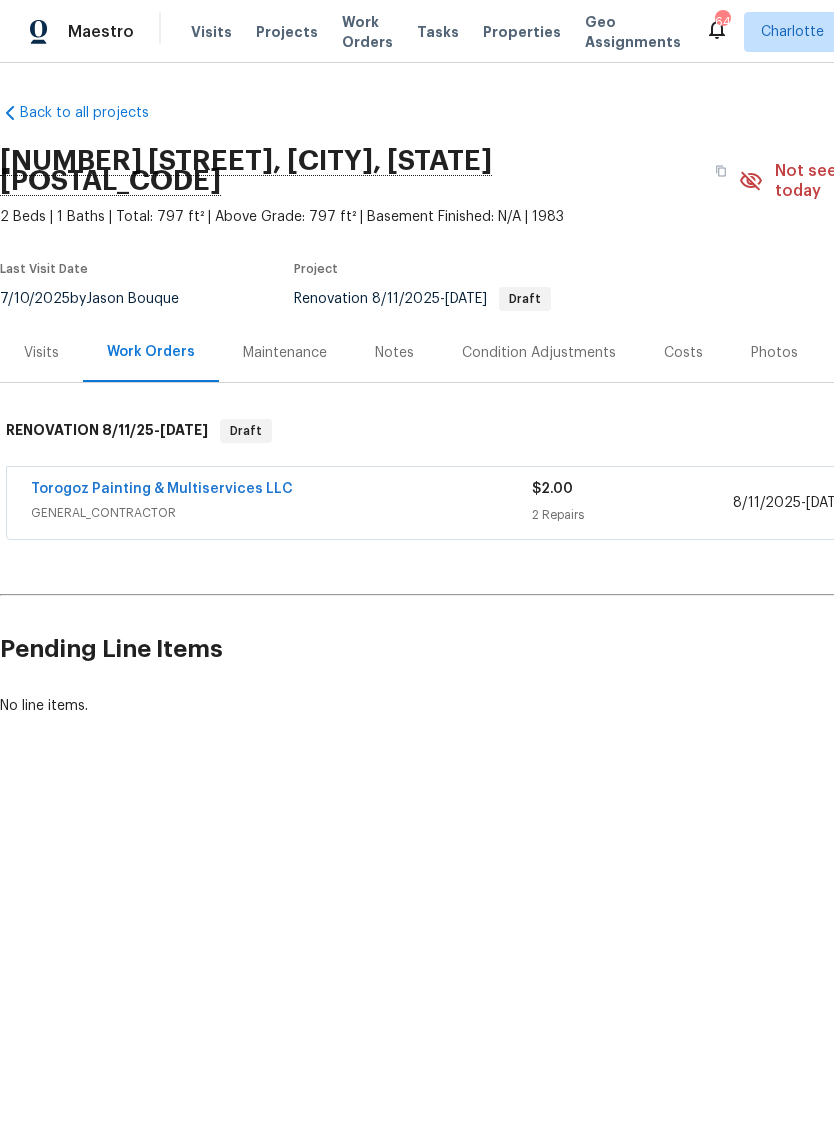 click on "Notes" at bounding box center [394, 353] 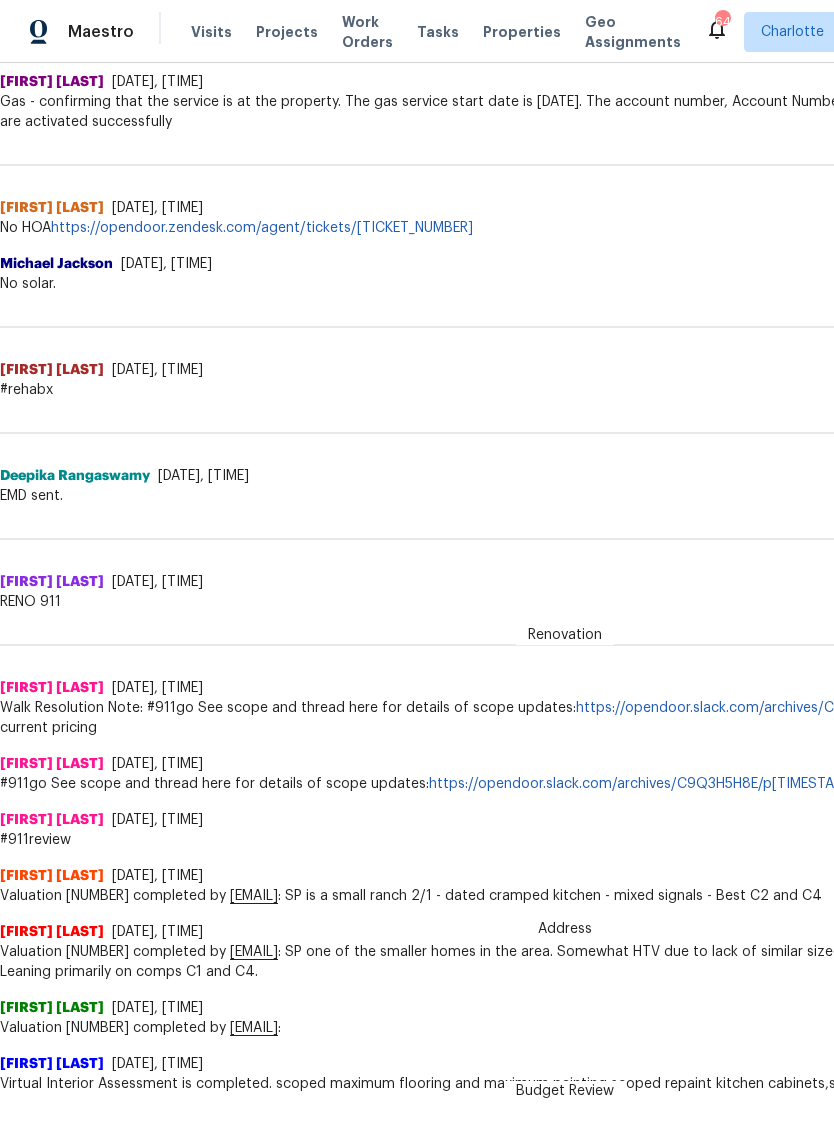 scroll, scrollTop: 763, scrollLeft: 0, axis: vertical 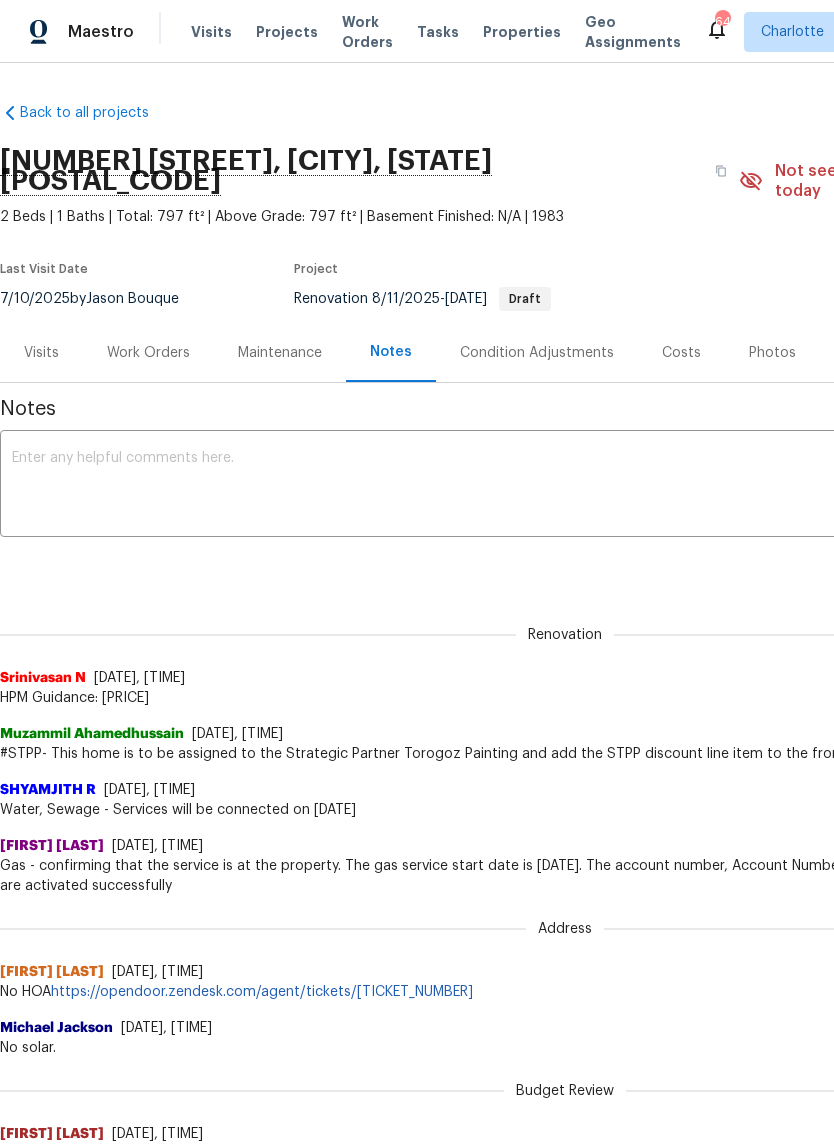 click on "Work Orders" at bounding box center (148, 352) 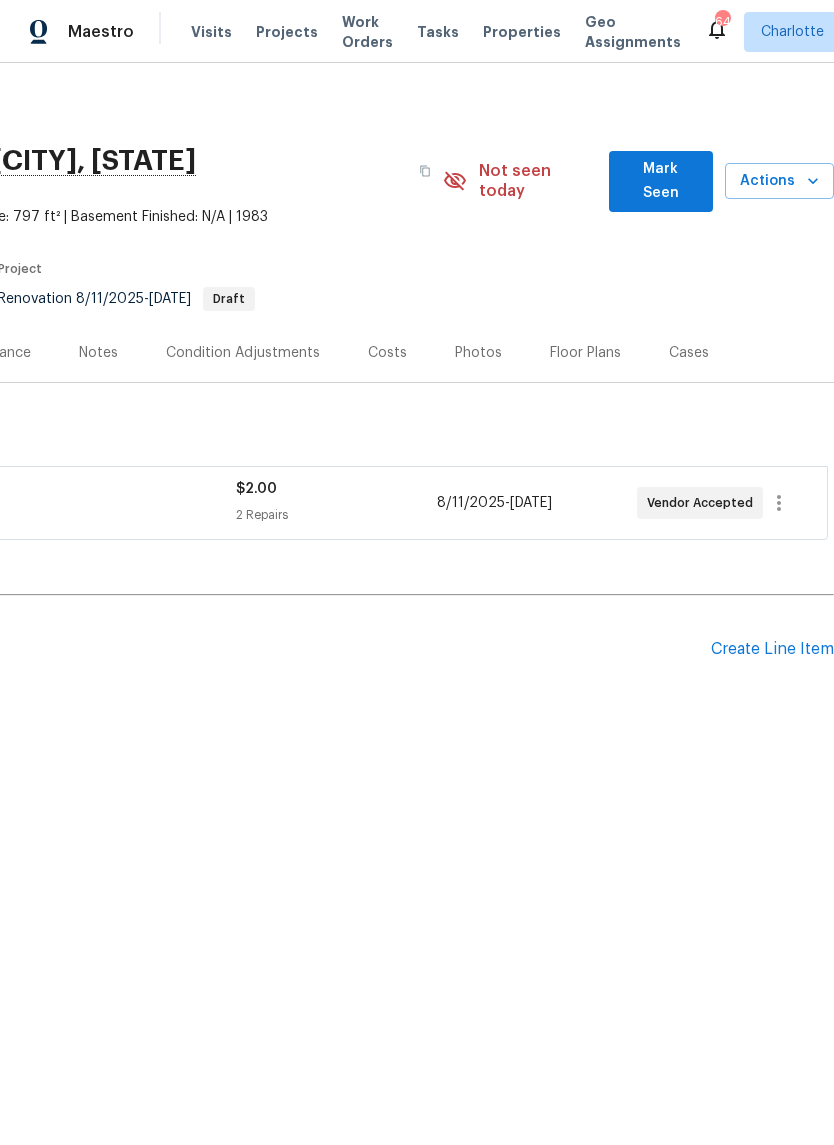 click on "Mark Seen" at bounding box center (661, 181) 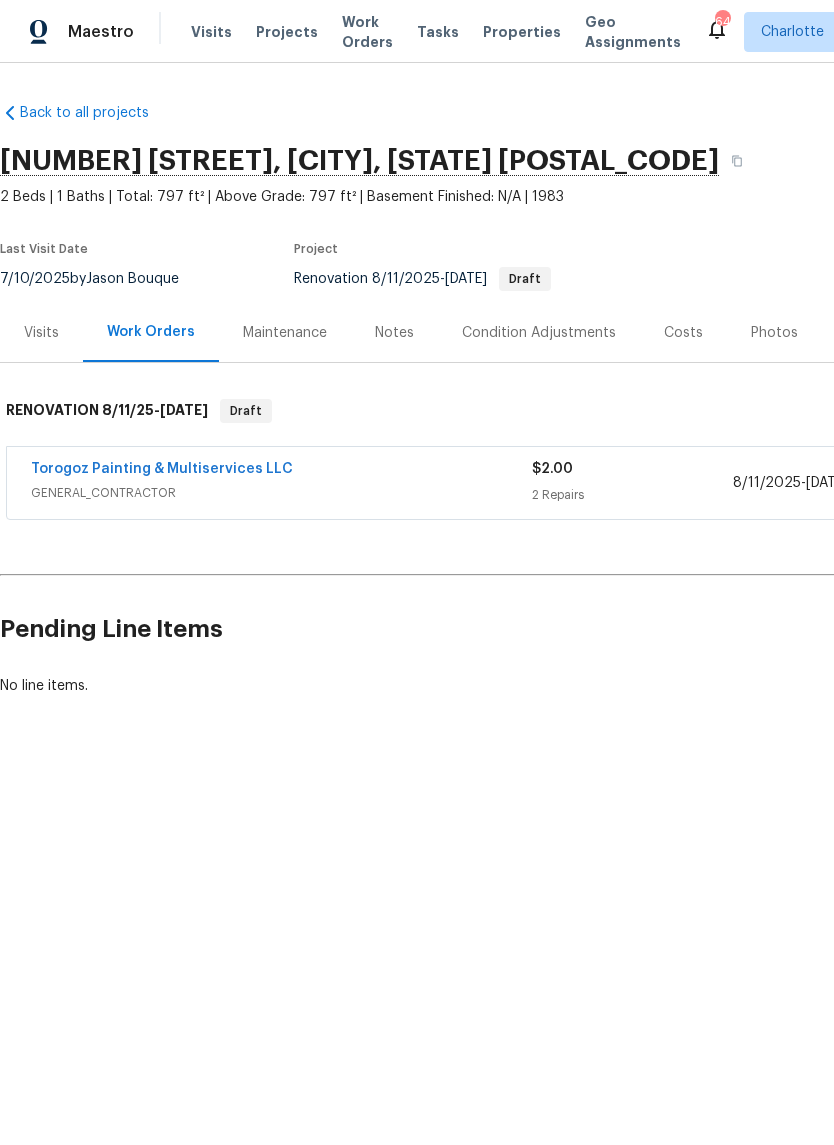 scroll, scrollTop: 0, scrollLeft: 0, axis: both 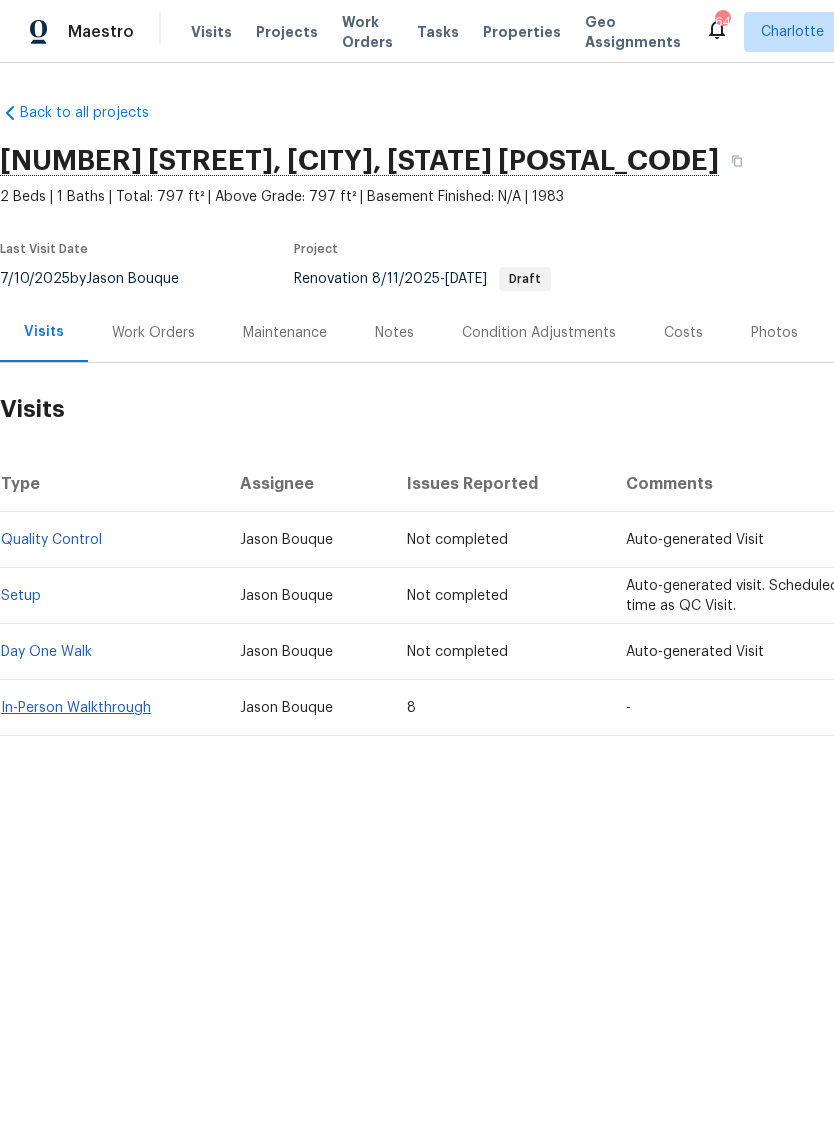 click on "In-Person Walkthrough" at bounding box center (76, 708) 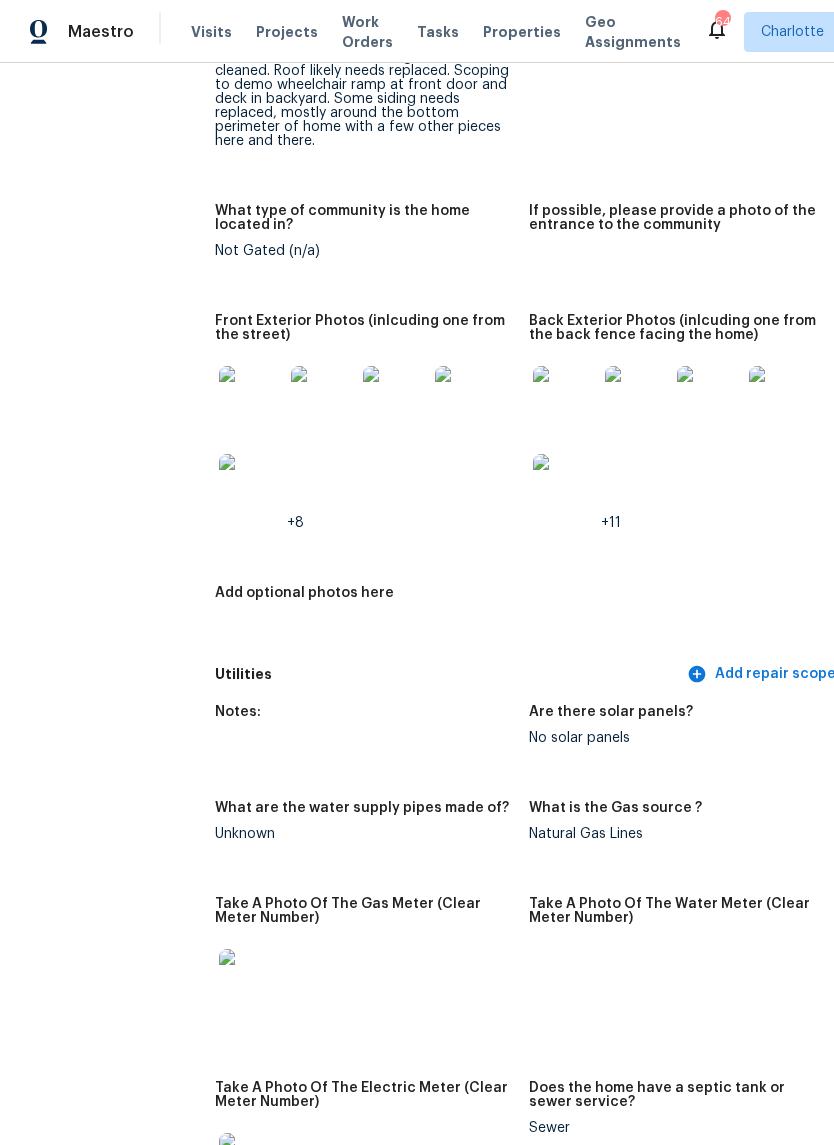 scroll, scrollTop: 999, scrollLeft: 0, axis: vertical 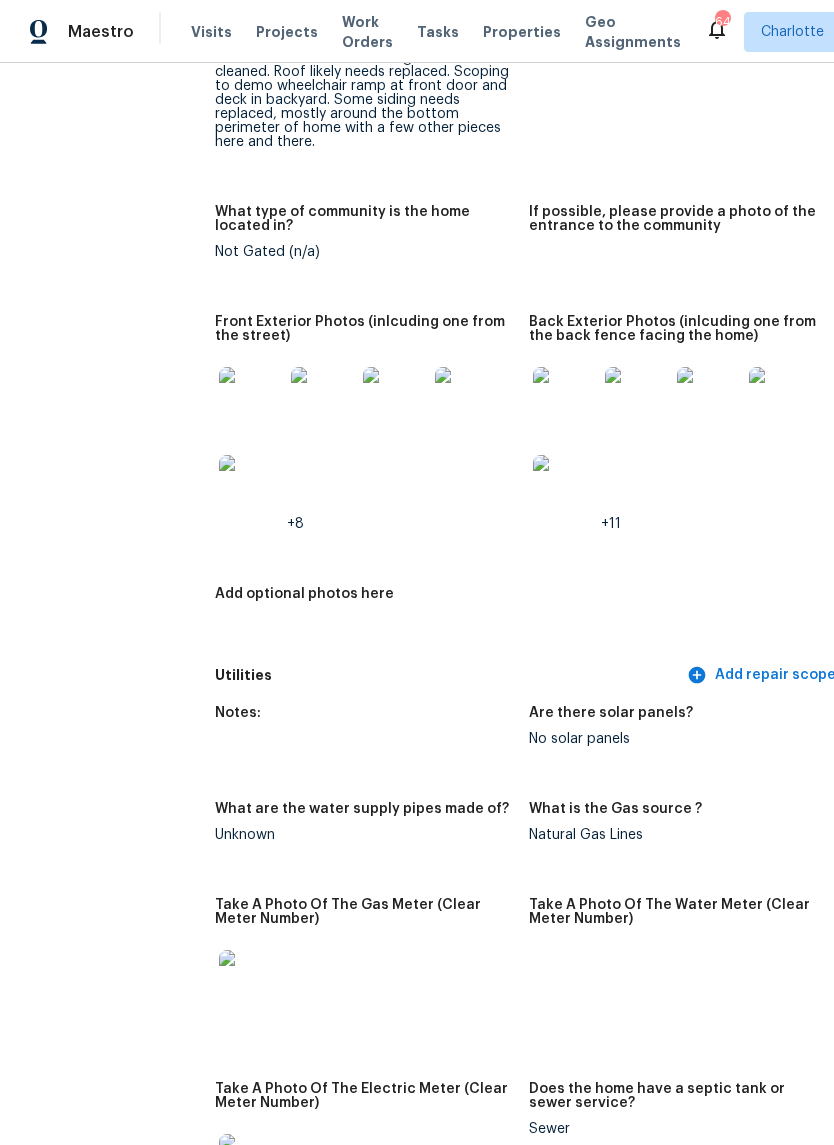 click at bounding box center [251, 399] 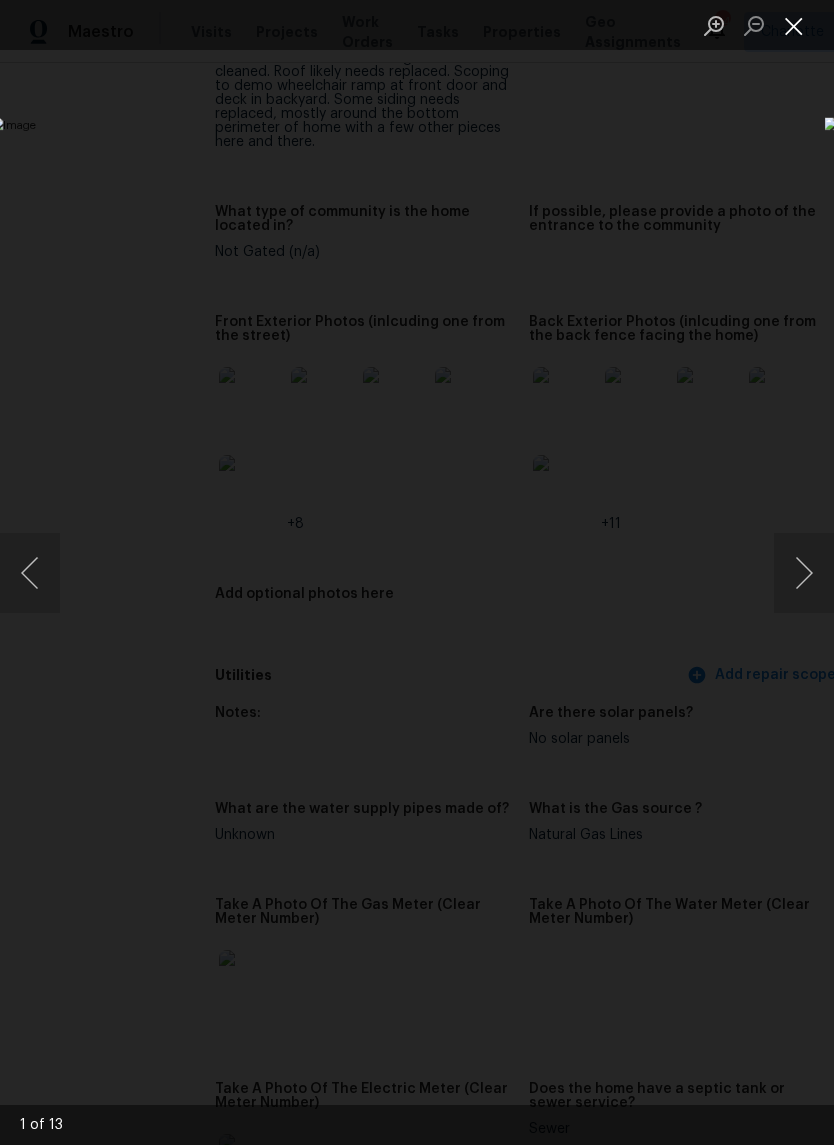 click at bounding box center (794, 25) 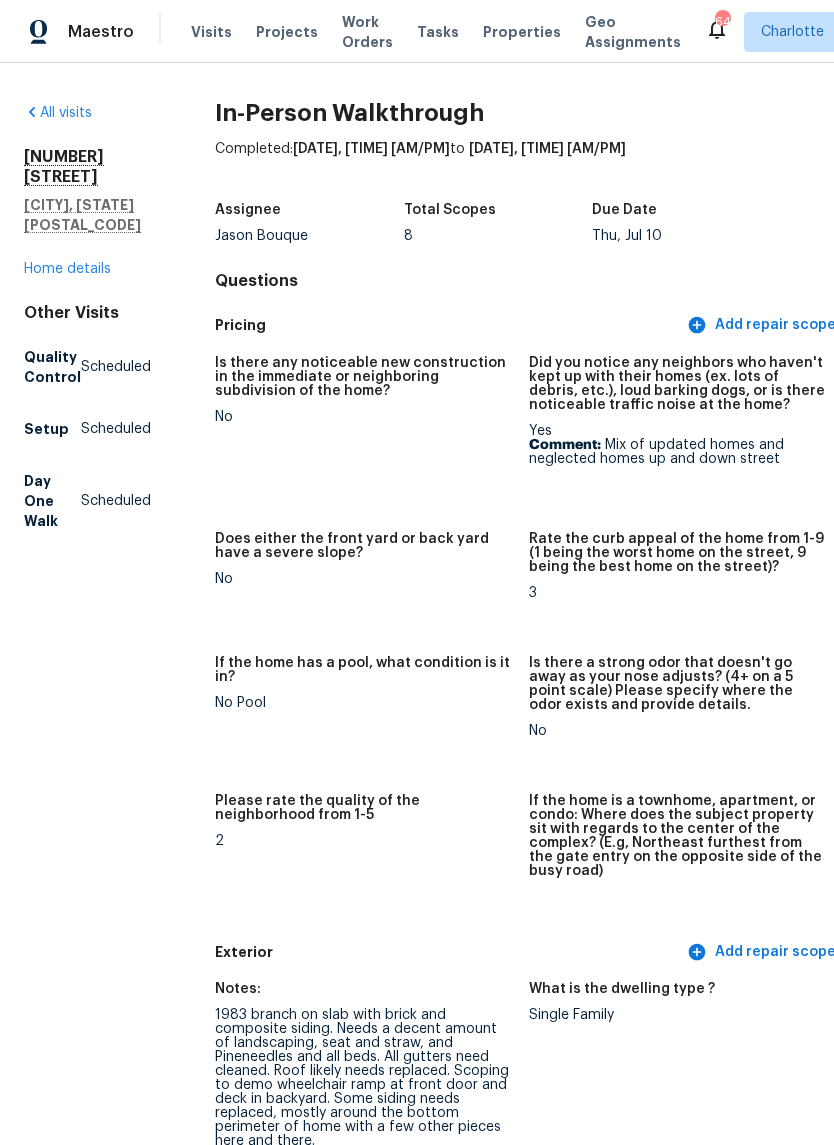 scroll, scrollTop: 0, scrollLeft: 0, axis: both 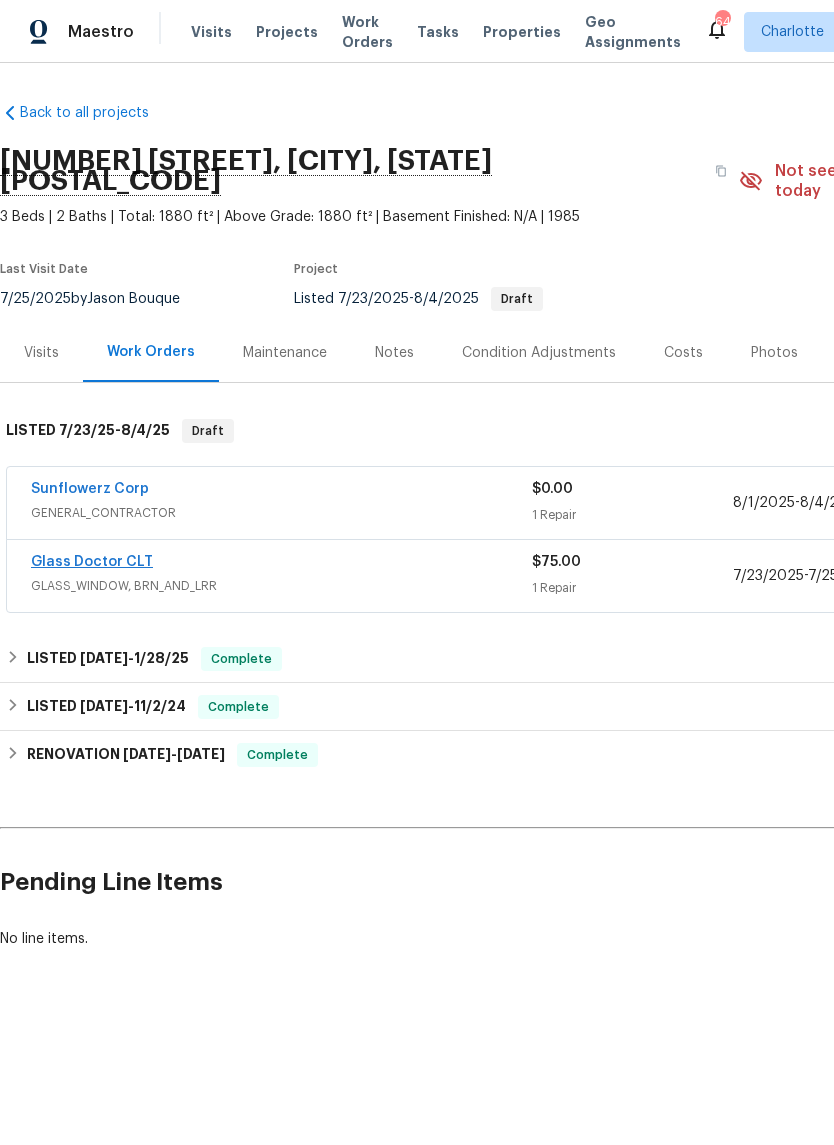 click on "Glass Doctor CLT" at bounding box center (92, 562) 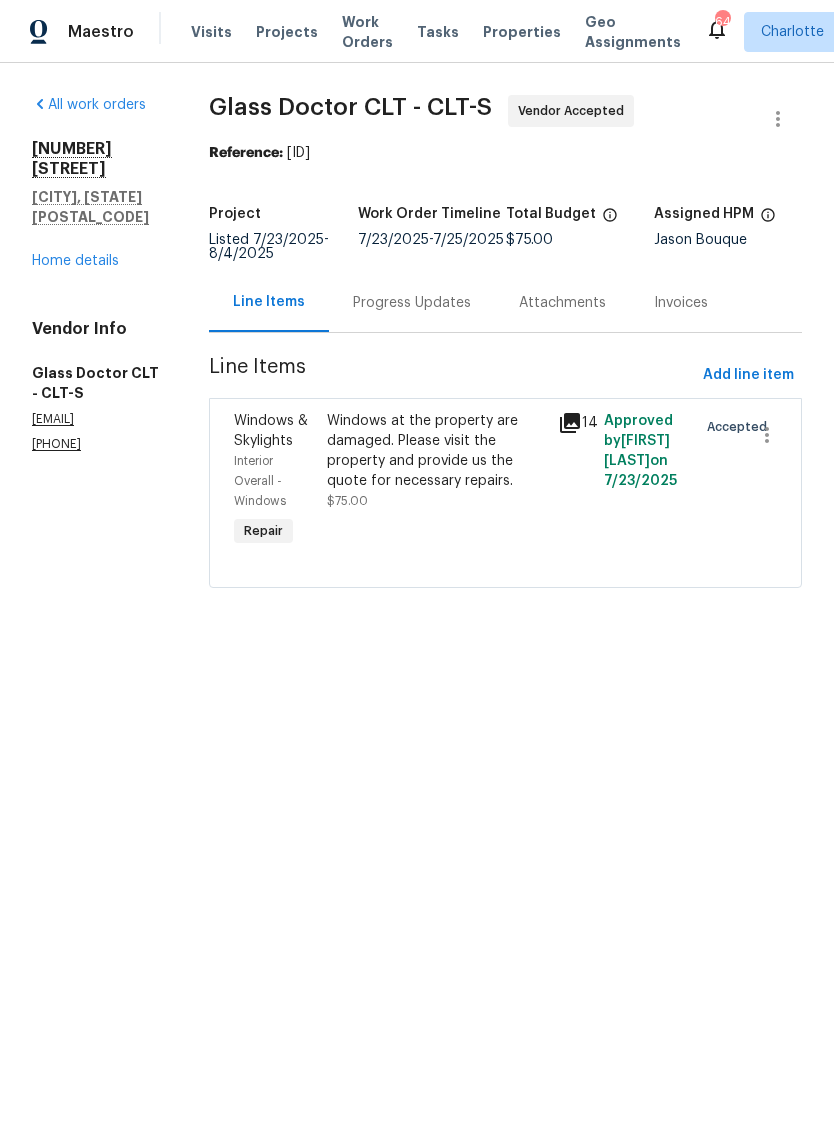 click on "Progress Updates" at bounding box center [412, 302] 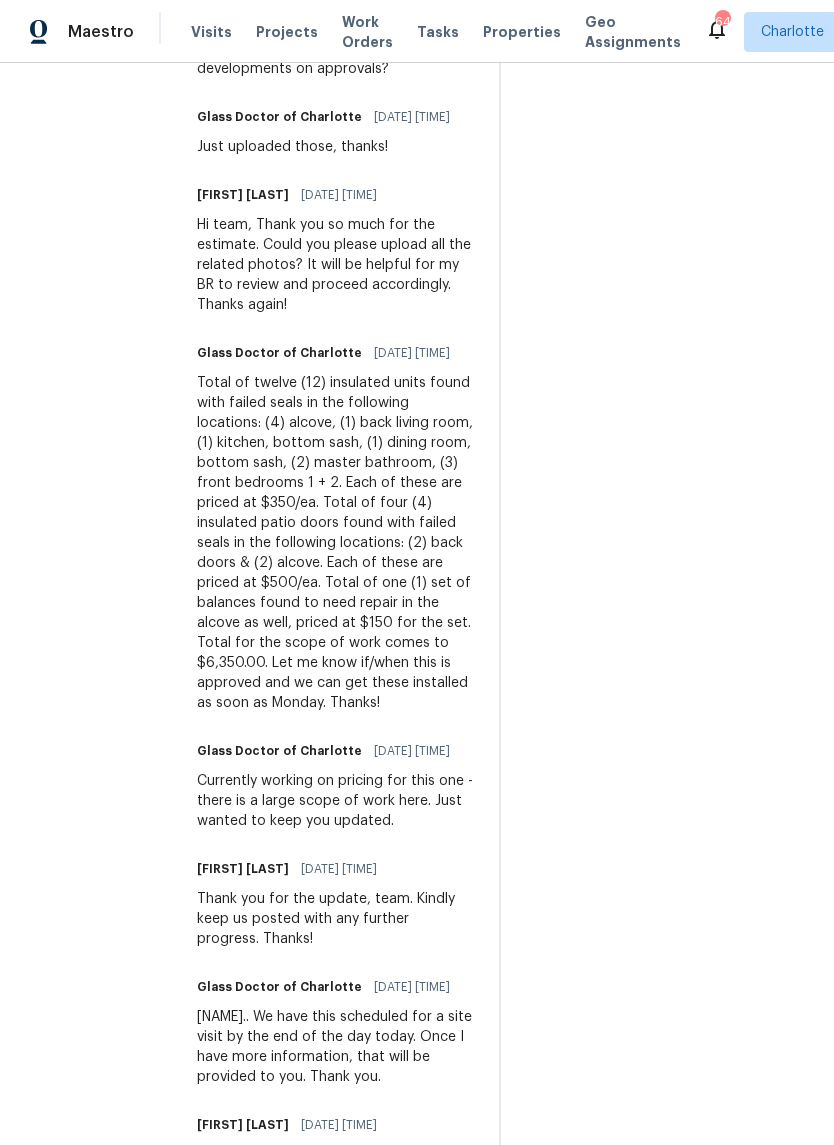 scroll, scrollTop: 926, scrollLeft: 0, axis: vertical 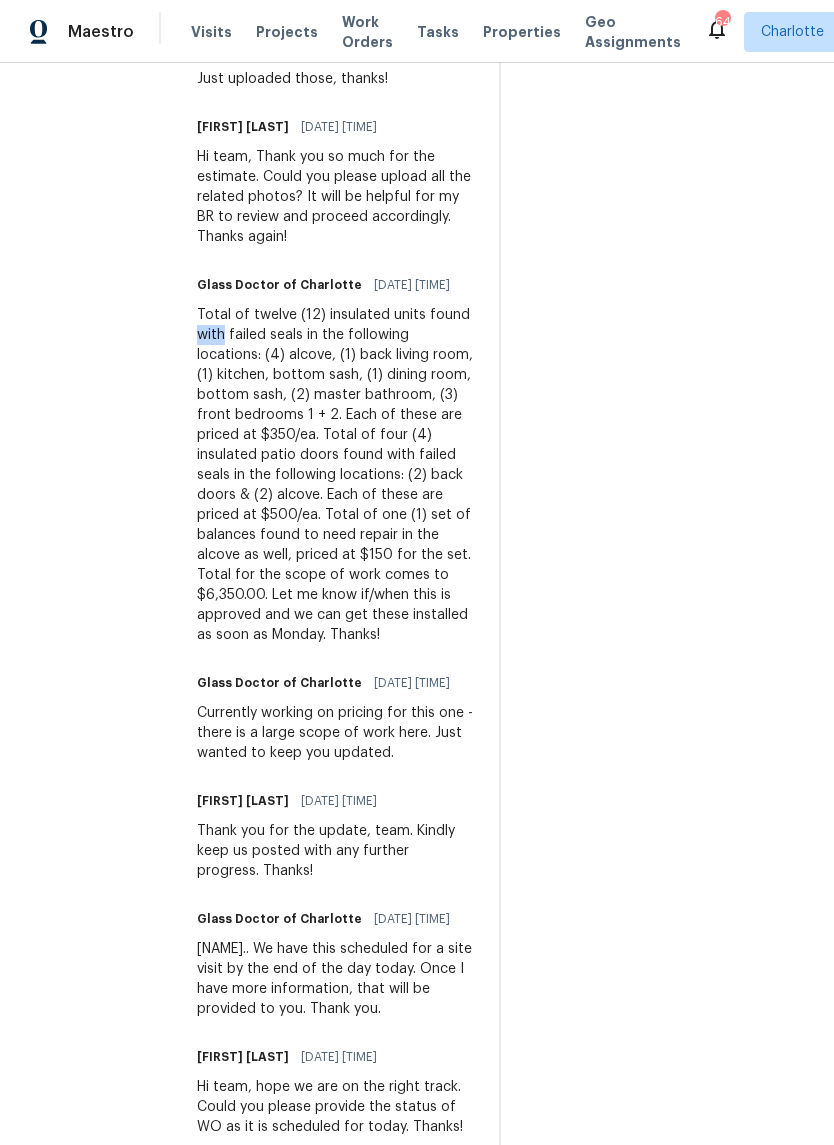 click on "Total of twelve (12) insulated units found with failed seals in the following locations: (4) alcove, (1) back living room, (1) kitchen, bottom sash, (1) dining room, bottom sash, (2) master bathroom, (3) front bedrooms 1 + 2. Each of these are priced at $350/ea. Total of four (4) insulated patio doors found with failed seals in the following locations: (2) back doors &amp; (2) alcove. Each of these are priced at $500/ea. Total of one (1) set of balances found to need repair in the alcove as well, priced at $150 for the set.  Total for the scope of work comes to $6,350.00. Let me know if/when this is approved and we can get these installed as soon as Monday. Thanks!" at bounding box center (336, 475) 